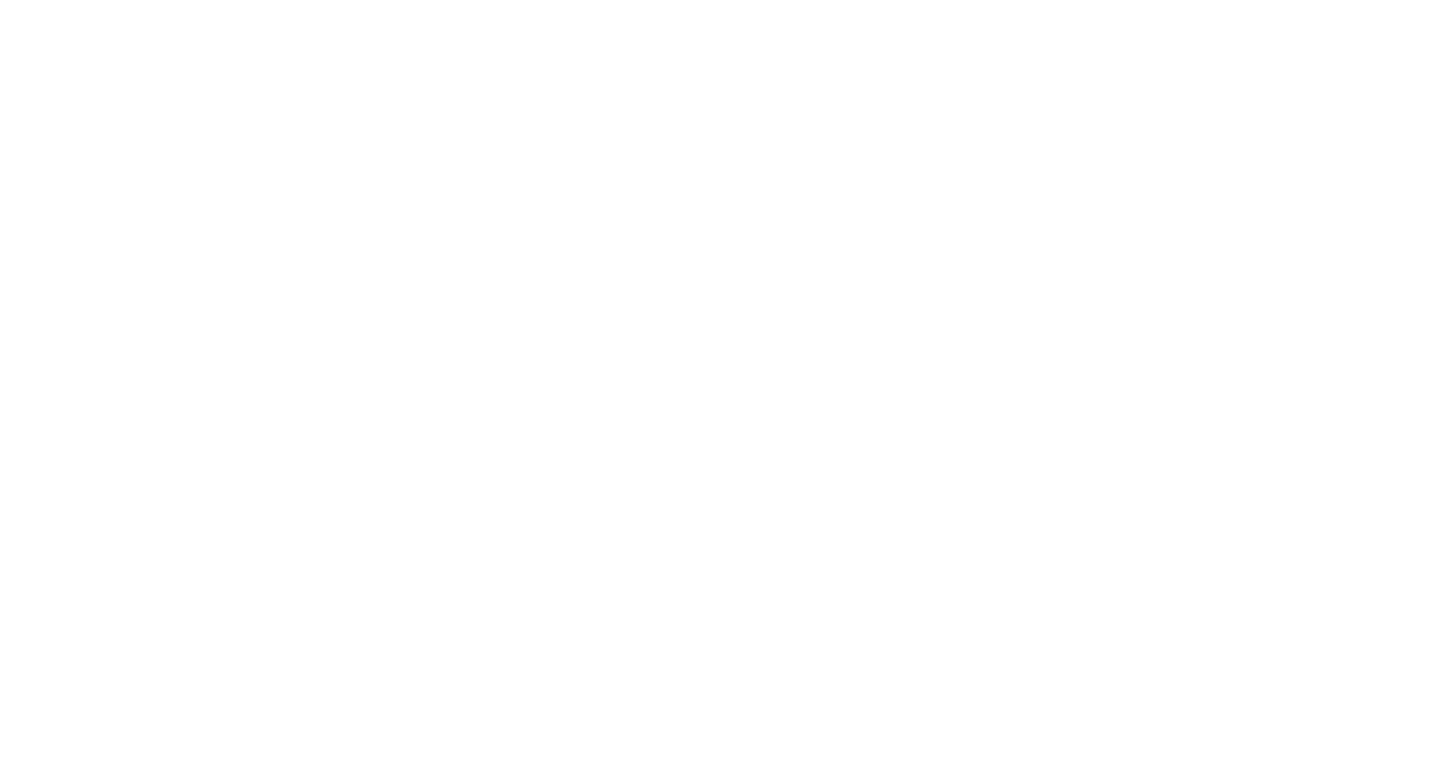 scroll, scrollTop: 0, scrollLeft: 0, axis: both 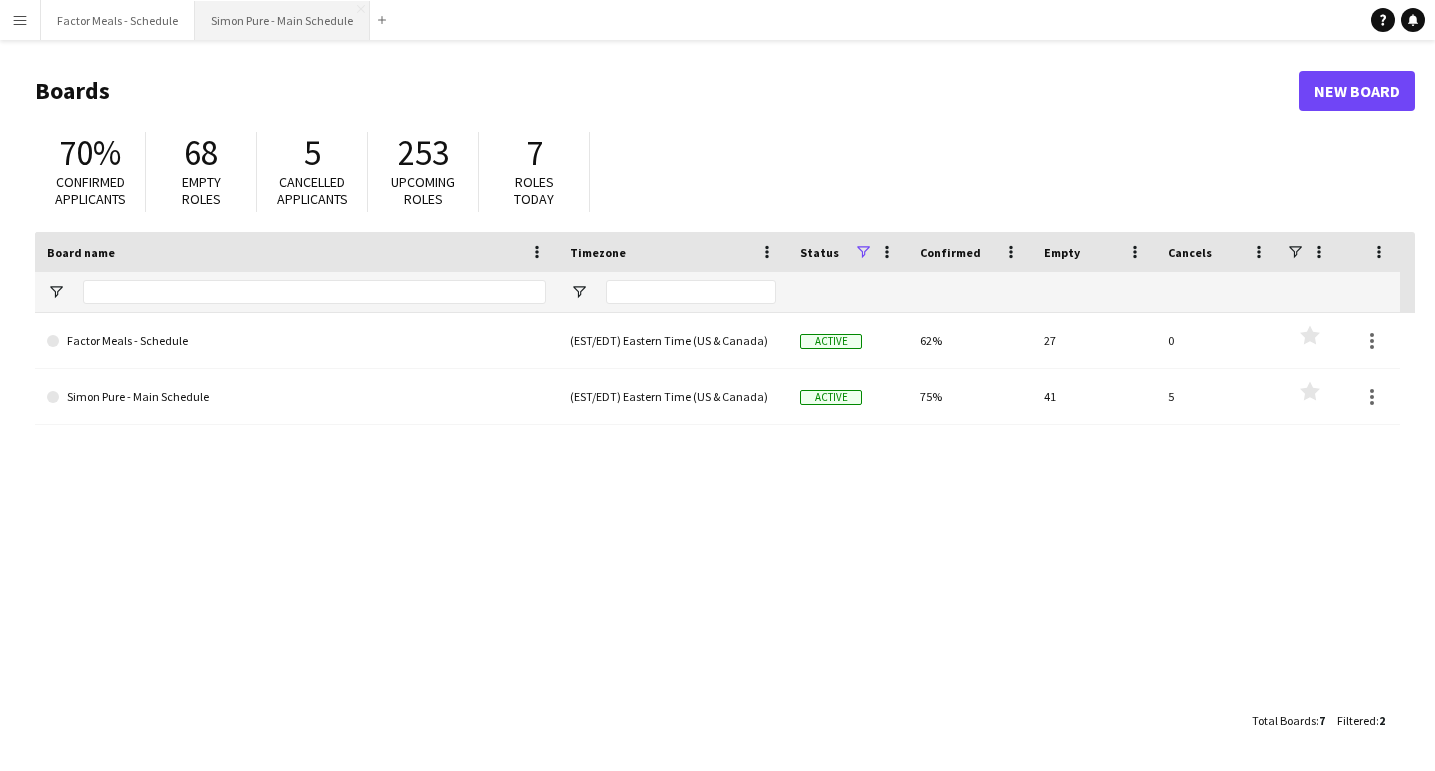 click on "Simon Pure - Main Schedule
Close" at bounding box center (282, 20) 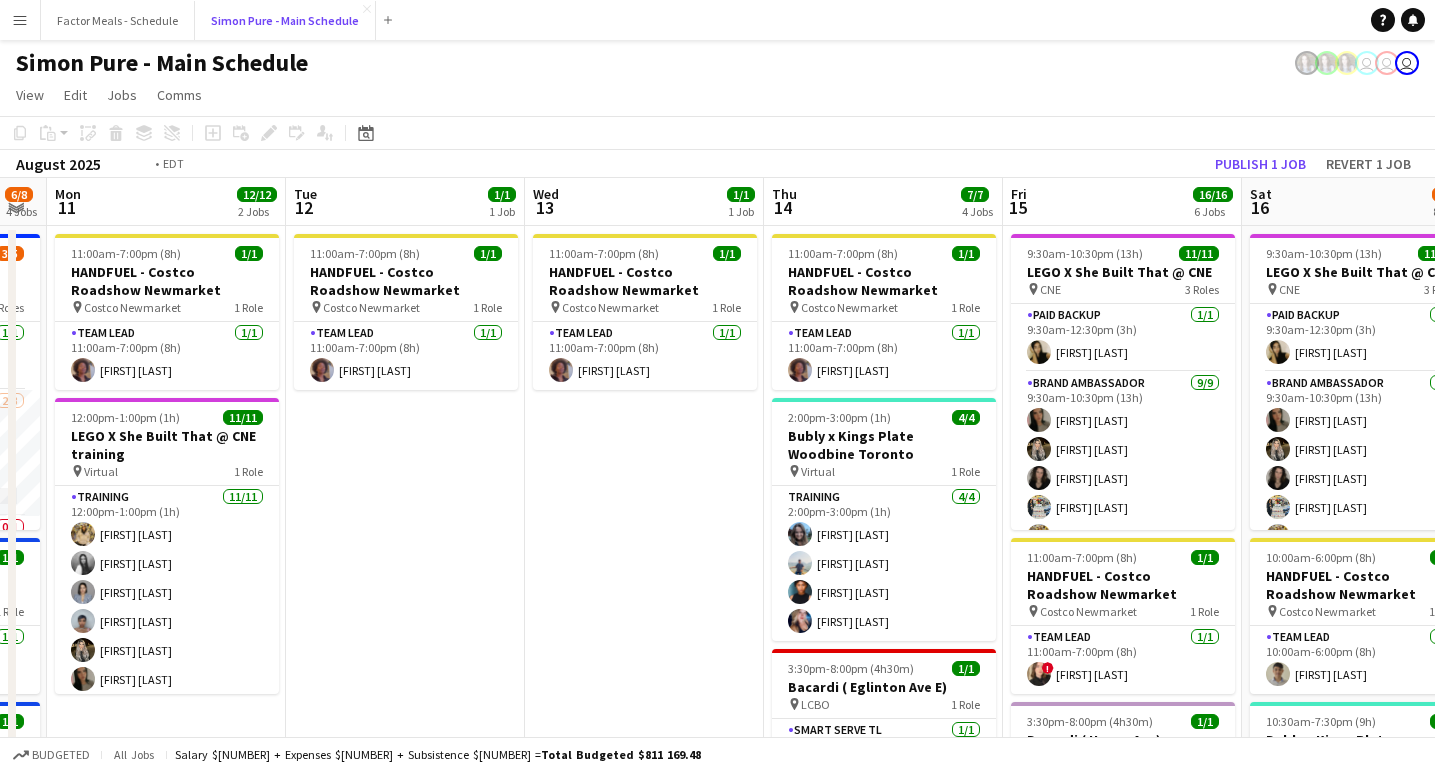 scroll, scrollTop: 0, scrollLeft: 605, axis: horizontal 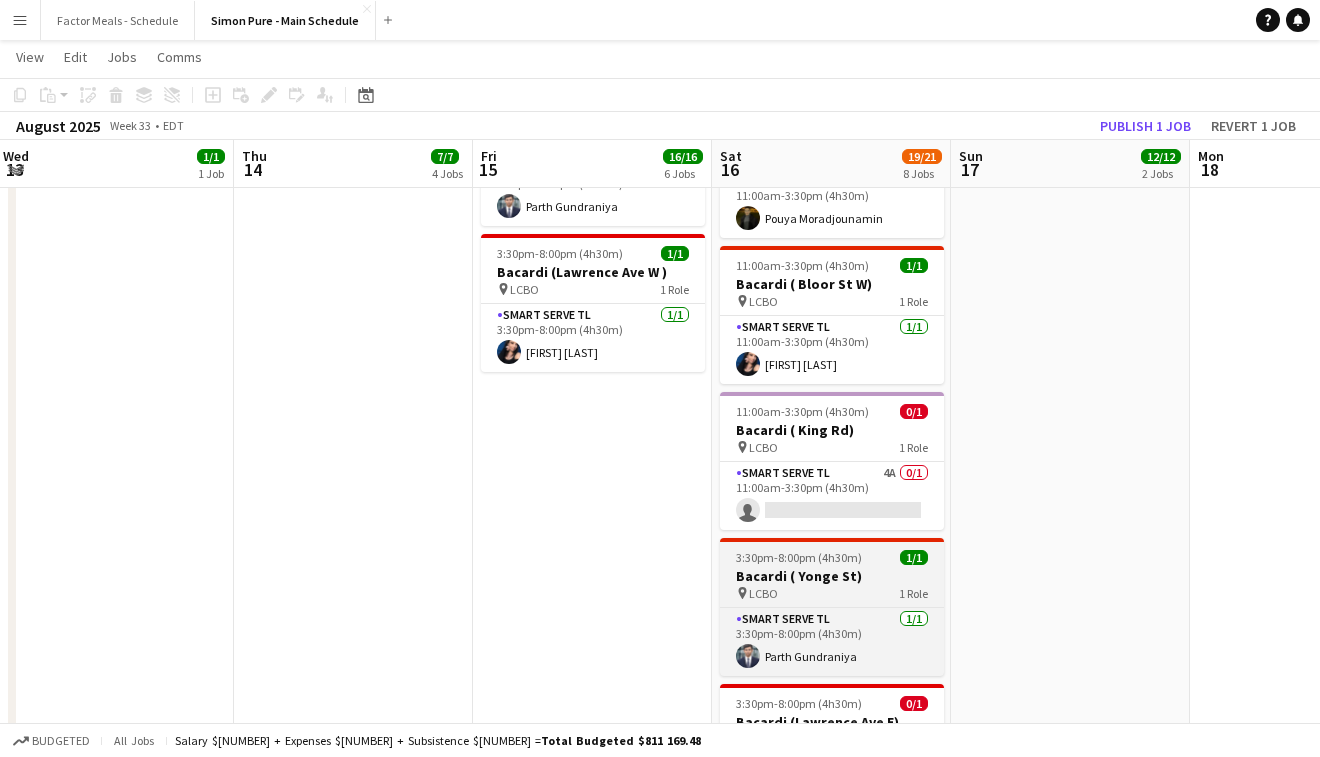 click on "Bacardi ( Yonge St)" at bounding box center (832, 576) 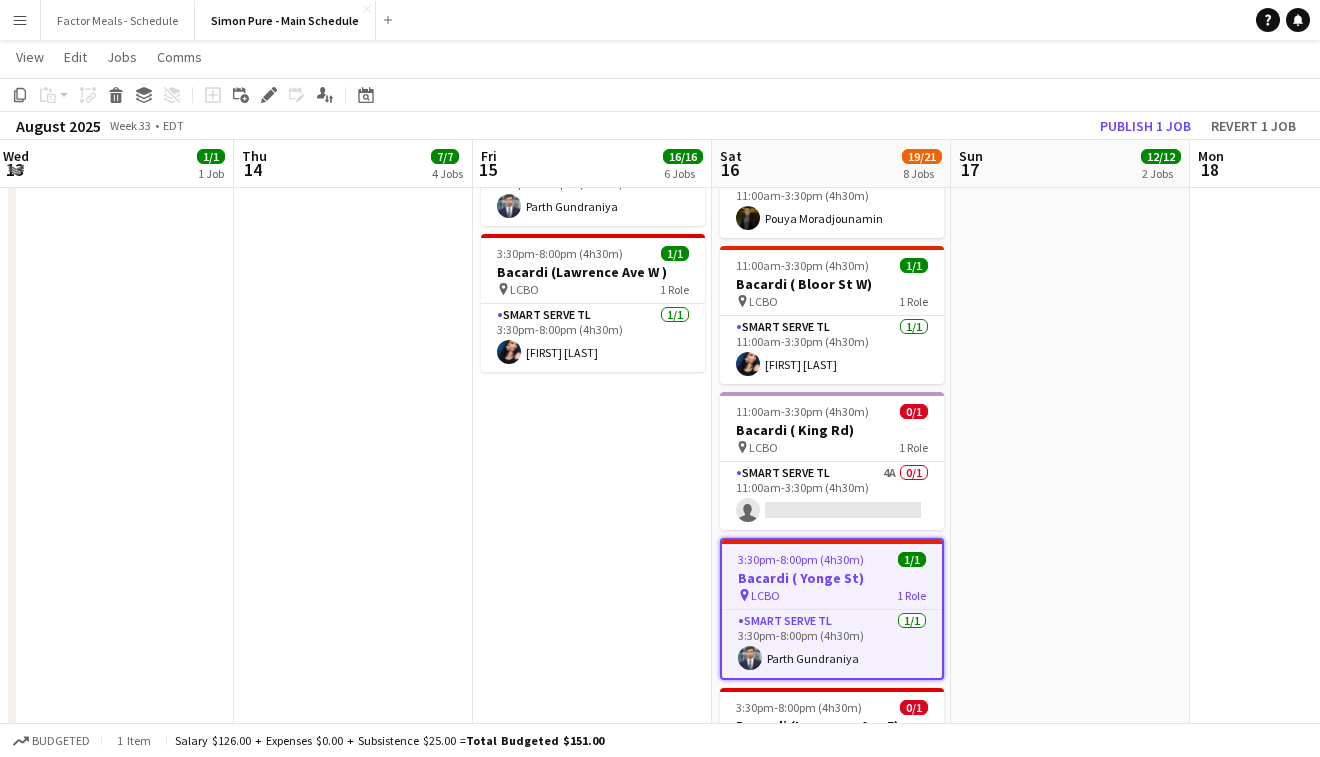 click on "9:30am-10:30pm (13h)    11/11   LEGO X She Built That @ CNE
pin
CNE   3 Roles   Paid Backup   1/1   9:30am-12:30pm (3h)
[FIRST] [LAST]  Brand Ambassador    9/9   9:30am-10:30pm (13h)
[FIRST] [LAST] [FIRST] [LAST] [FIRST] [LAST] [FIRST] [LAST] [FIRST] [LAST] [FIRST] [LAST] [FIRST] [LAST] [FIRST] [LAST] [FIRST] [LAST]  Team Lead   1/1   9:30am-10:30pm (13h)
[FIRST] [LAST]     10:00am-6:00pm (8h)    1/1   HANDFUEL - Costco Roadshow Newmarket
pin
Costco Newmarket   1 Role   Team Lead   1/1   10:00am-6:00pm (8h)
! [FIRST] [LAST]" at bounding box center (1070, 389) 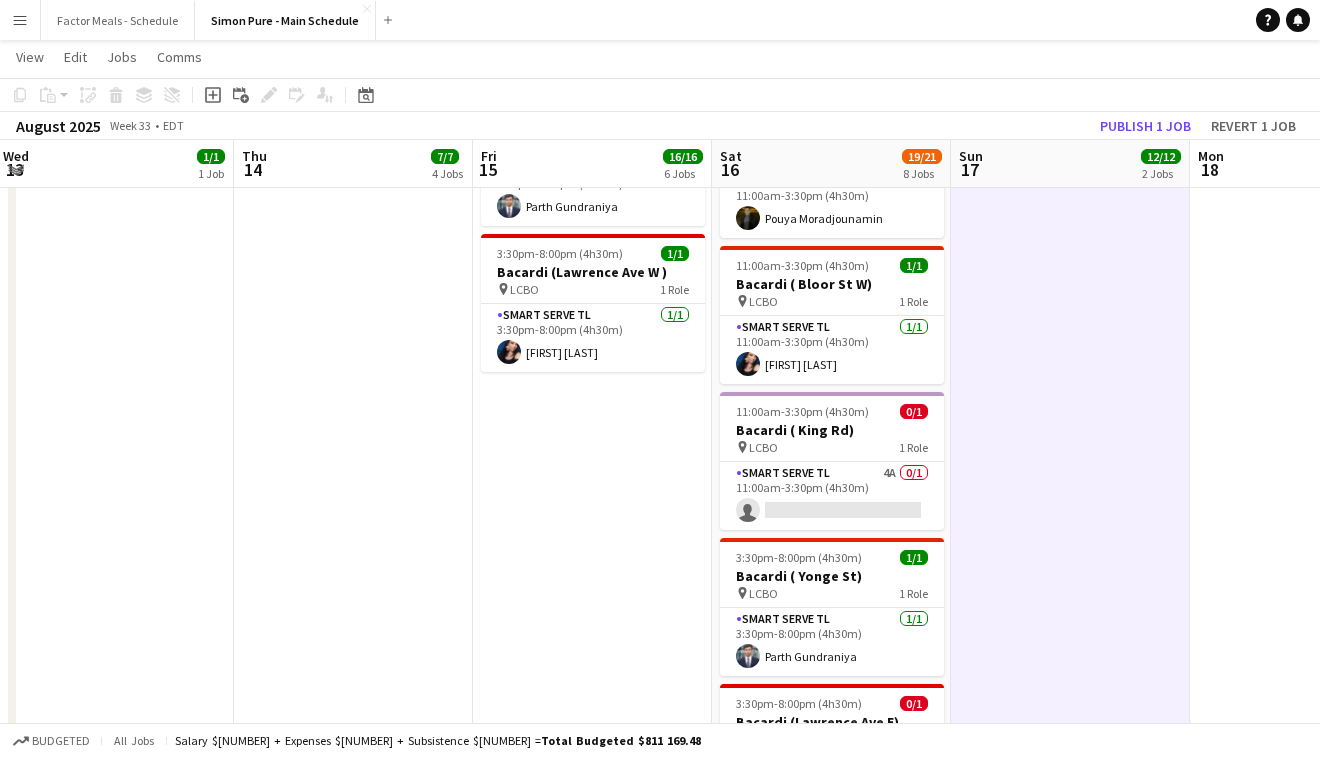 click on "9:30am-10:30pm (13h)    11/11   LEGO X She Built That @ CNE
pin
CNE   3 Roles   Paid Backup   1/1   9:30am-12:30pm (3h)
[FIRST] [LAST]  Brand Ambassador    9/9   9:30am-10:30pm (13h)
[FIRST] [LAST] [FIRST] [LAST] [FIRST] [LAST] [FIRST] [LAST] [FIRST] [LAST] [FIRST] [LAST] [FIRST] [LAST] [FIRST] [LAST] [FIRST] [LAST]  Team Lead   1/1   9:30am-10:30pm (13h)
[FIRST] [LAST]     11:00am-7:00pm (8h)    1/1   HANDFUEL - Costco Roadshow Newmarket
pin
Costco Newmarket   1 Role   Team Lead   1/1   11:00am-7:00pm (8h)
! [FIRST] [LAST]     3:30pm-8:00pm (4h30m)    1/1   Bacardi ( Hanna Ave)
pin
LCBO    1 Role   Smart Serve TL   1/1   3:30pm-8:00pm (4h30m)
[FIRST] [LAST]     3:30pm-8:00pm (4h30m)    1/1   Bacardi ( The Queensway)
pin
LCBO    1 Role   Smart Serve TL   1/1   3:30pm-8:00pm (4h30m)
[FIRST] [LAST]     3:30pm-8:00pm (4h30m)    1/1   Bacardi (Ellesmere Rd )" at bounding box center (592, 389) 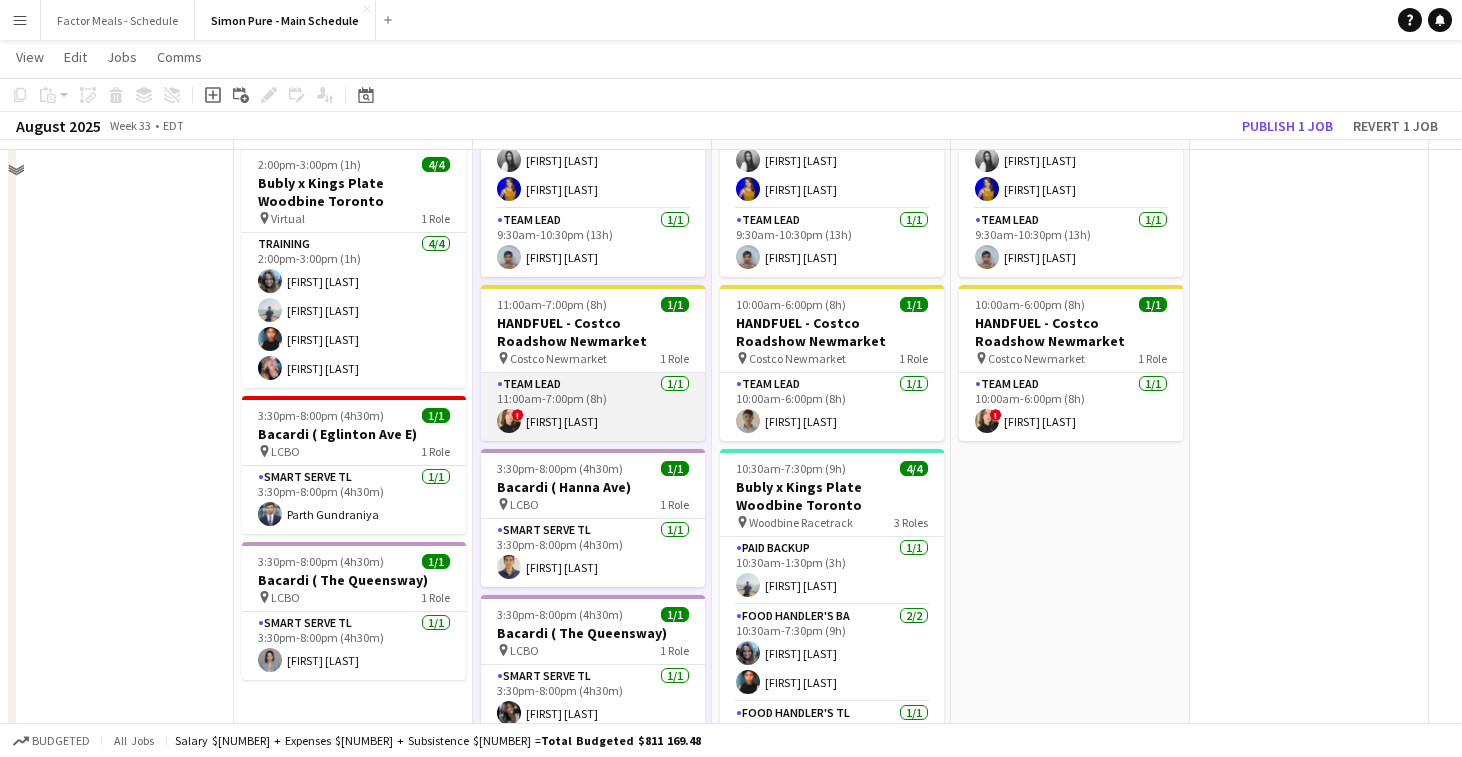 scroll, scrollTop: 0, scrollLeft: 0, axis: both 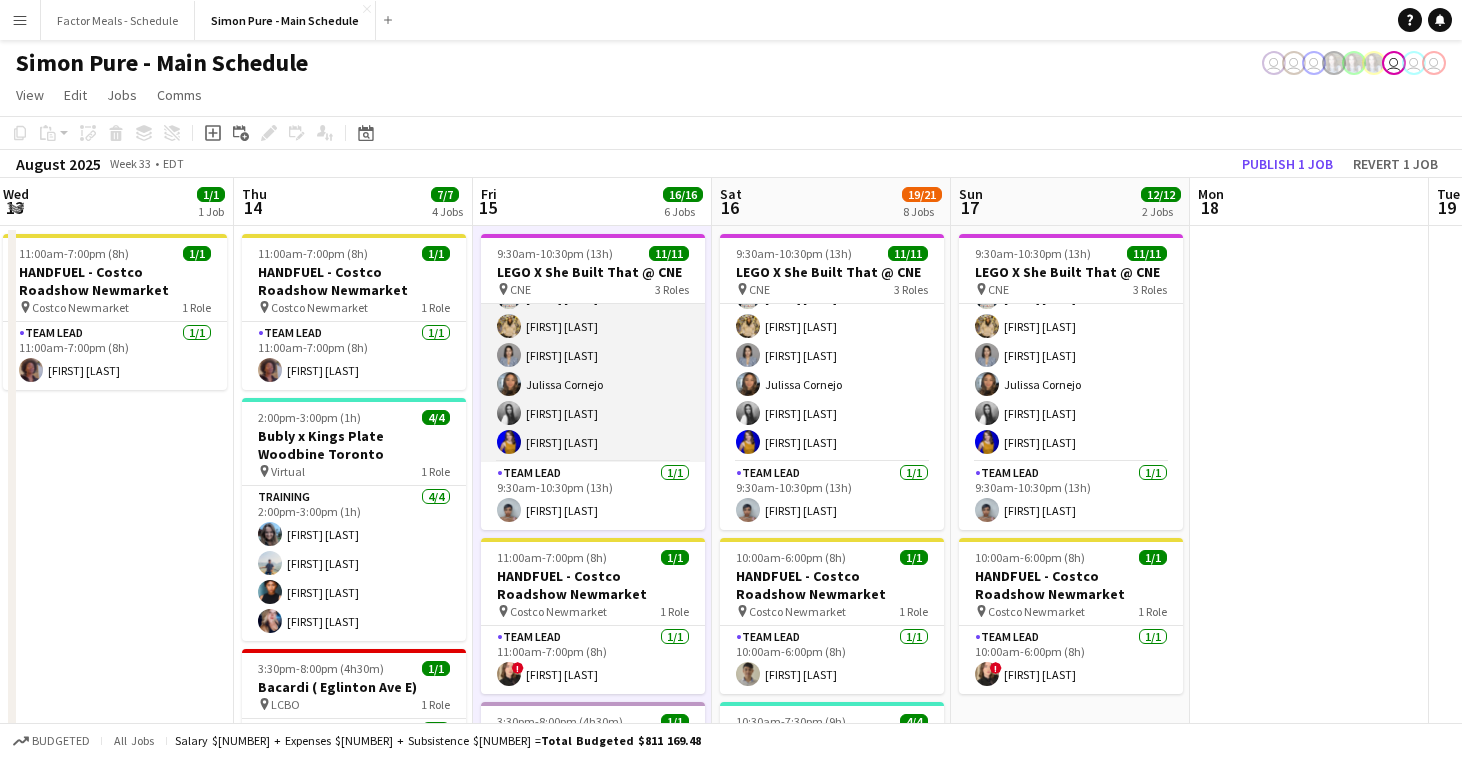 click on "Brand Ambassador    9/9   9:30am-10:30pm (13h)
[FIRST] [LAST] [FIRST] [LAST] [FIRST] [LAST] [FIRST] [LAST] [FIRST] [LAST] [FIRST] [LAST] [FIRST] [LAST]" at bounding box center [593, 312] 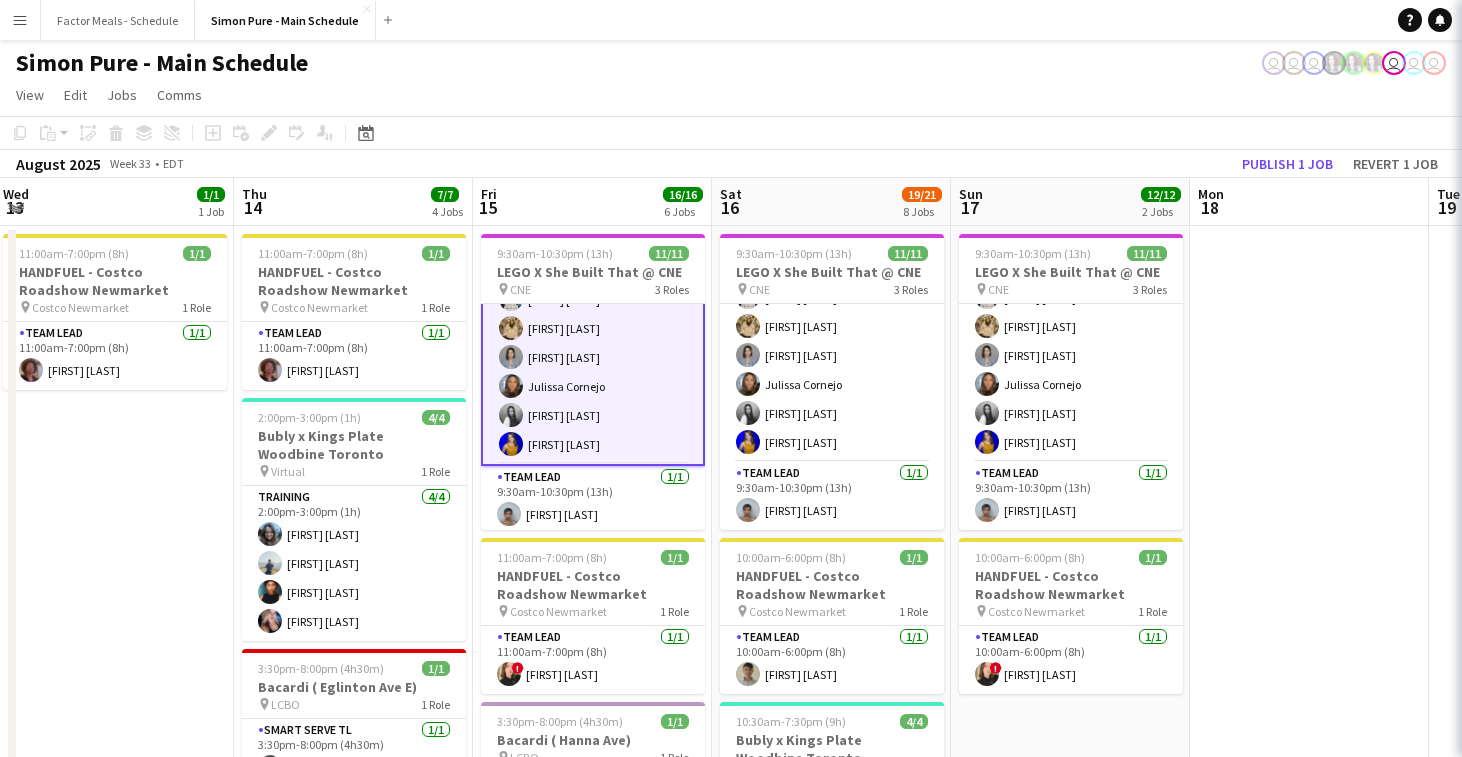 scroll, scrollTop: 212, scrollLeft: 0, axis: vertical 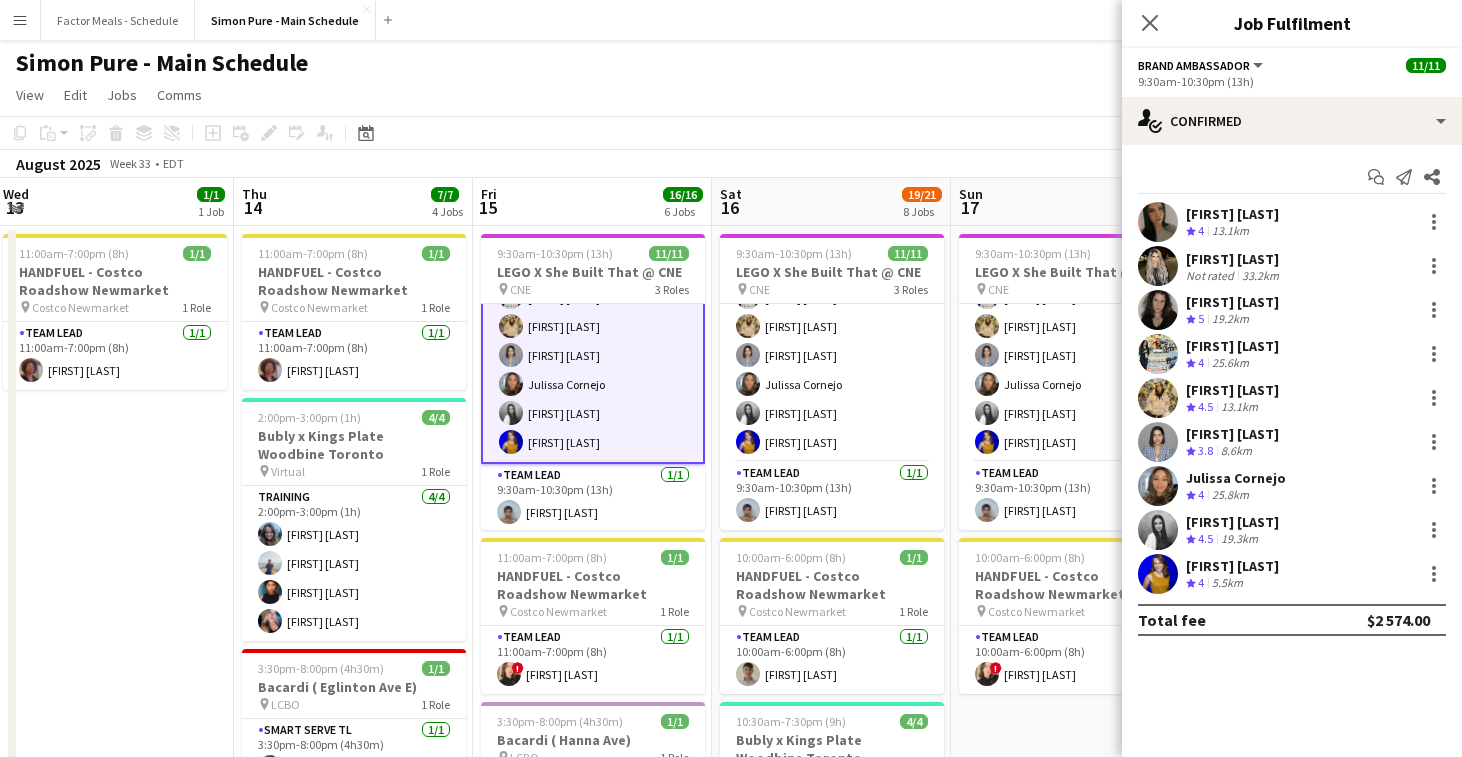 click at bounding box center (1158, 222) 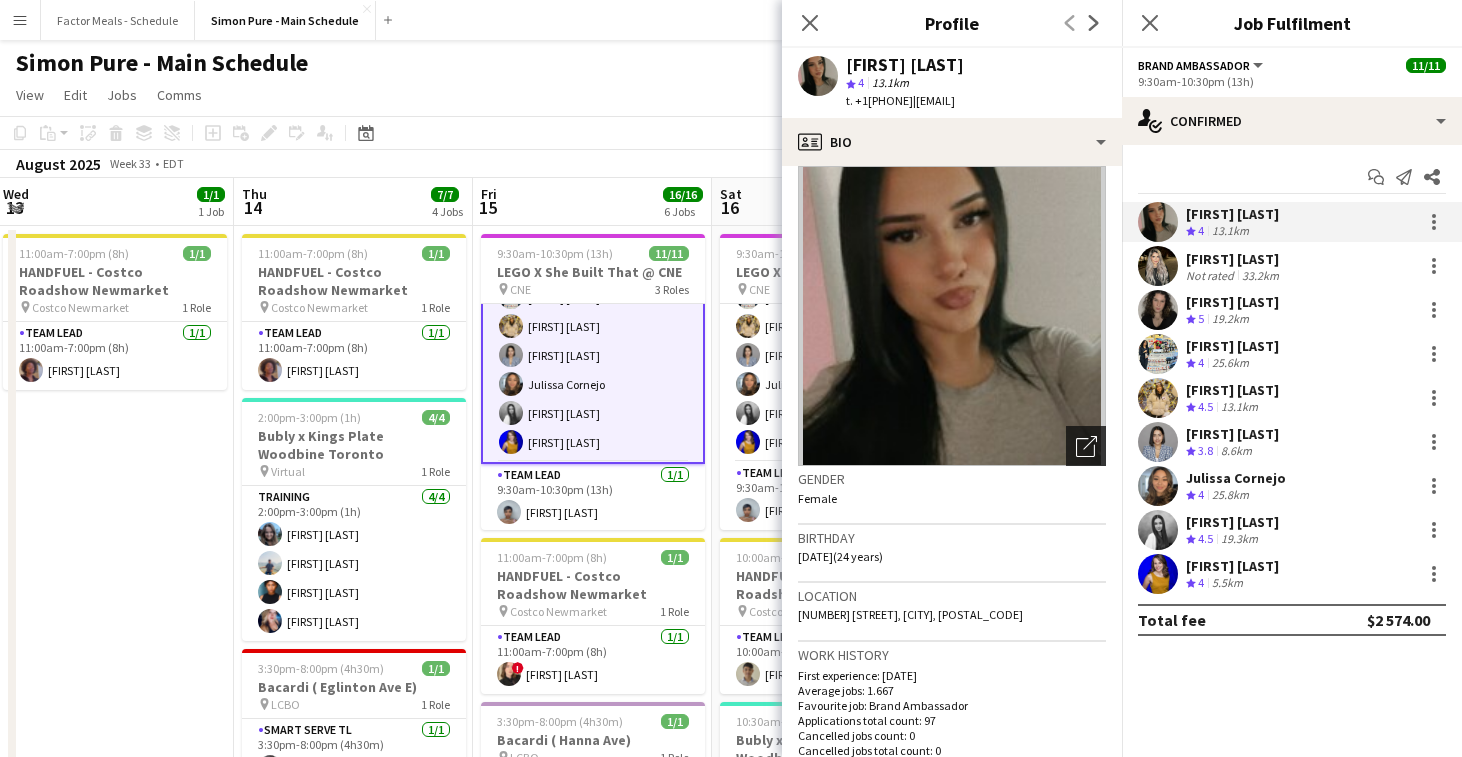 scroll, scrollTop: 0, scrollLeft: 0, axis: both 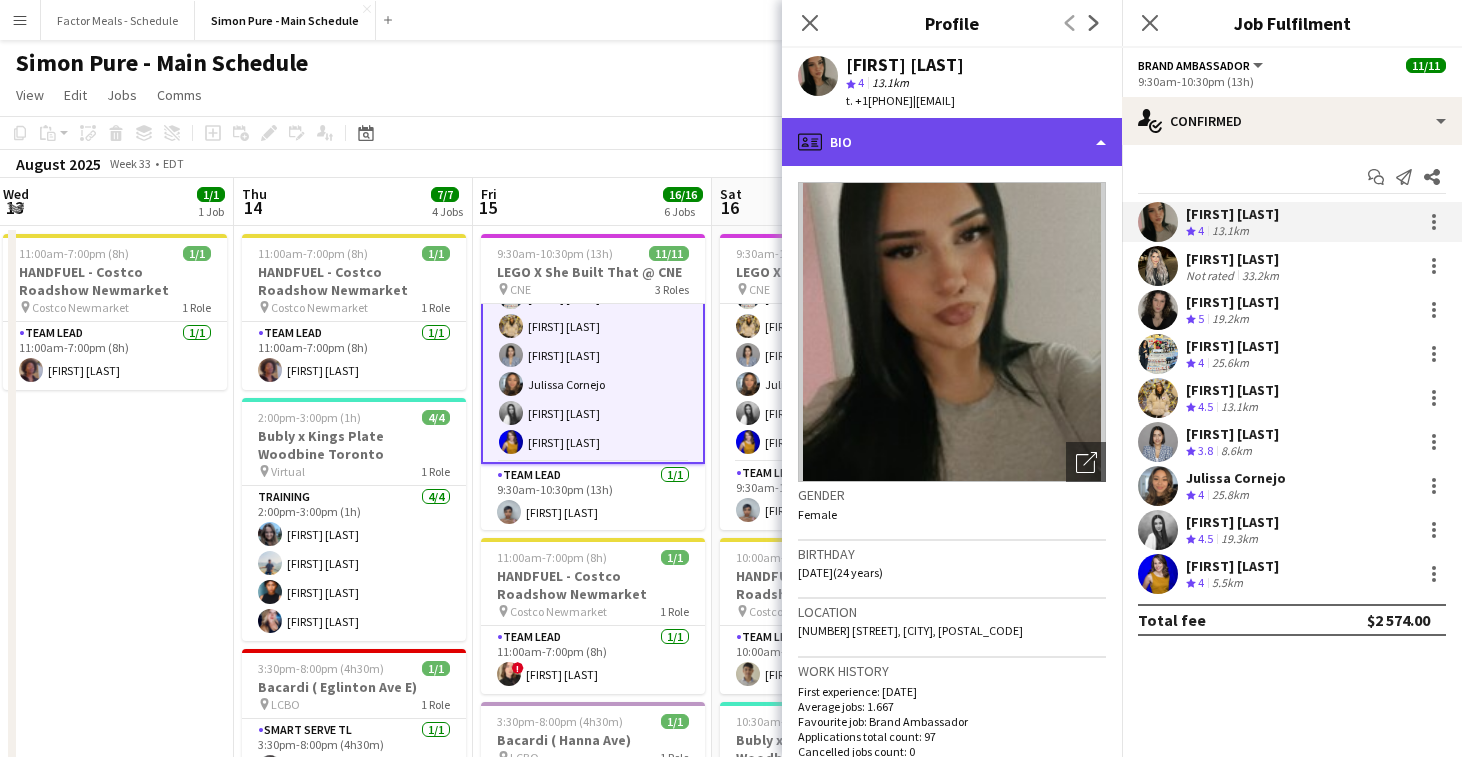 click on "profile
Bio" 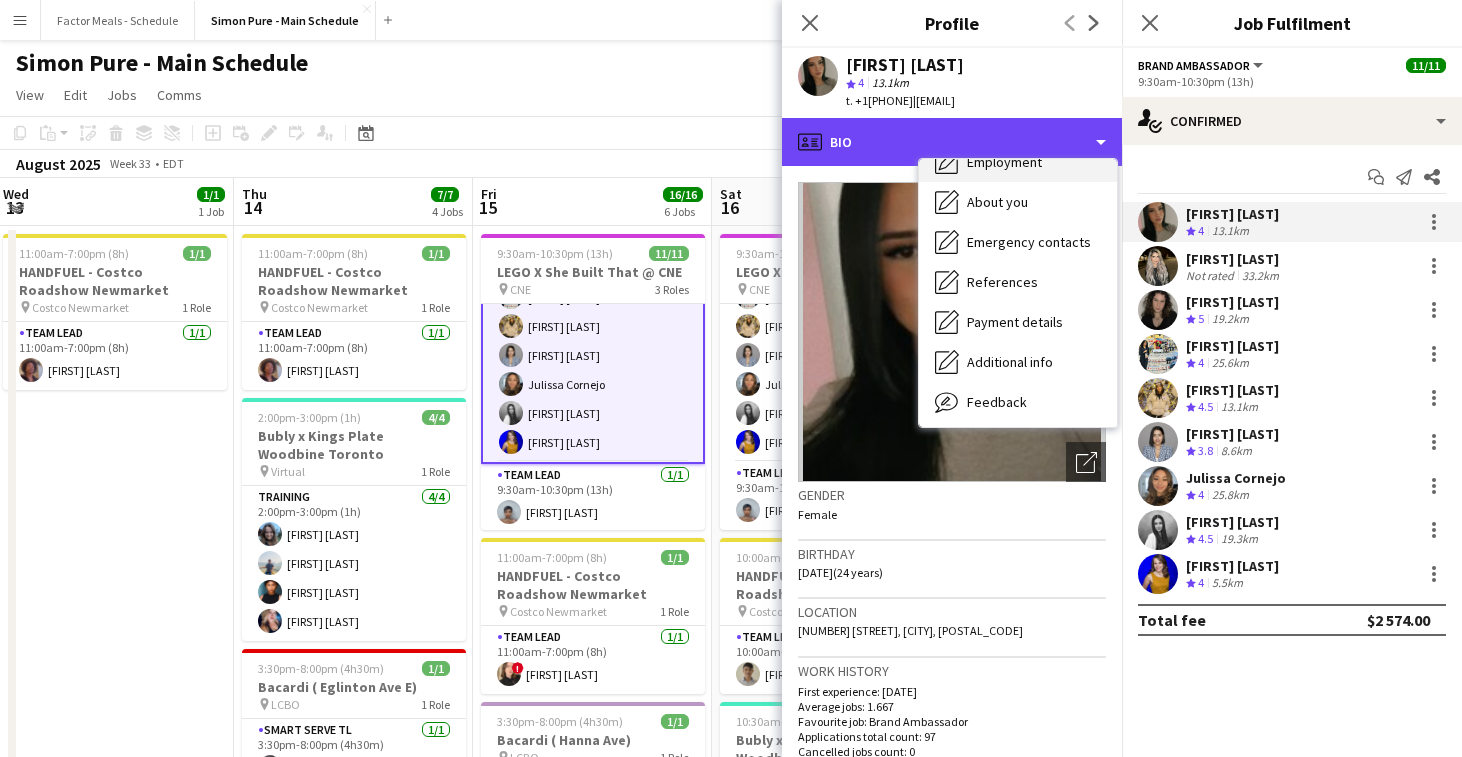 scroll, scrollTop: 148, scrollLeft: 0, axis: vertical 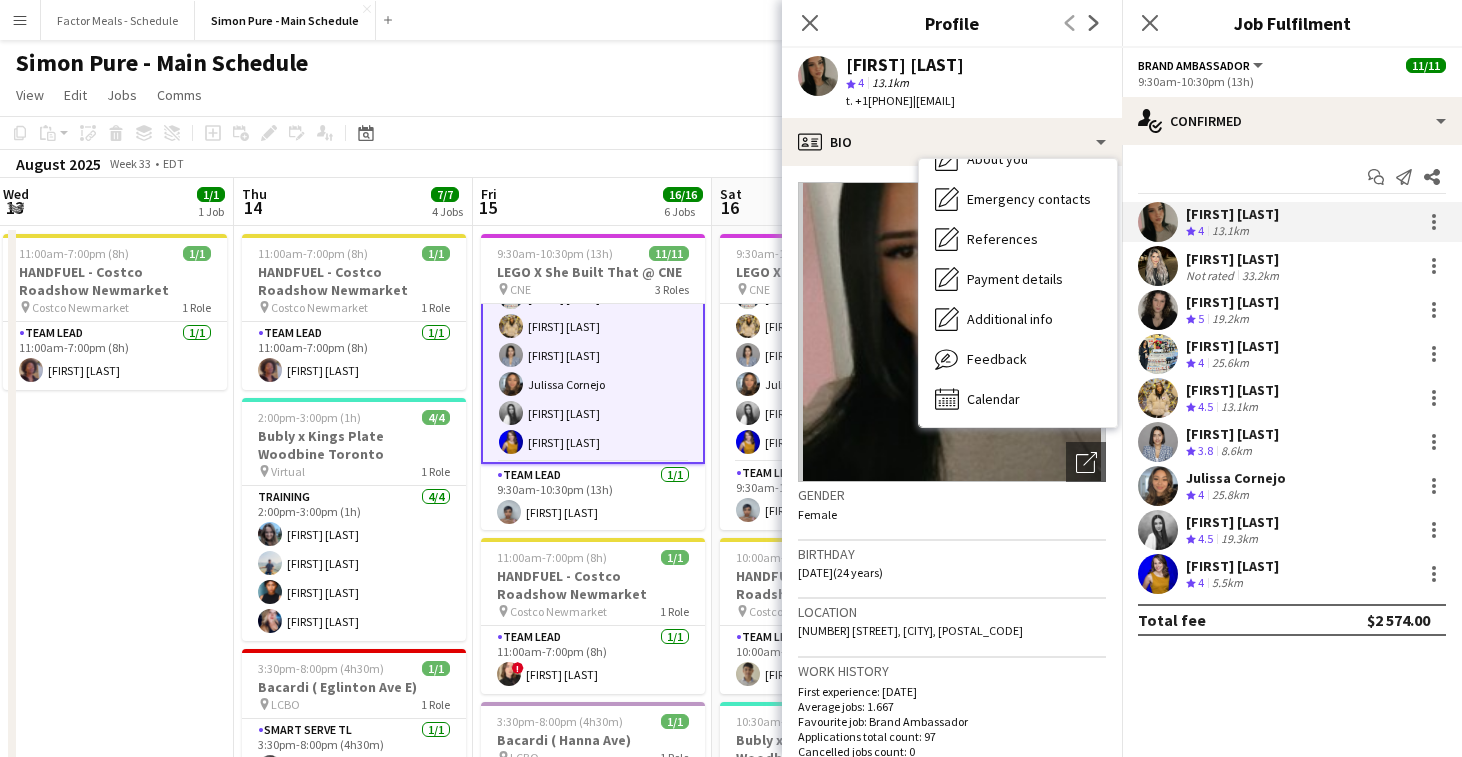 click on "Gender   Female" 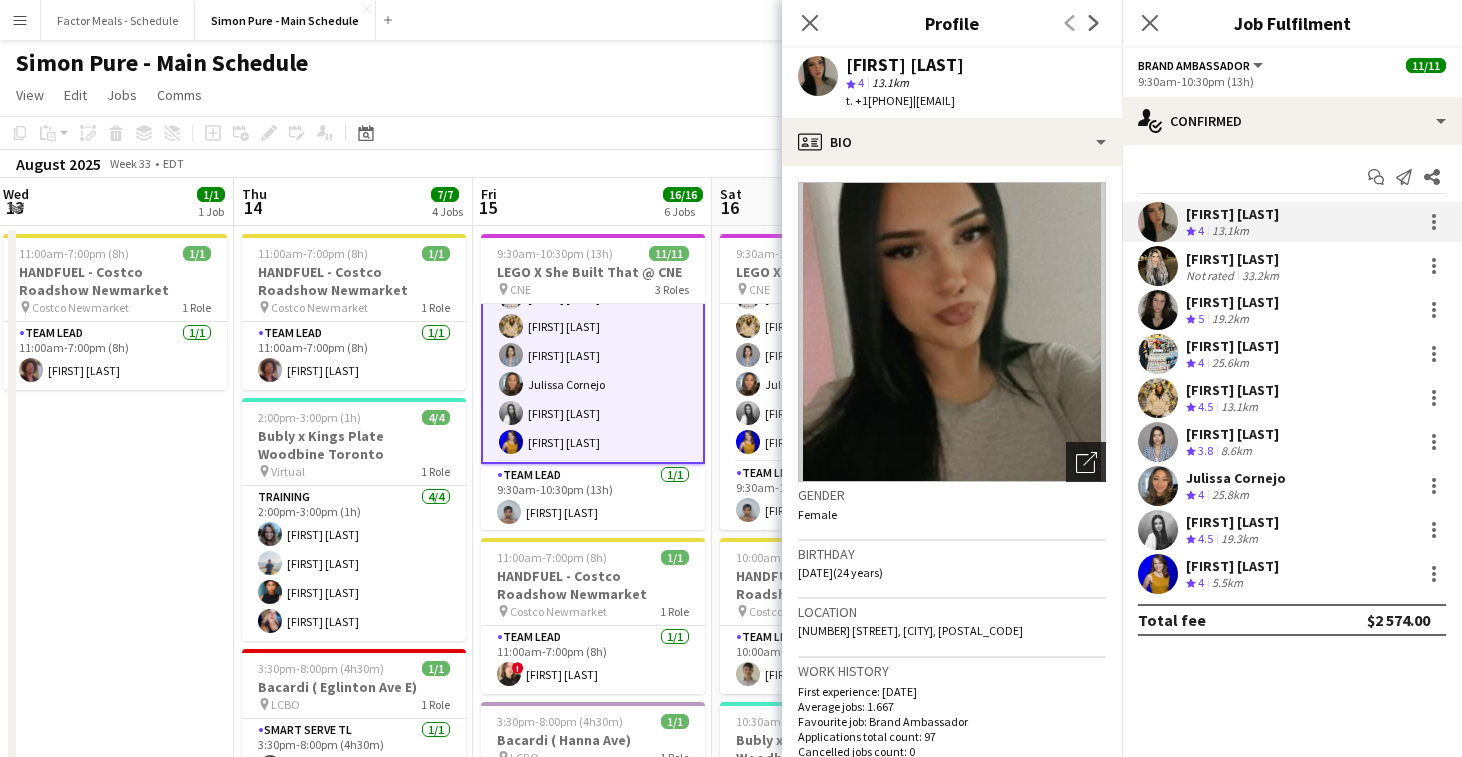 click on "Open photos pop-in" 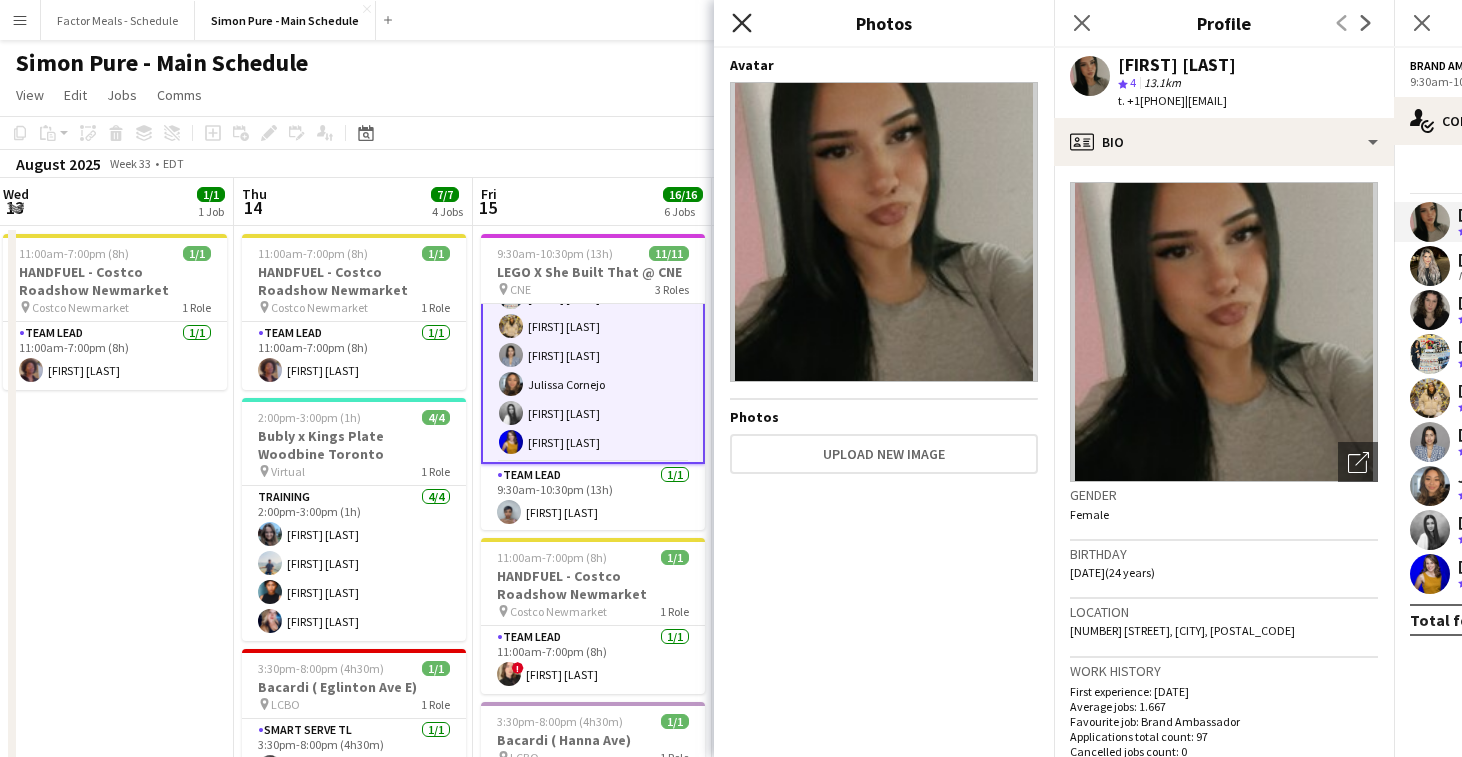 click on "Close pop-in" 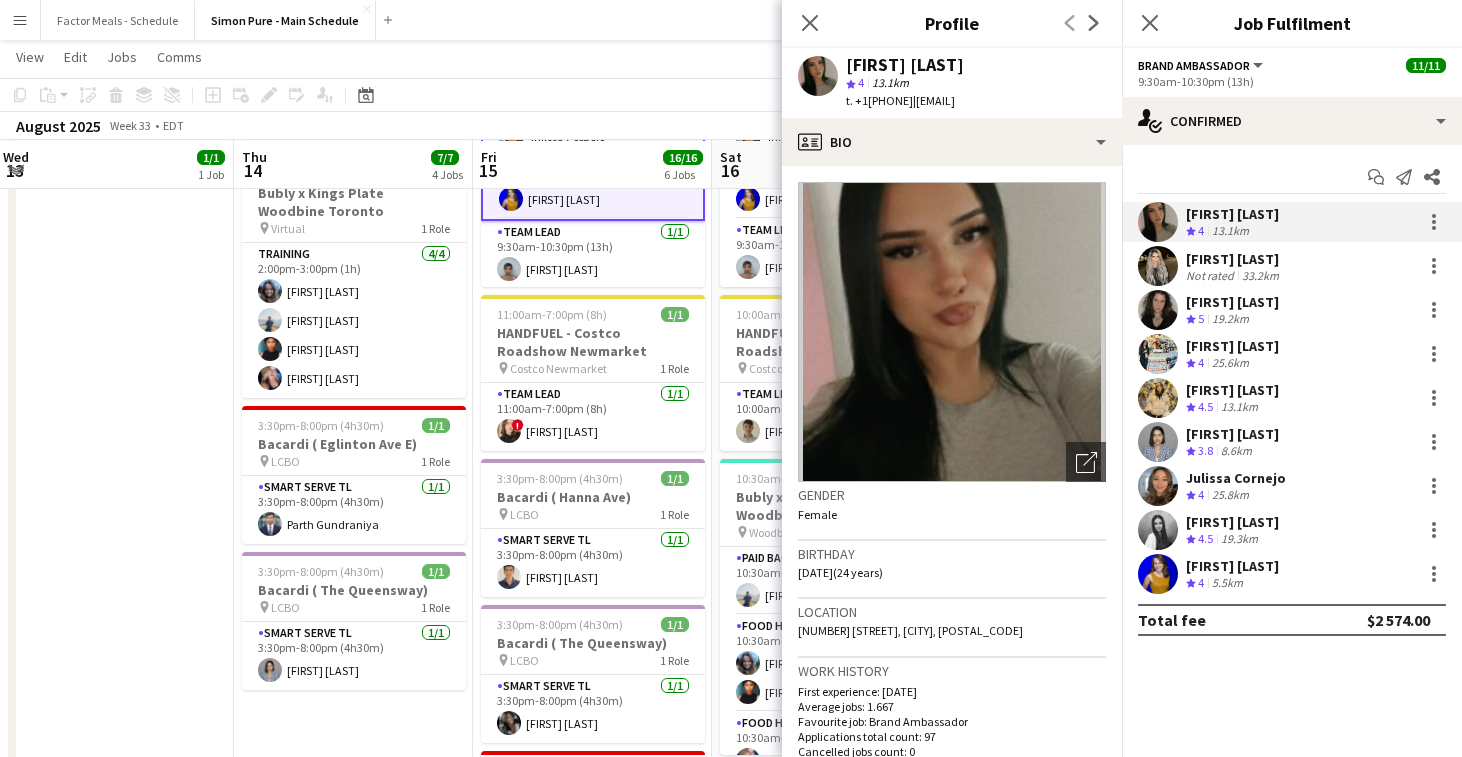 scroll, scrollTop: 239, scrollLeft: 0, axis: vertical 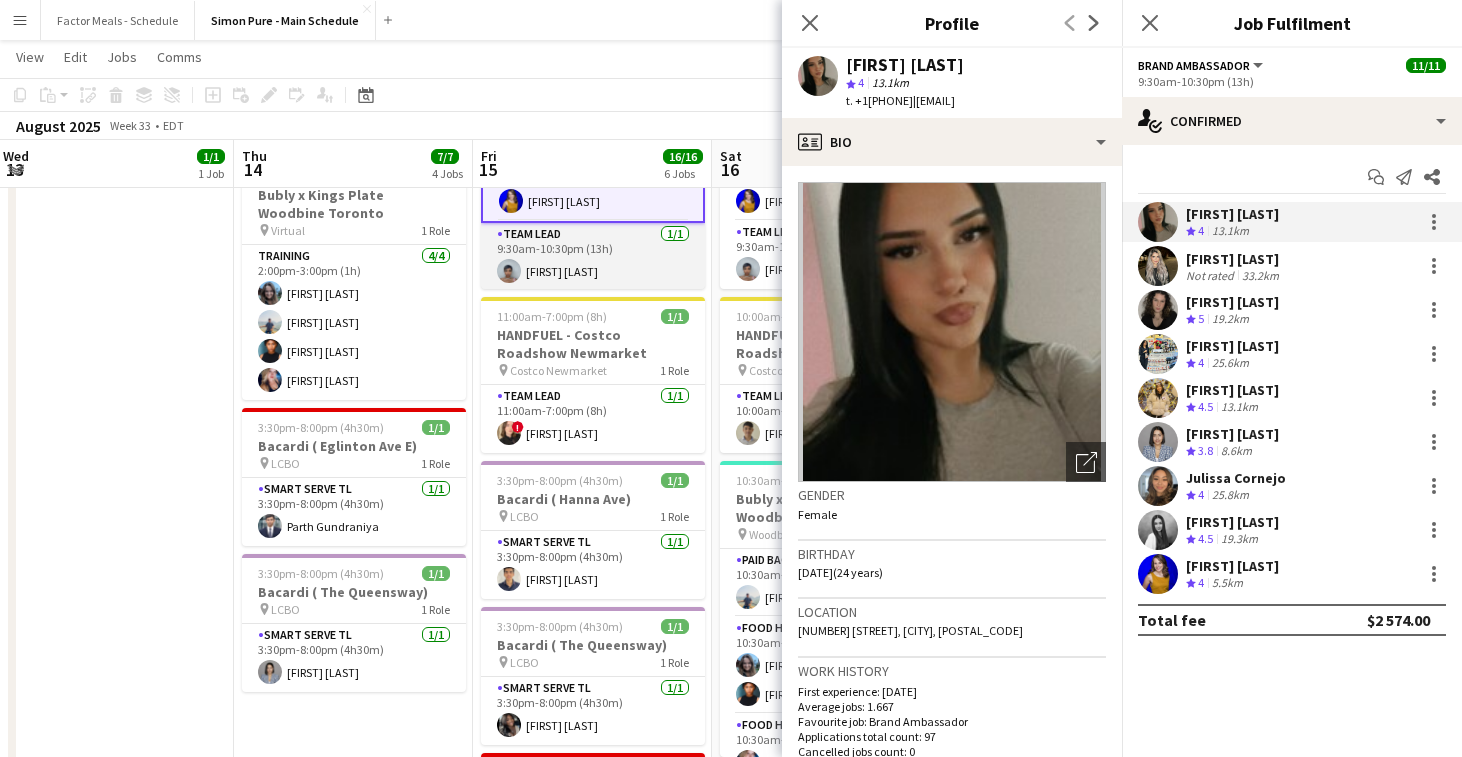 click on "Team Lead   1/1   9:30am-10:30pm (13h)
[FIRST] [LAST]" at bounding box center [593, 257] 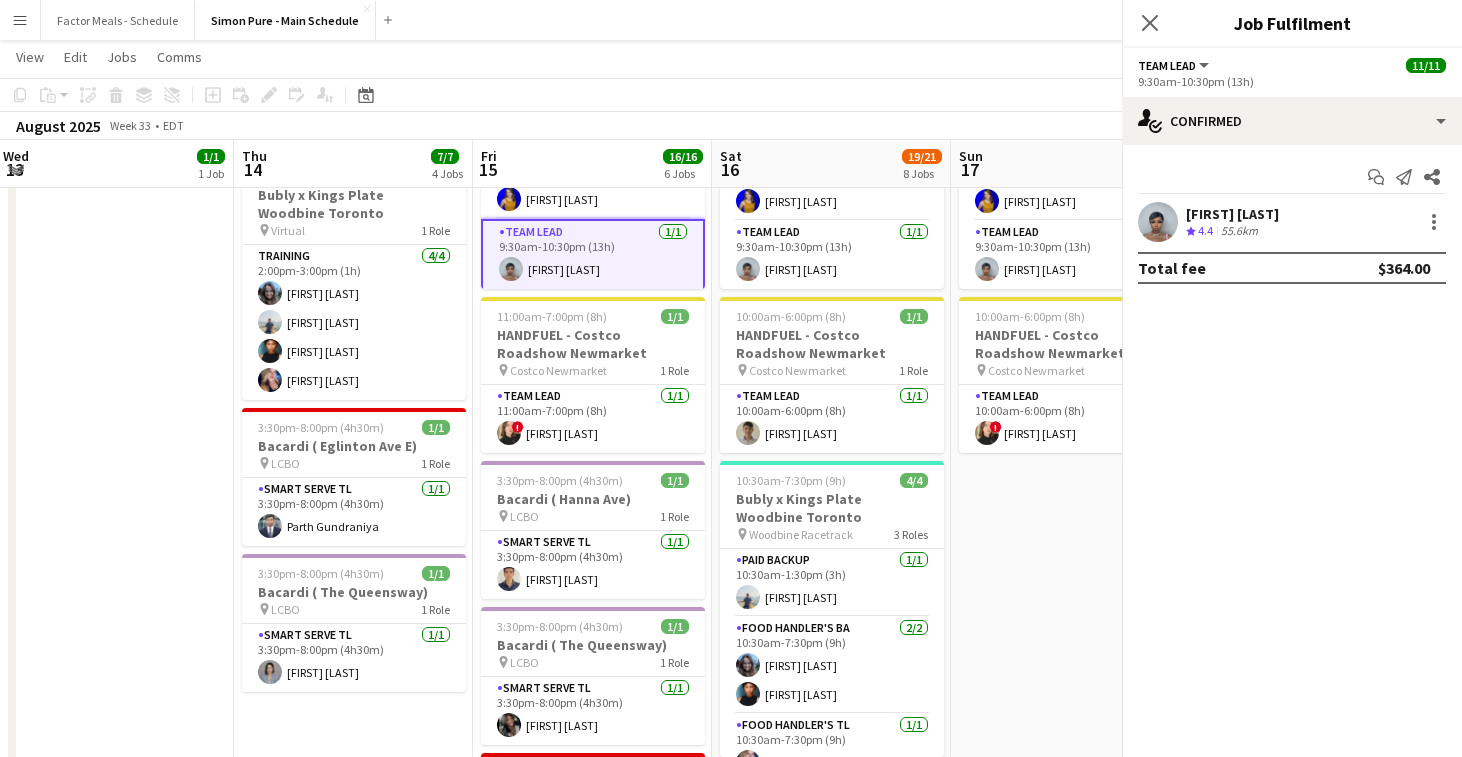 scroll, scrollTop: 210, scrollLeft: 0, axis: vertical 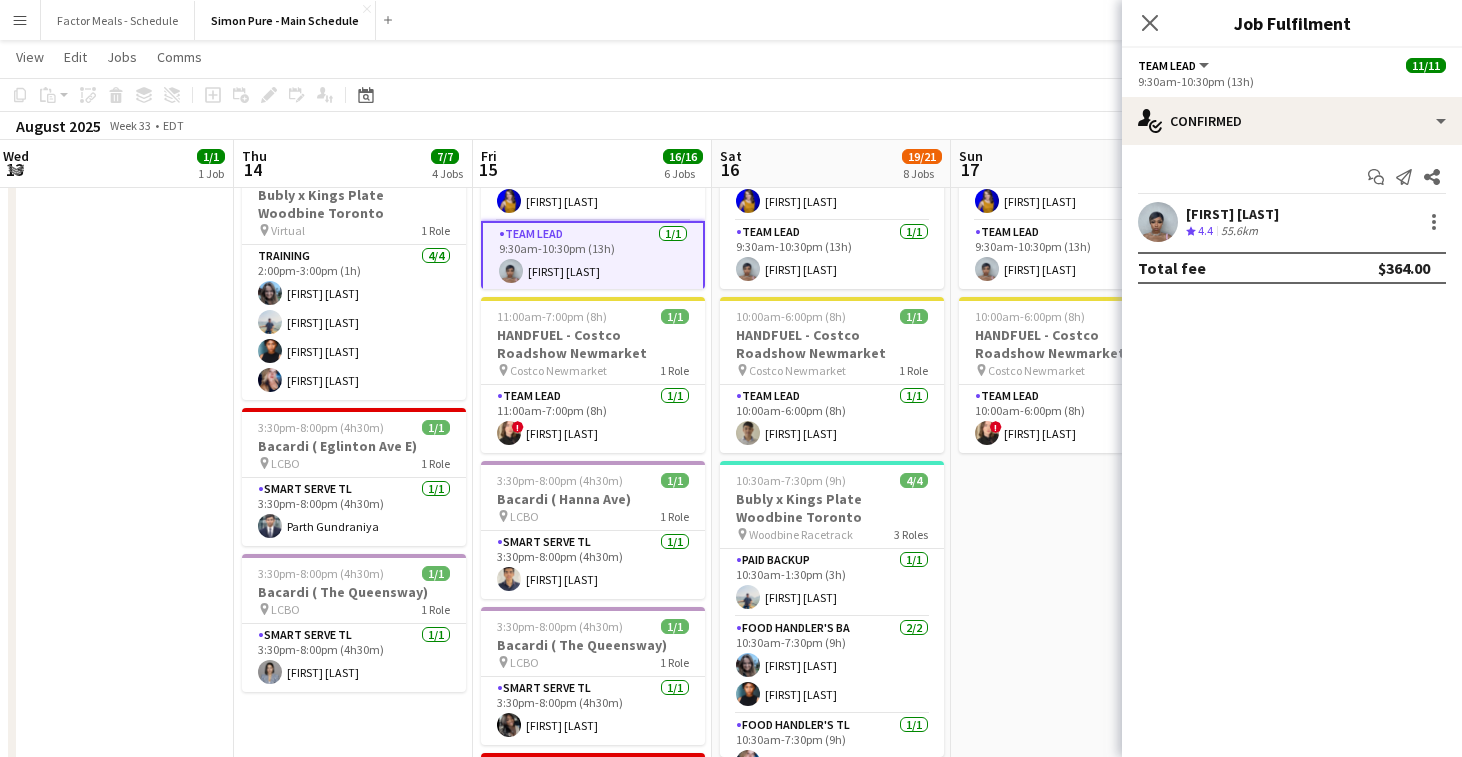 click on "[FIRST] [LAST]" at bounding box center [1232, 214] 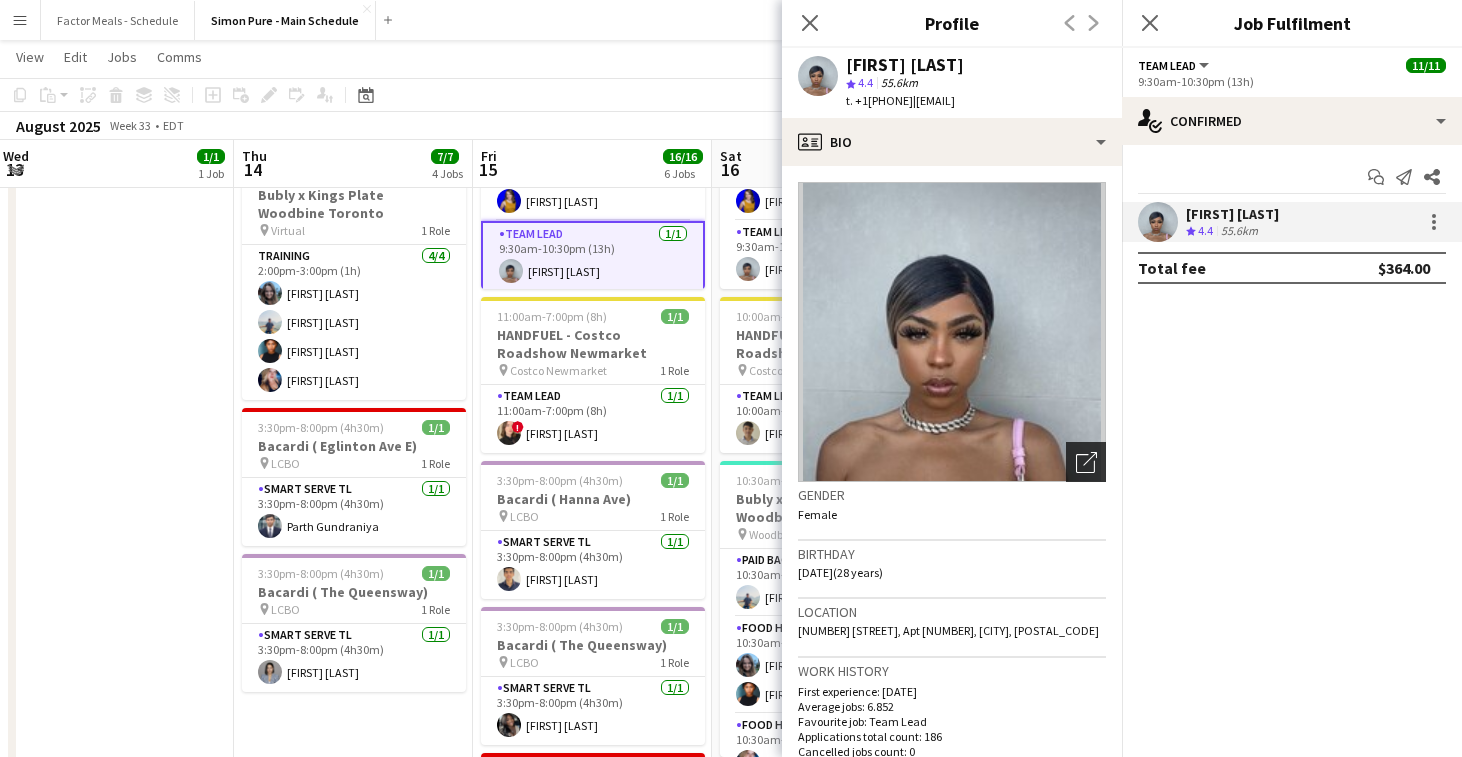 click on "Open photos pop-in" 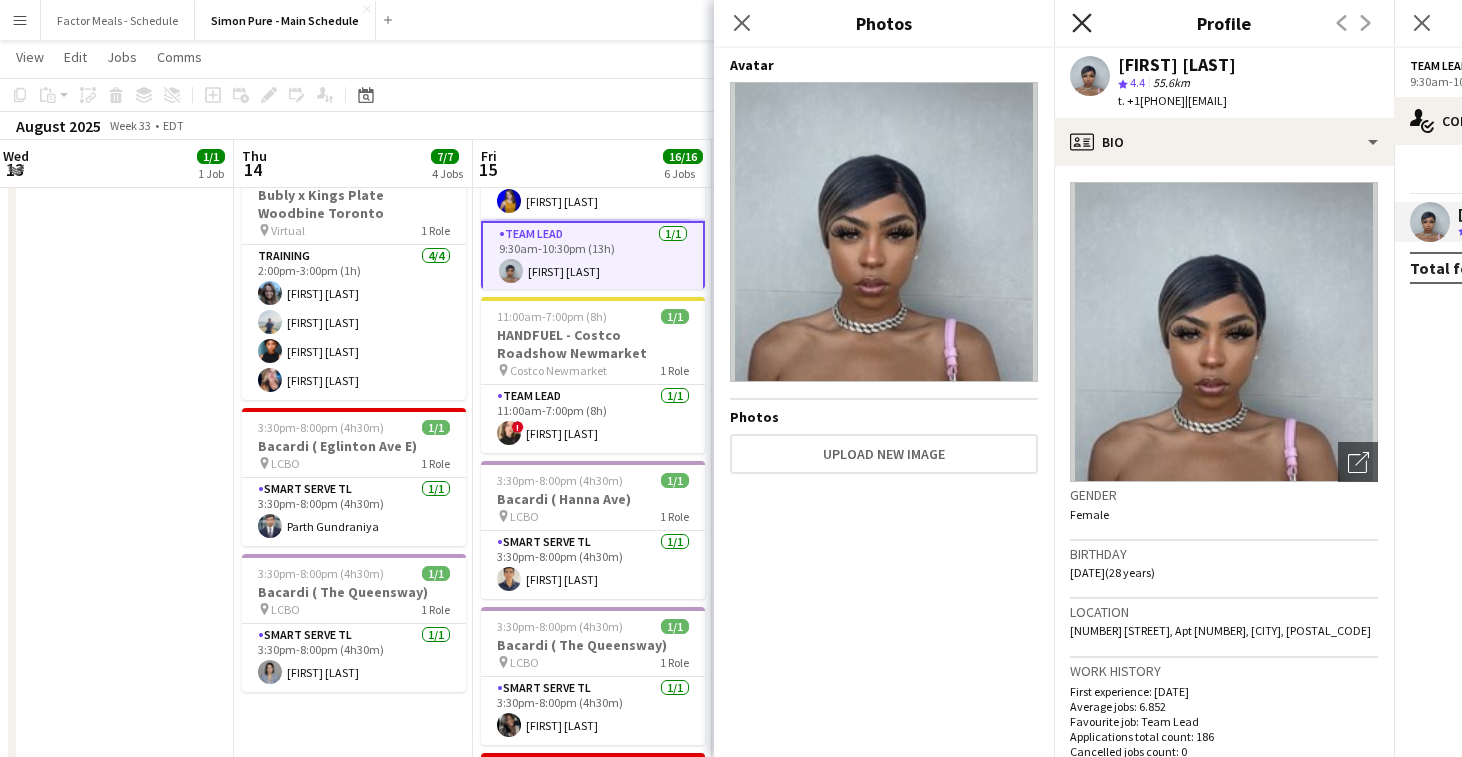 click 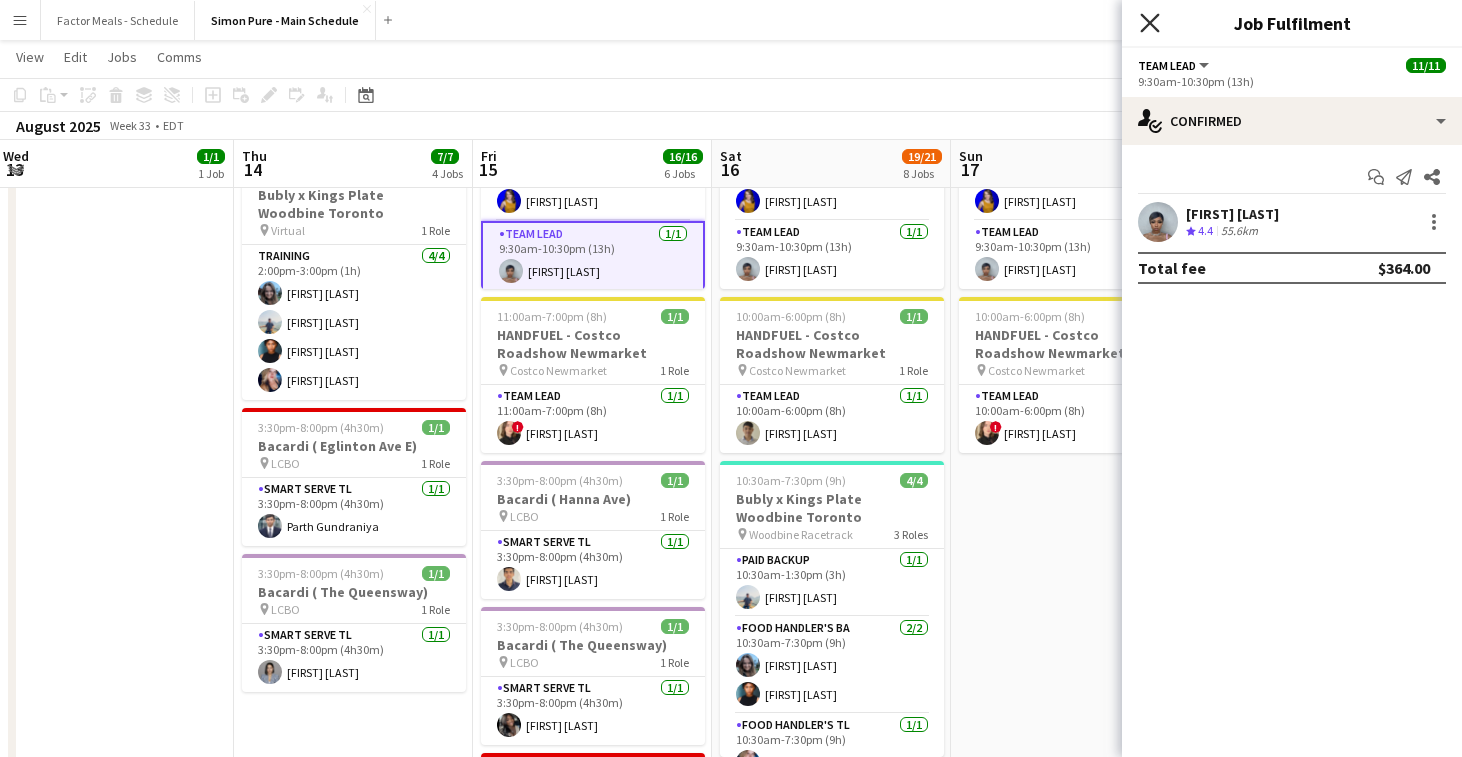 click 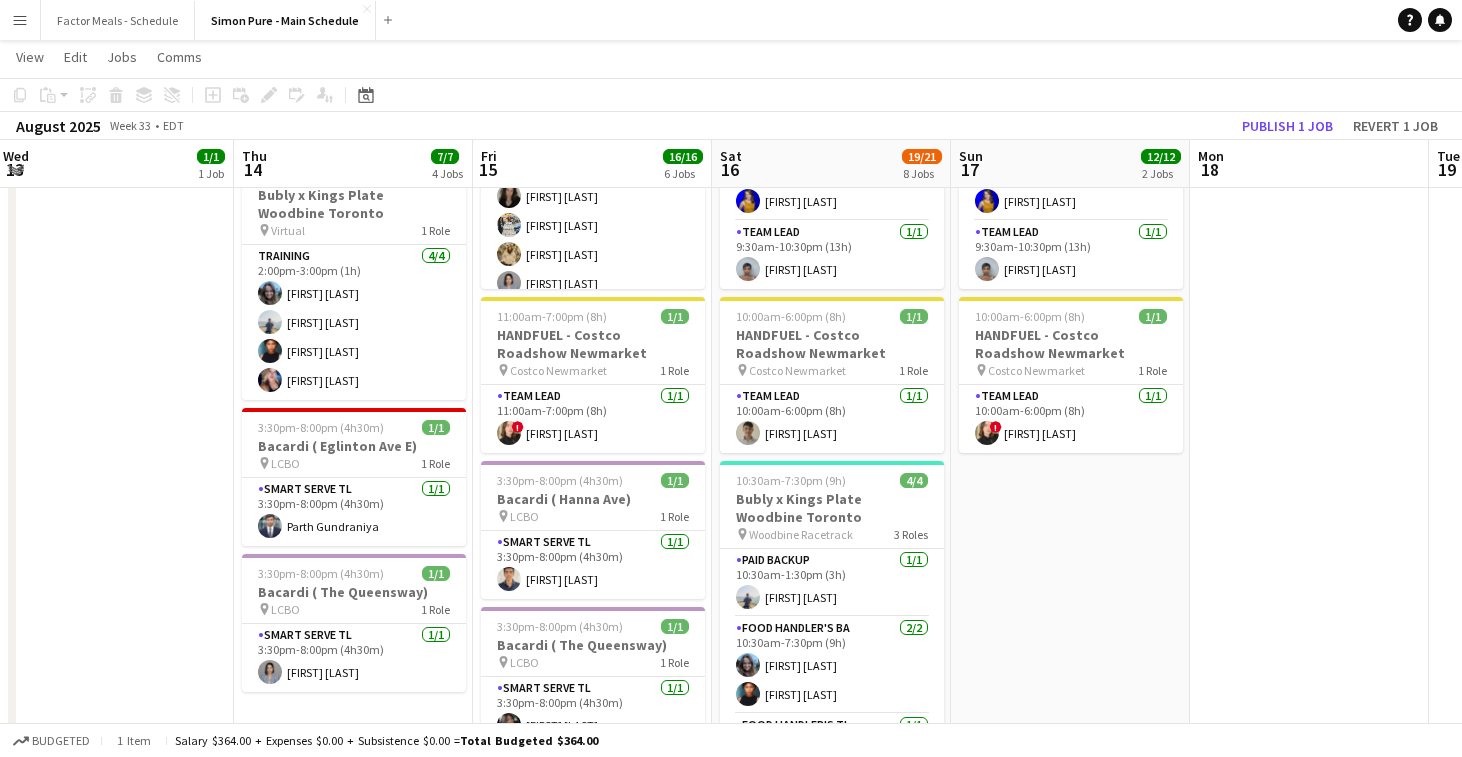 scroll, scrollTop: 39, scrollLeft: 0, axis: vertical 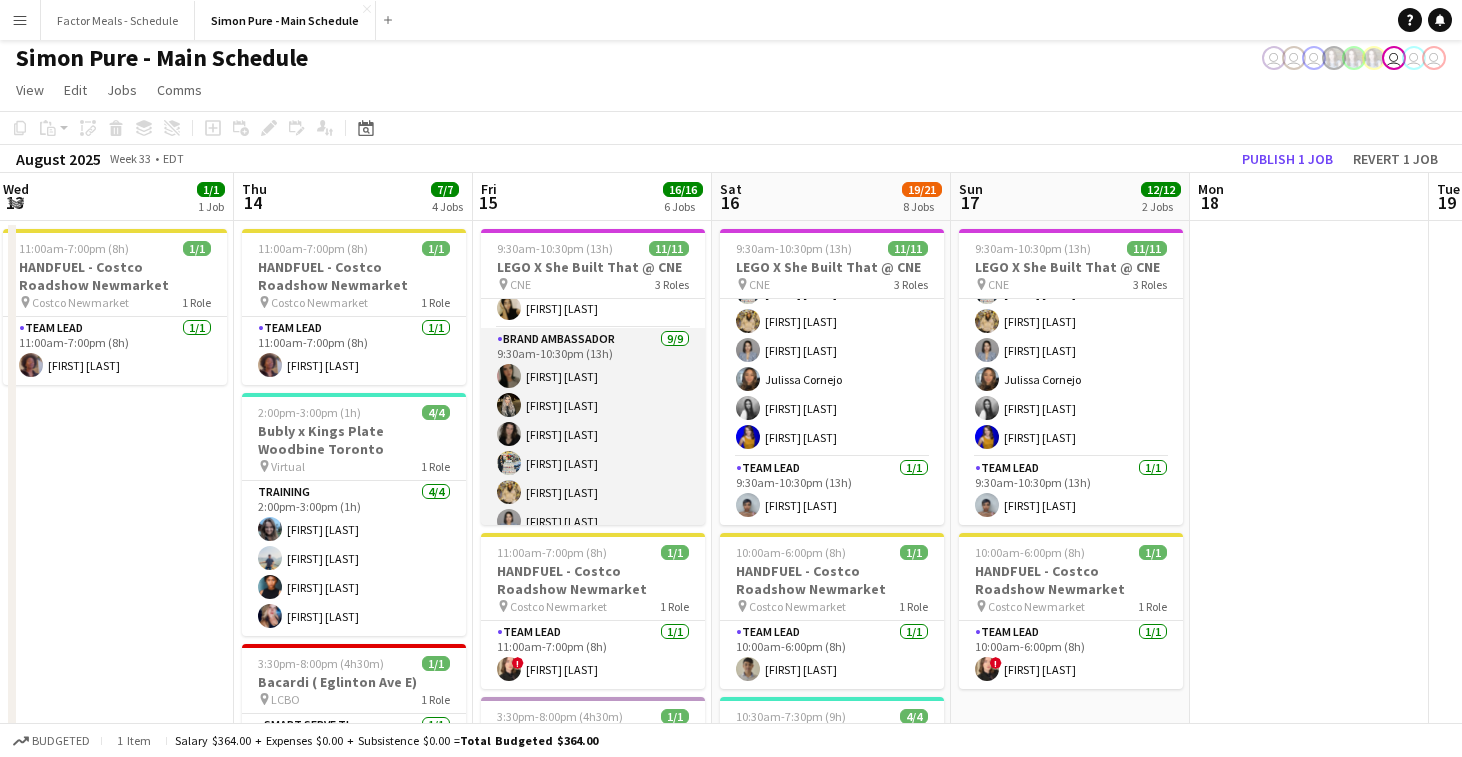 click on "Brand Ambassador    9/9   9:30am-10:30pm (13h)
[FIRST] [LAST] [FIRST] [LAST] [FIRST] [LAST] [FIRST] [LAST] [FIRST] [LAST] [FIRST] [LAST] [FIRST] [LAST]" at bounding box center [593, 478] 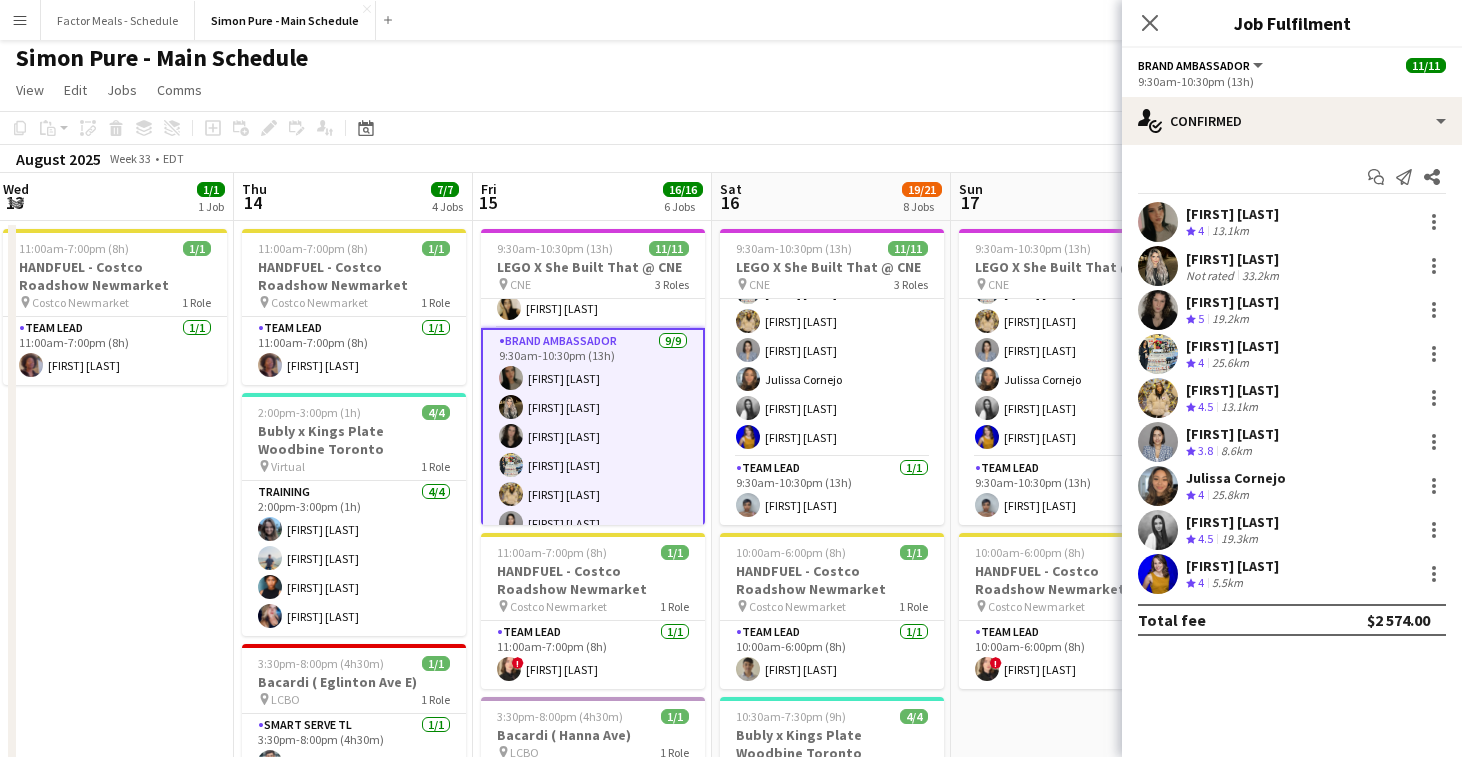 click on "[FIRST] [LAST]" at bounding box center (1234, 259) 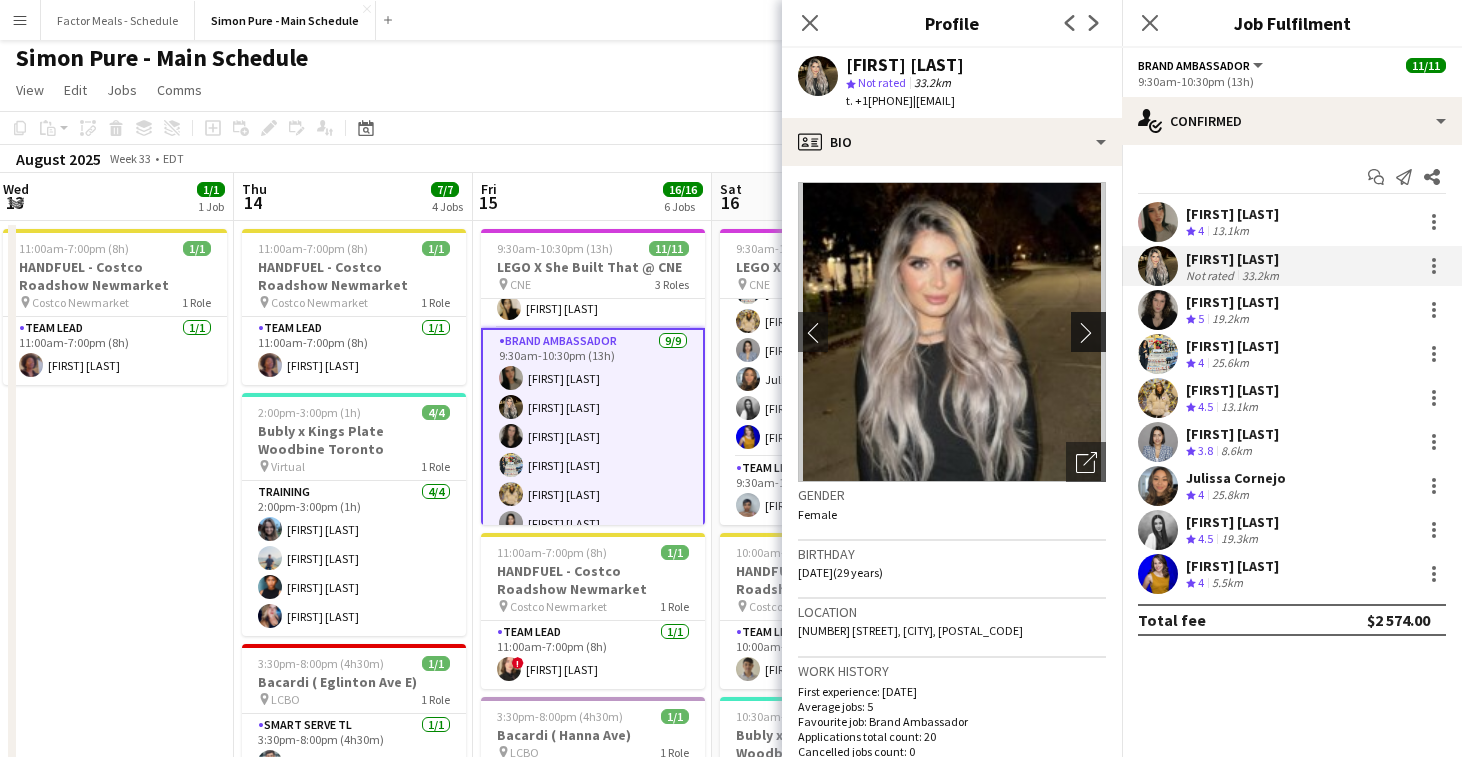 click on "chevron-right" 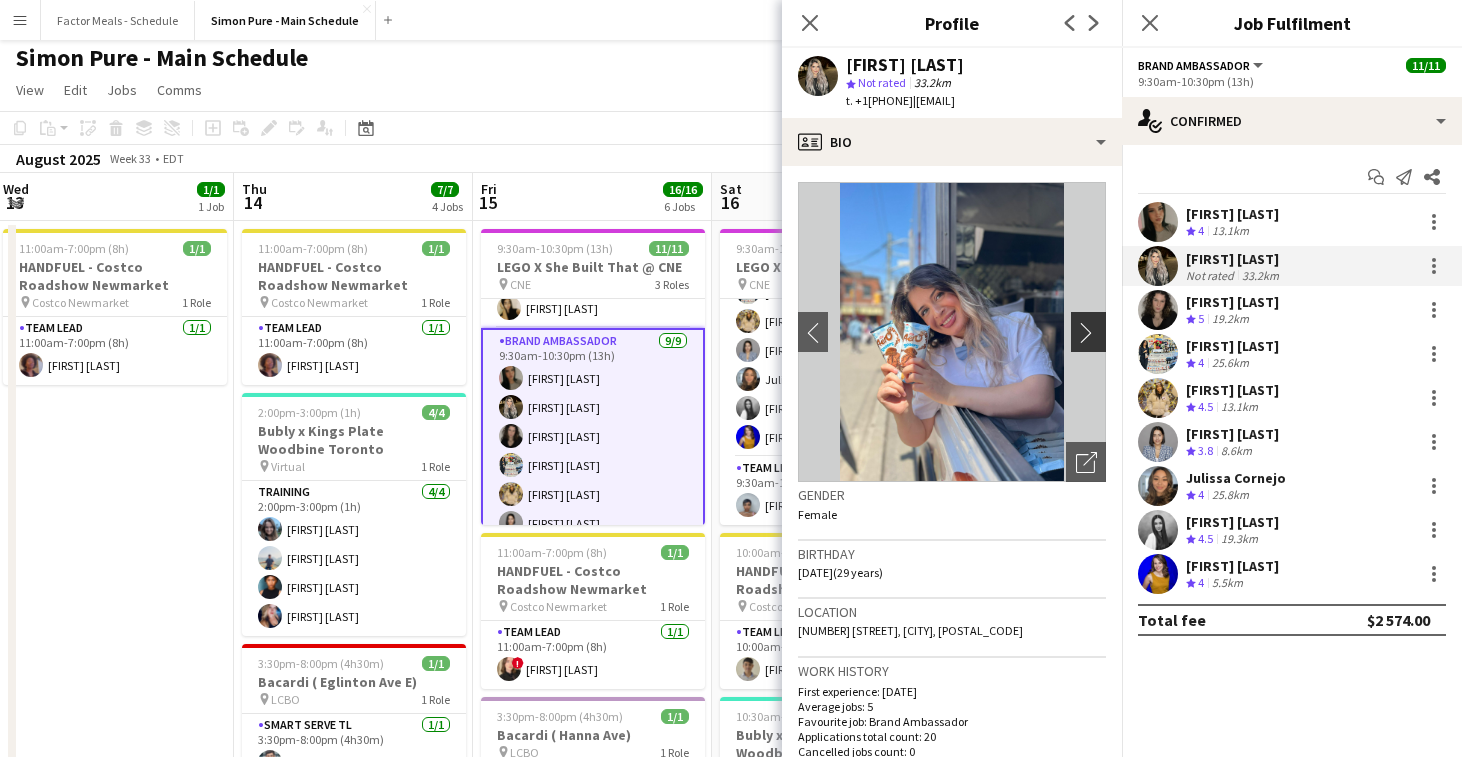click on "chevron-right" 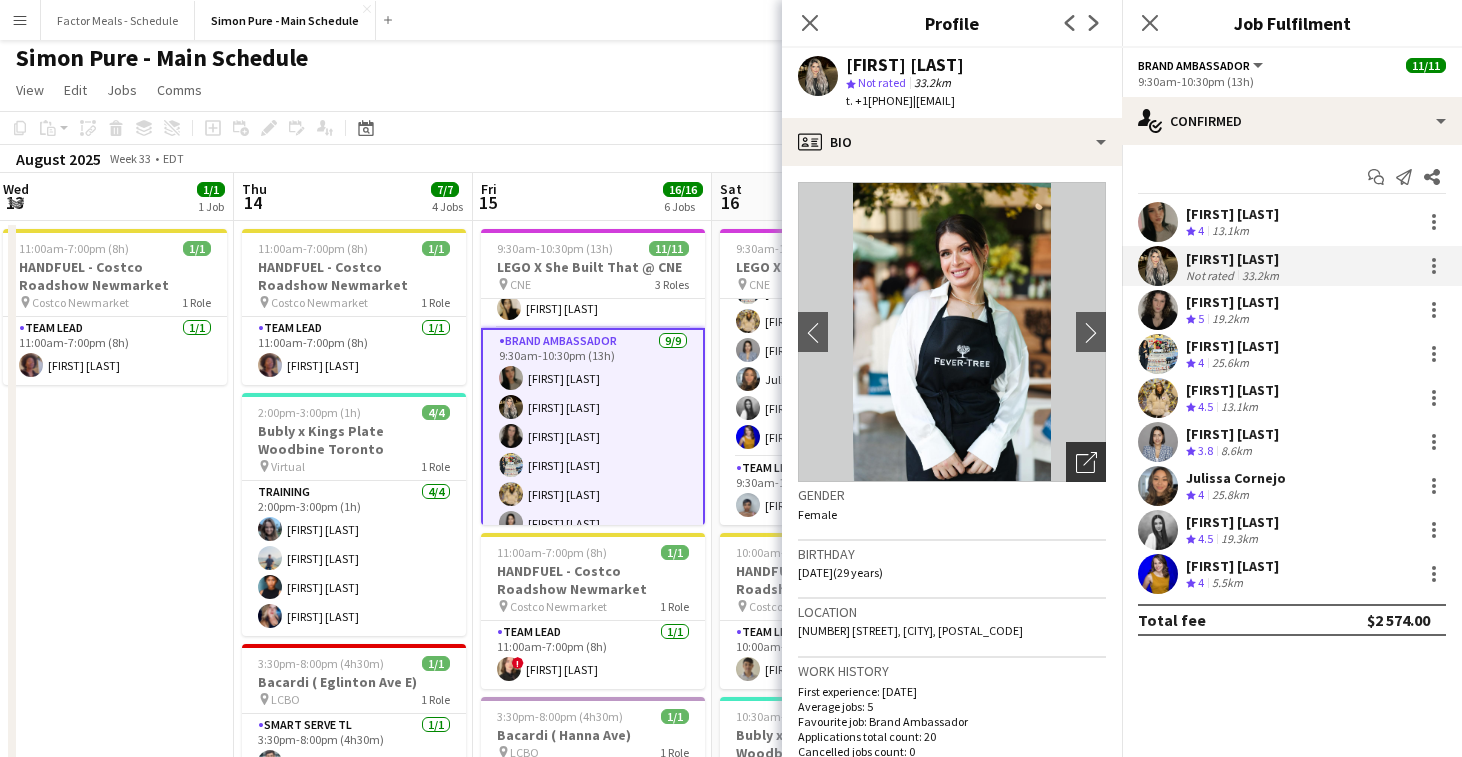 click on "Open photos pop-in" 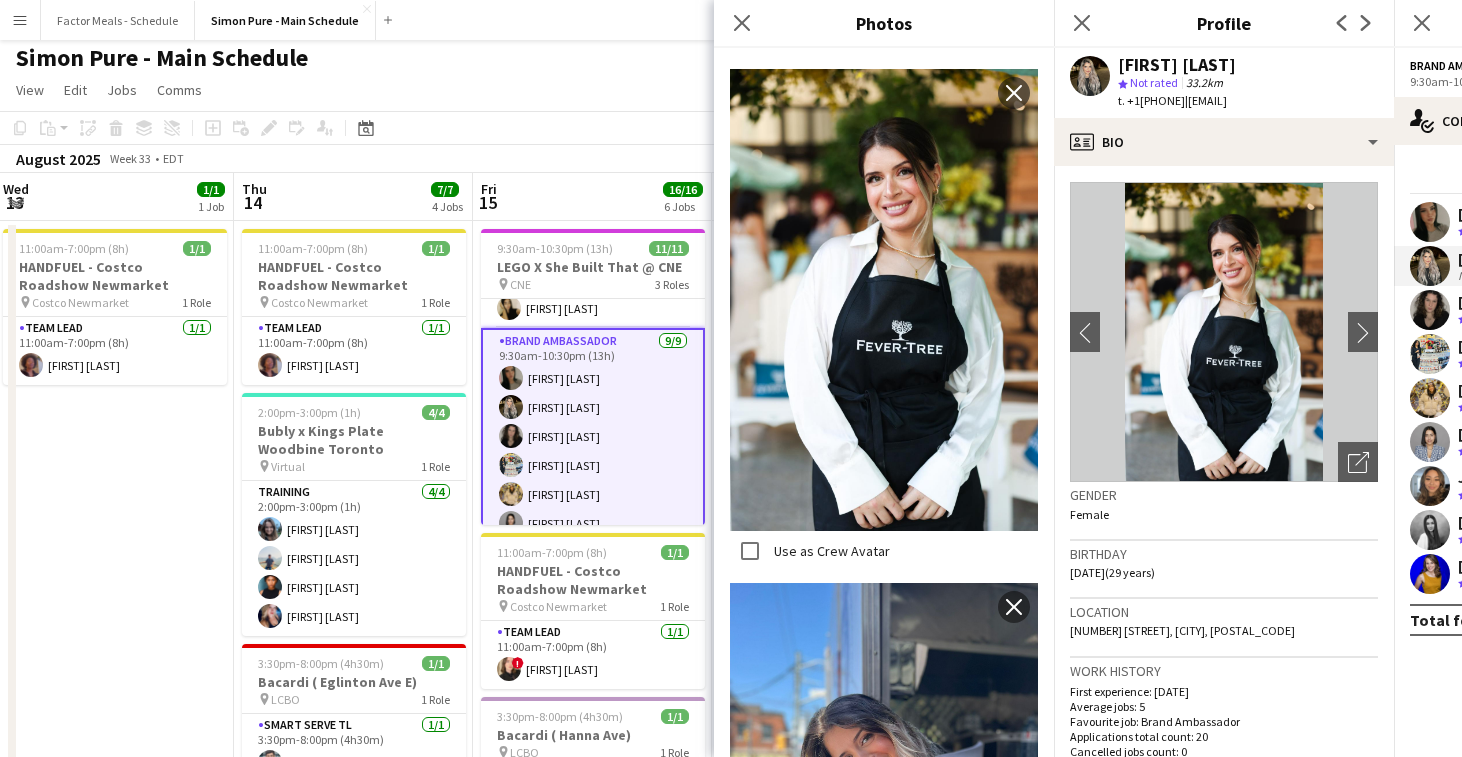scroll, scrollTop: 4041, scrollLeft: 0, axis: vertical 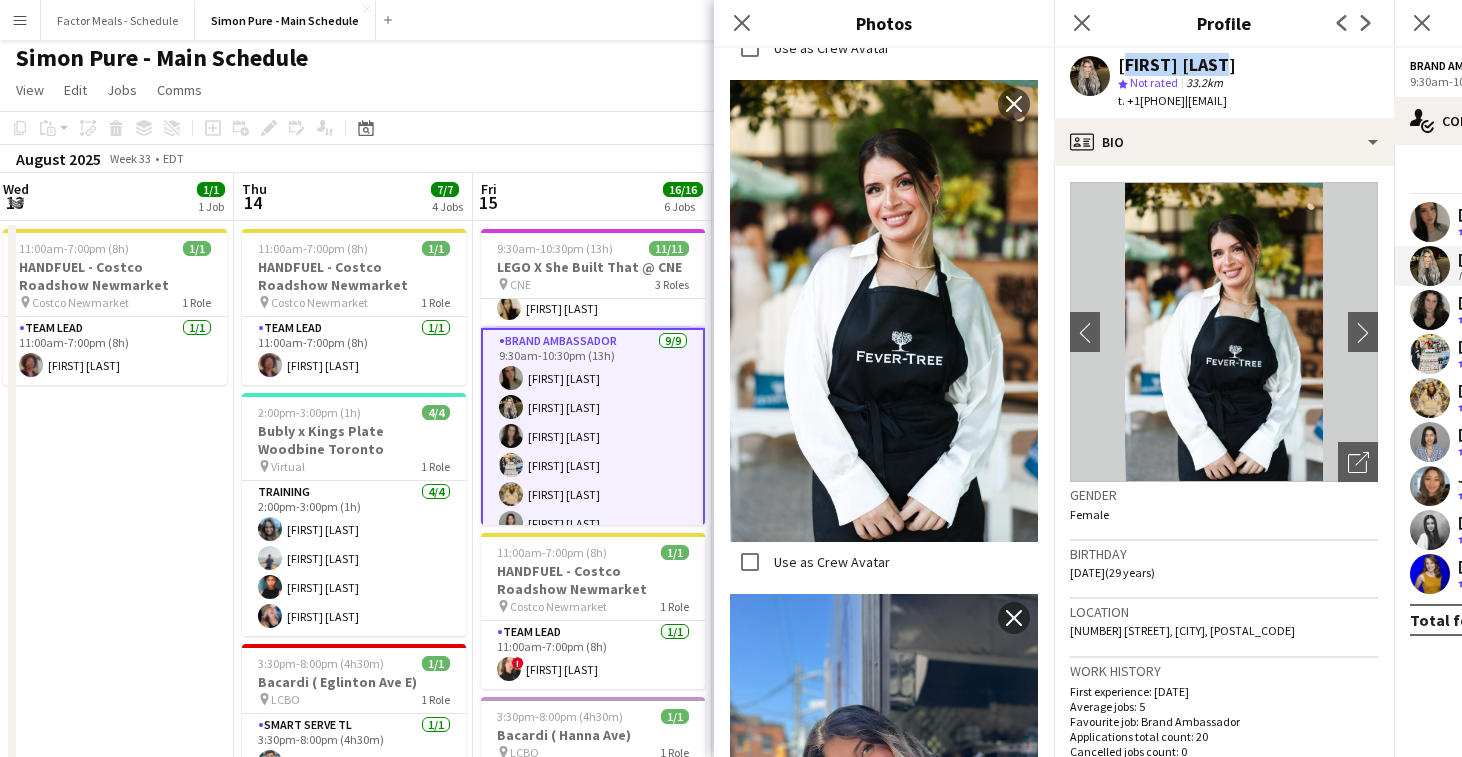drag, startPoint x: 1214, startPoint y: 65, endPoint x: 1122, endPoint y: 68, distance: 92.0489 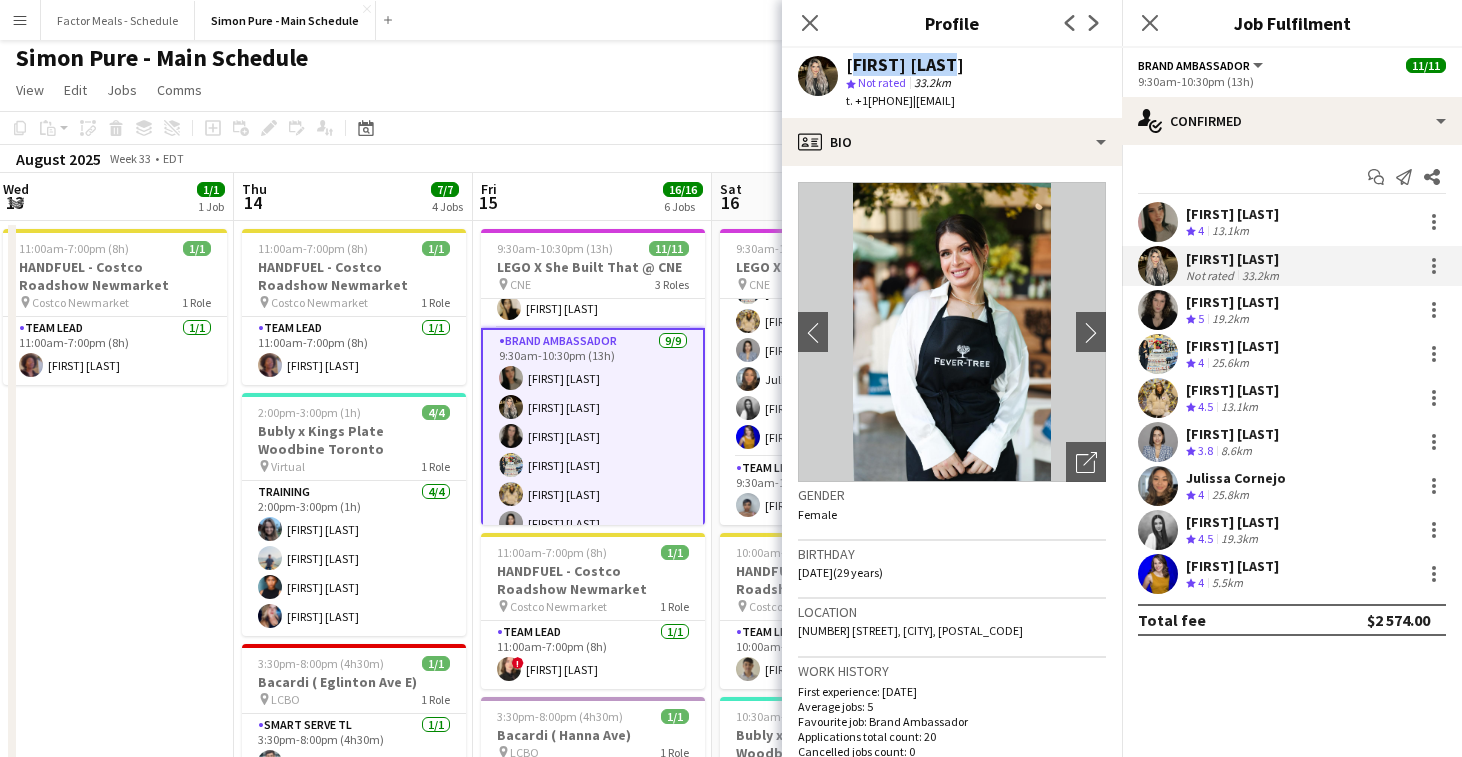copy on "[FIRST] [LAST]" 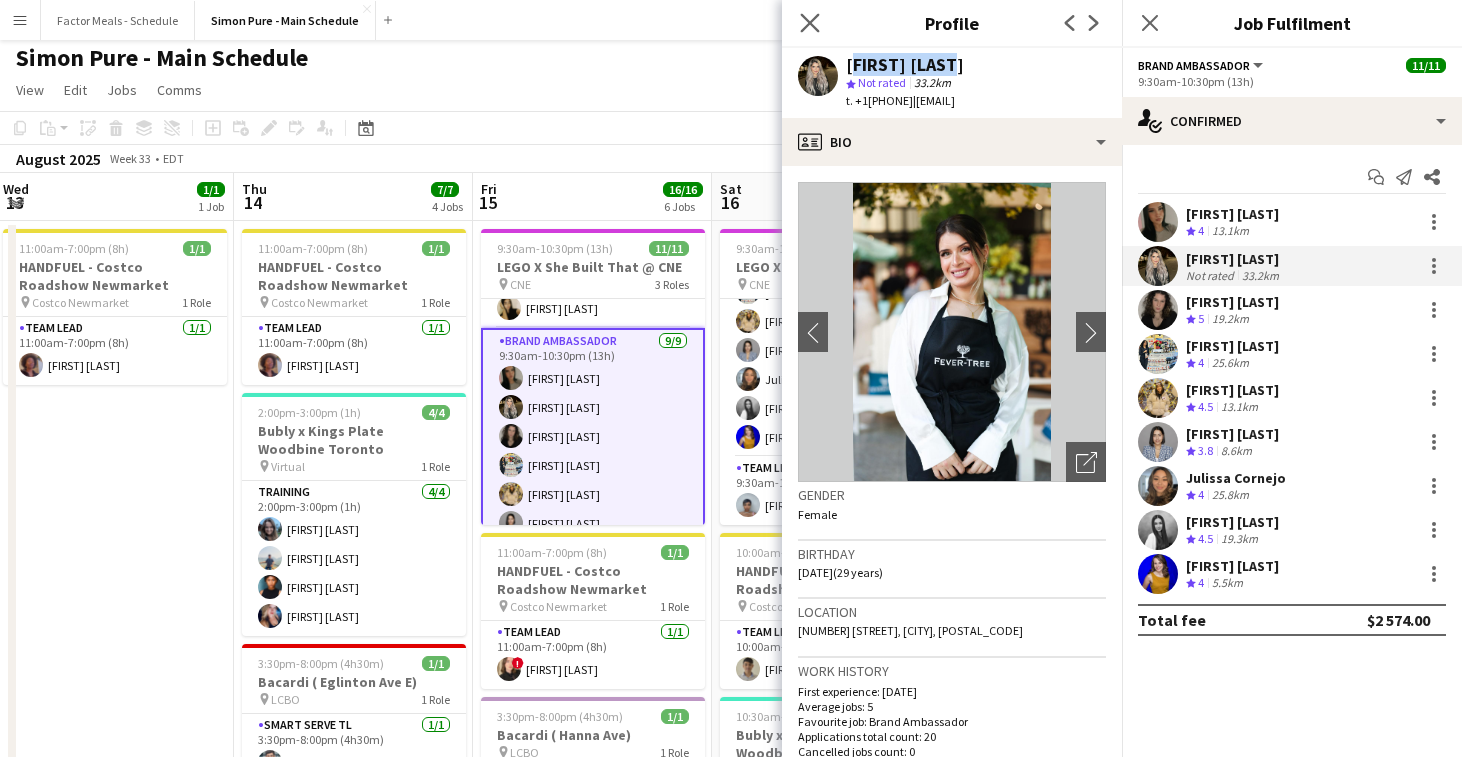 click on "Close pop-in" 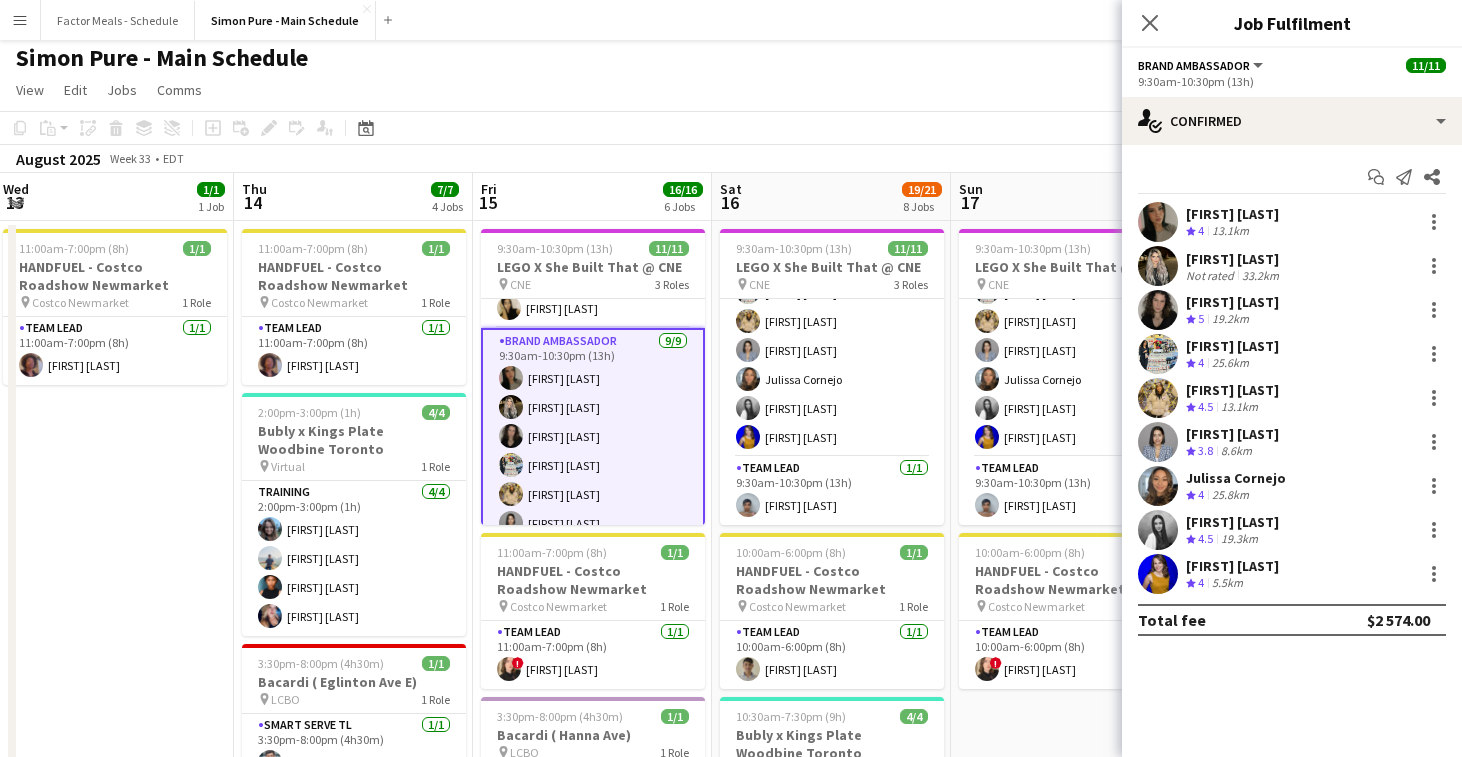 click on "[FIRST] [LAST]" at bounding box center [1232, 302] 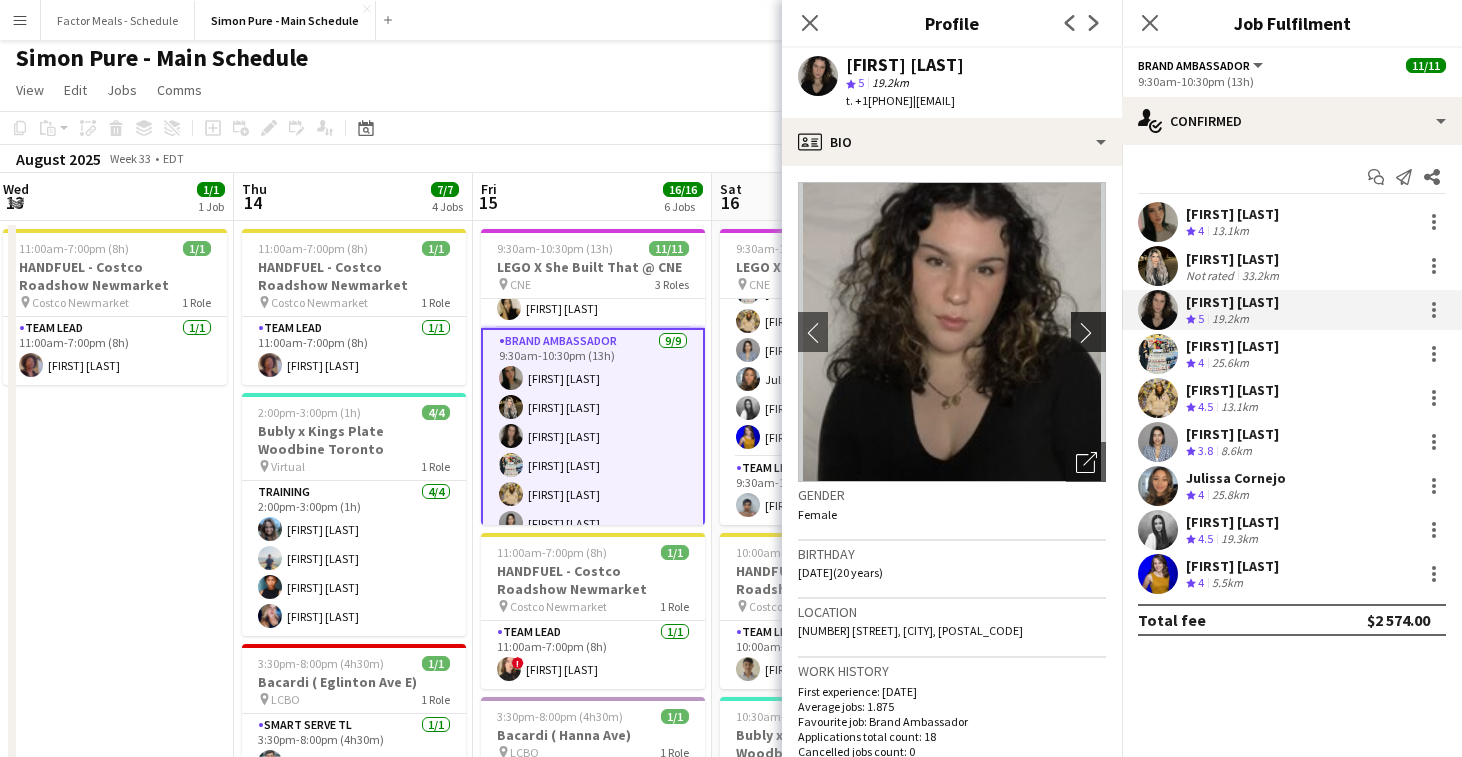 click on "chevron-right" 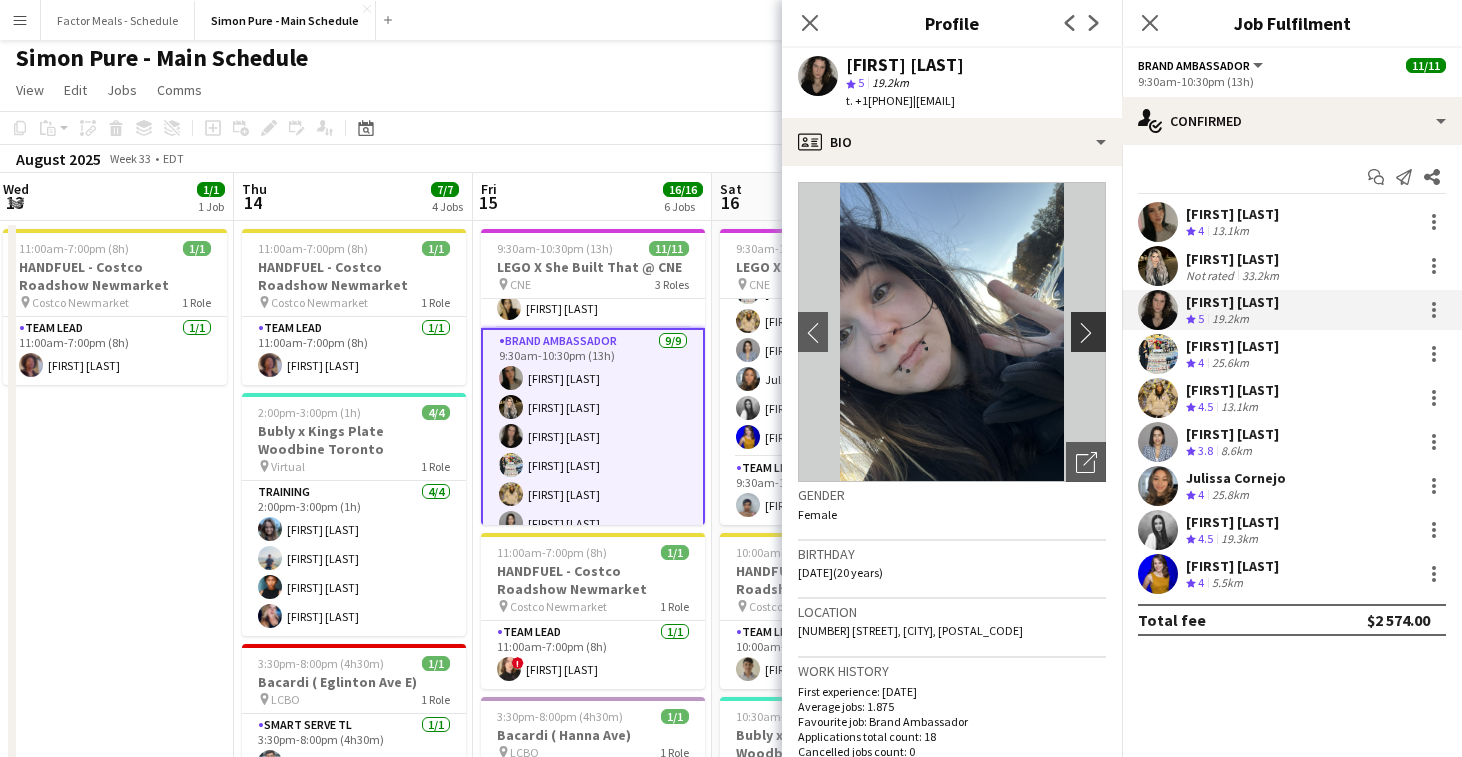 click on "chevron-right" 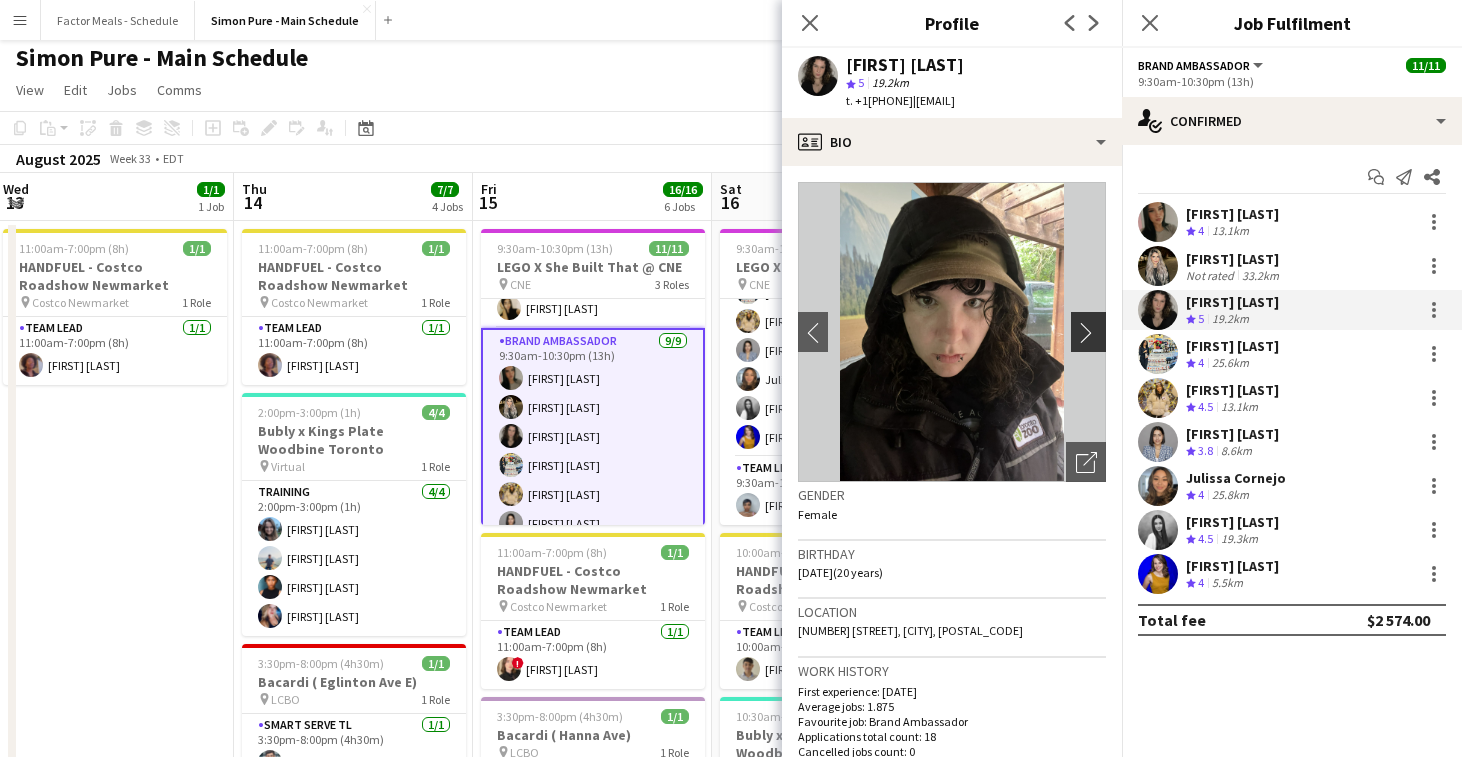 click on "chevron-right" 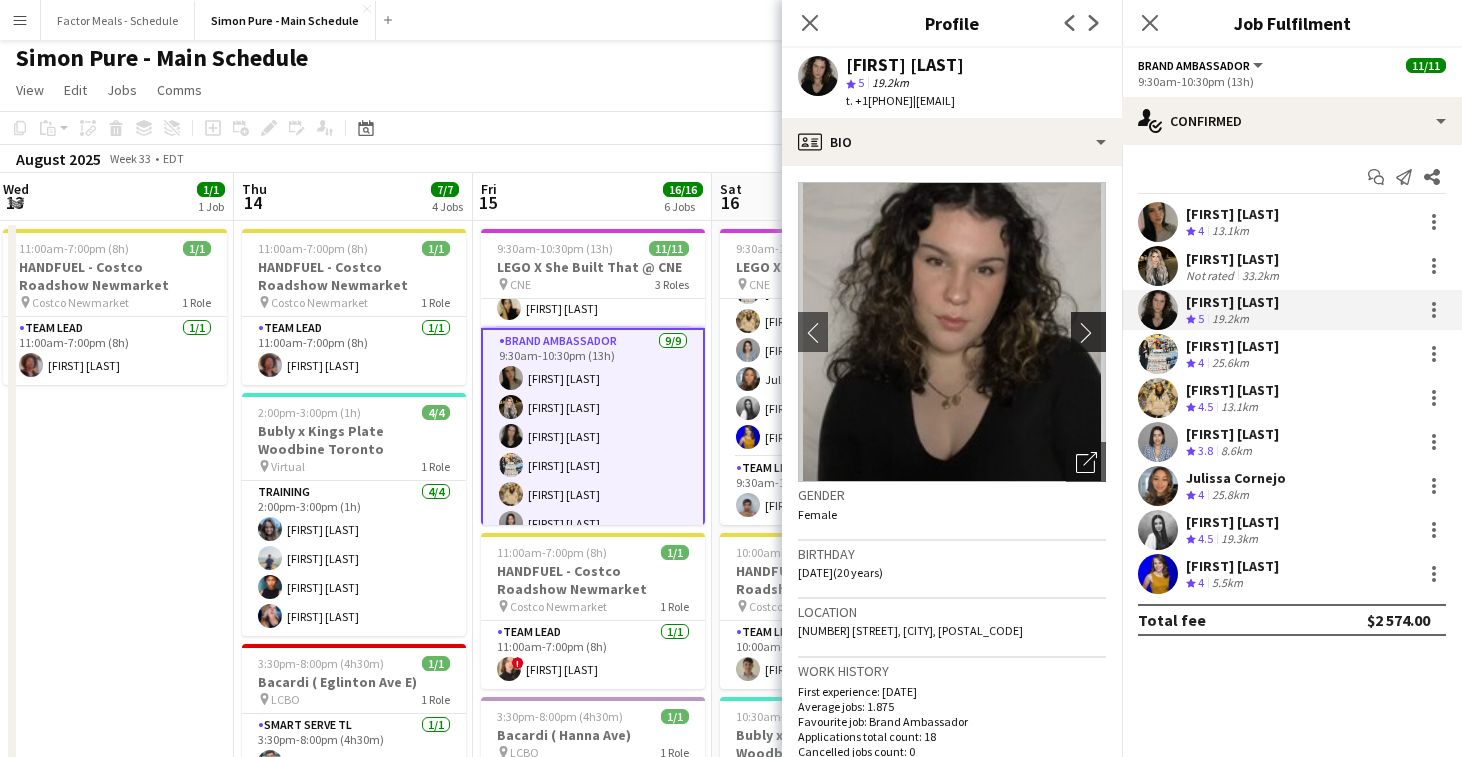 click on "chevron-right" 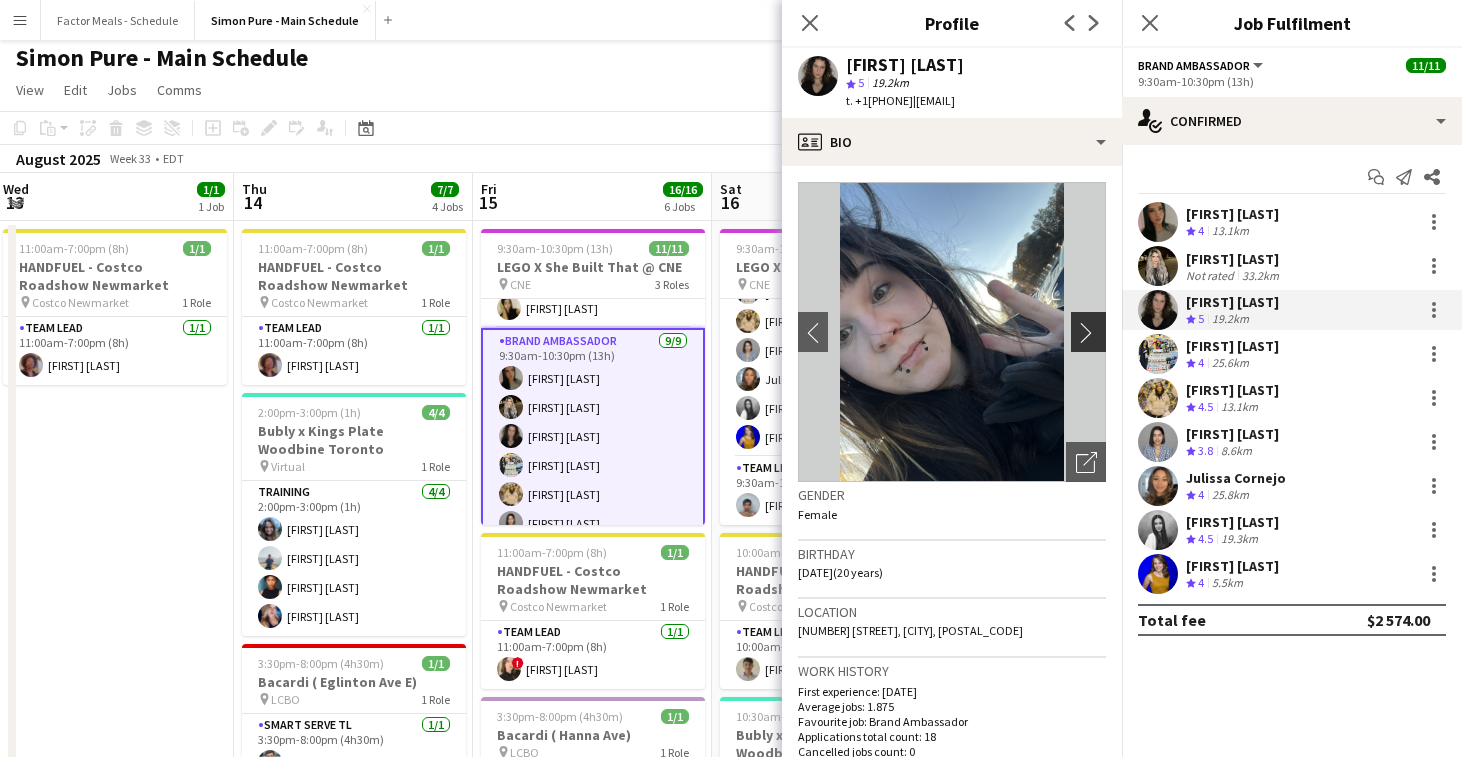 click on "chevron-right" 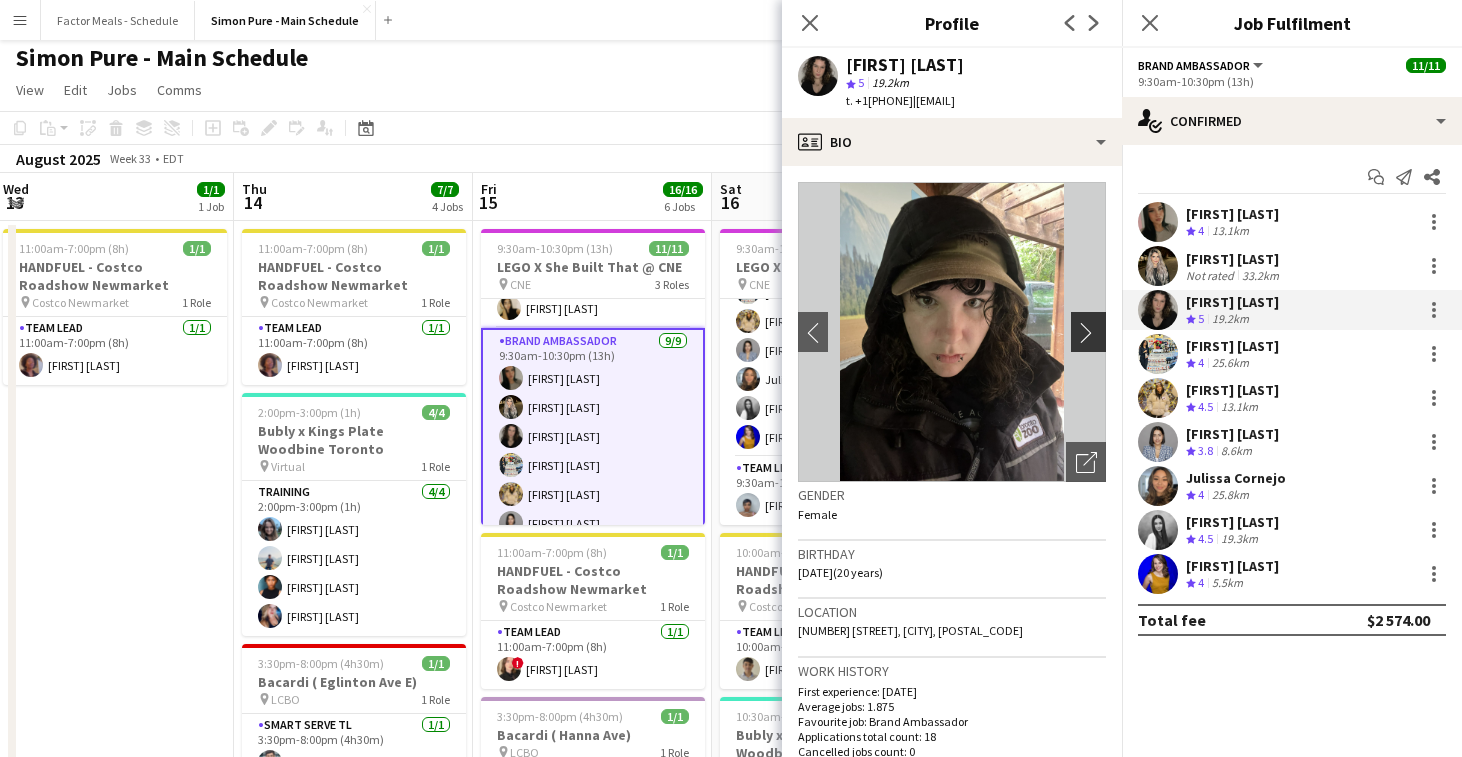 click on "chevron-right" 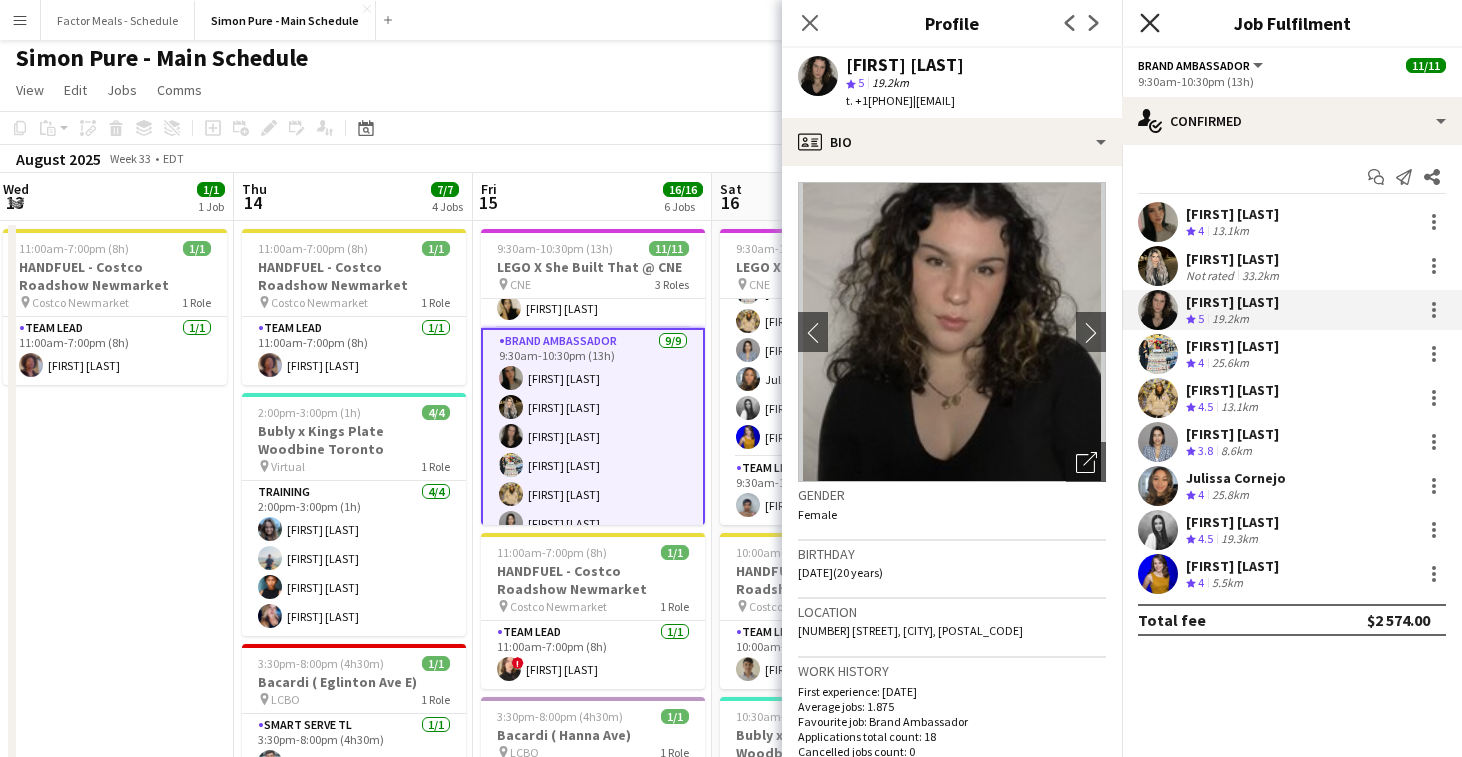 click 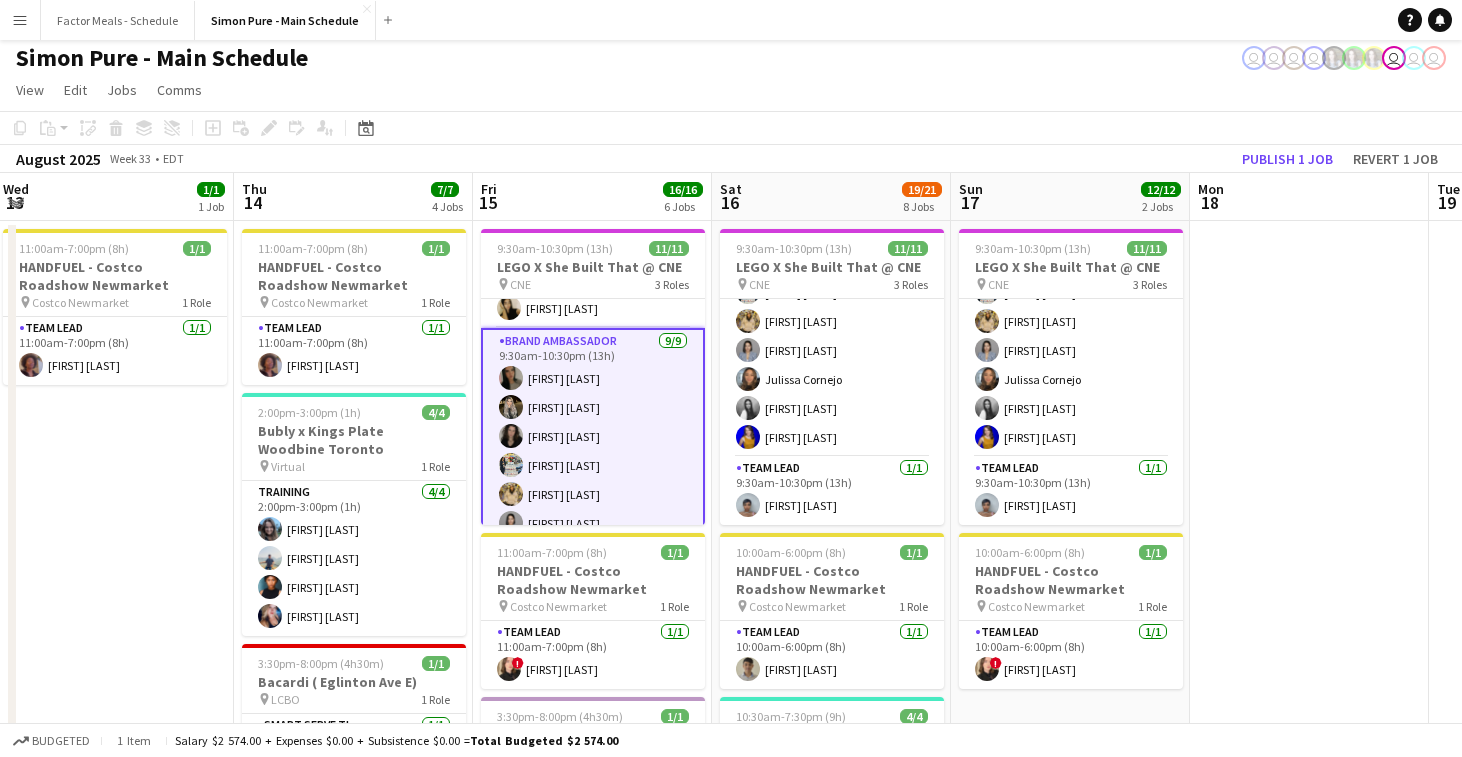 click on "Brand Ambassador    9/9   9:30am-10:30pm (13h)
[FIRST] [LAST] [FIRST] [LAST] [FIRST] [LAST] [FIRST] [LAST] [FIRST] [LAST] [FIRST] [LAST] [FIRST] [LAST]" at bounding box center [593, 480] 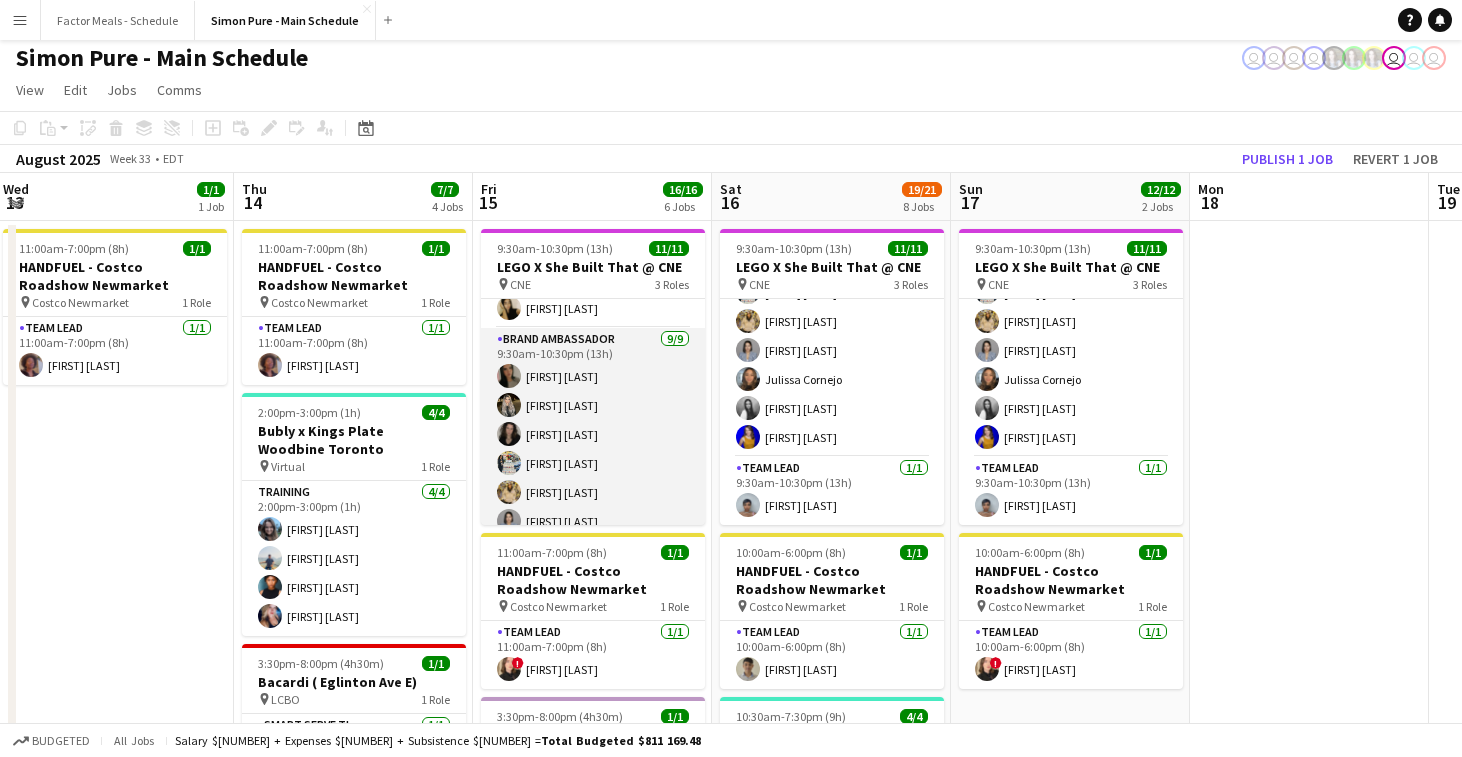 click on "Brand Ambassador    9/9   9:30am-10:30pm (13h)
[FIRST] [LAST] [FIRST] [LAST] [FIRST] [LAST] [FIRST] [LAST] [FIRST] [LAST] [FIRST] [LAST] [FIRST] [LAST]" at bounding box center [593, 478] 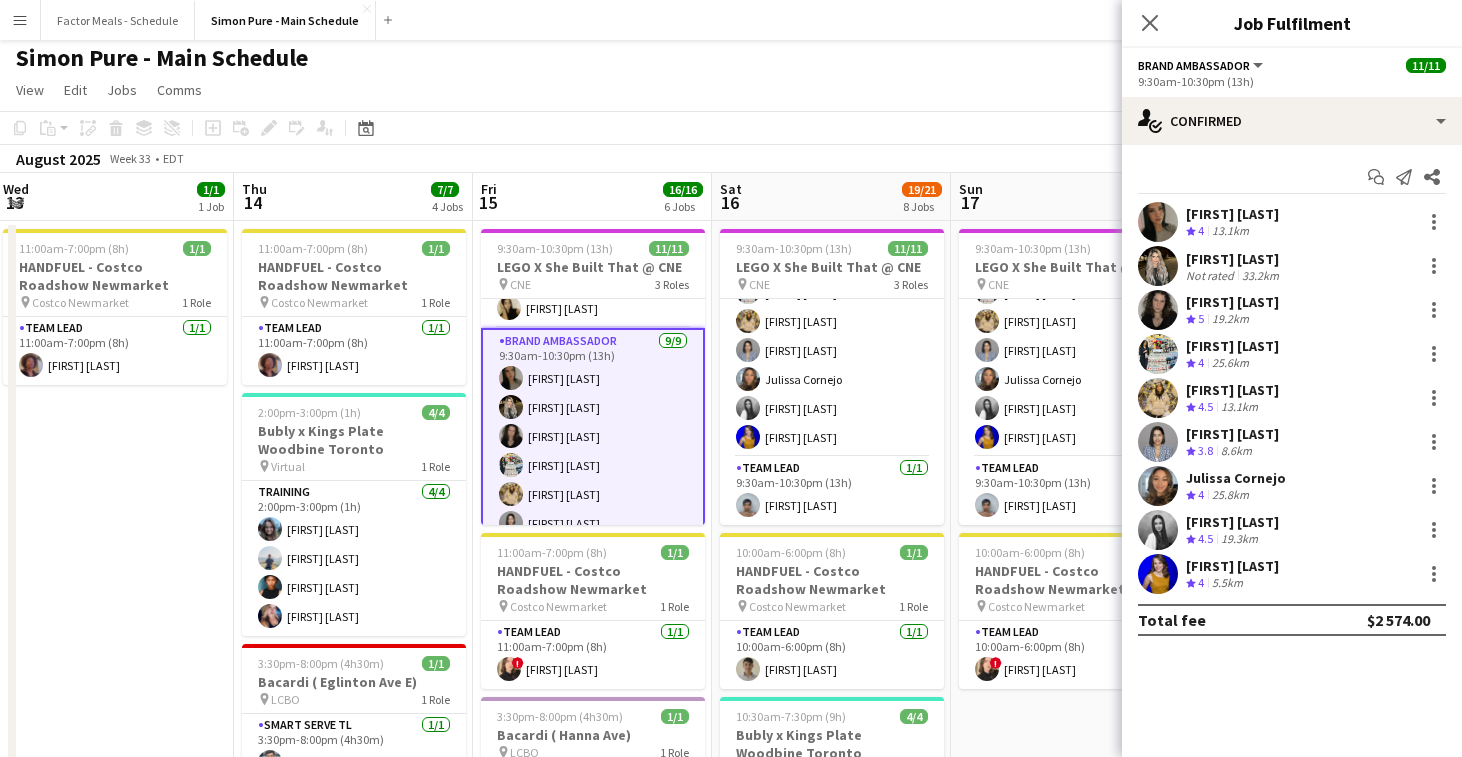 click on "[FIRST] [LAST]" at bounding box center (1232, 302) 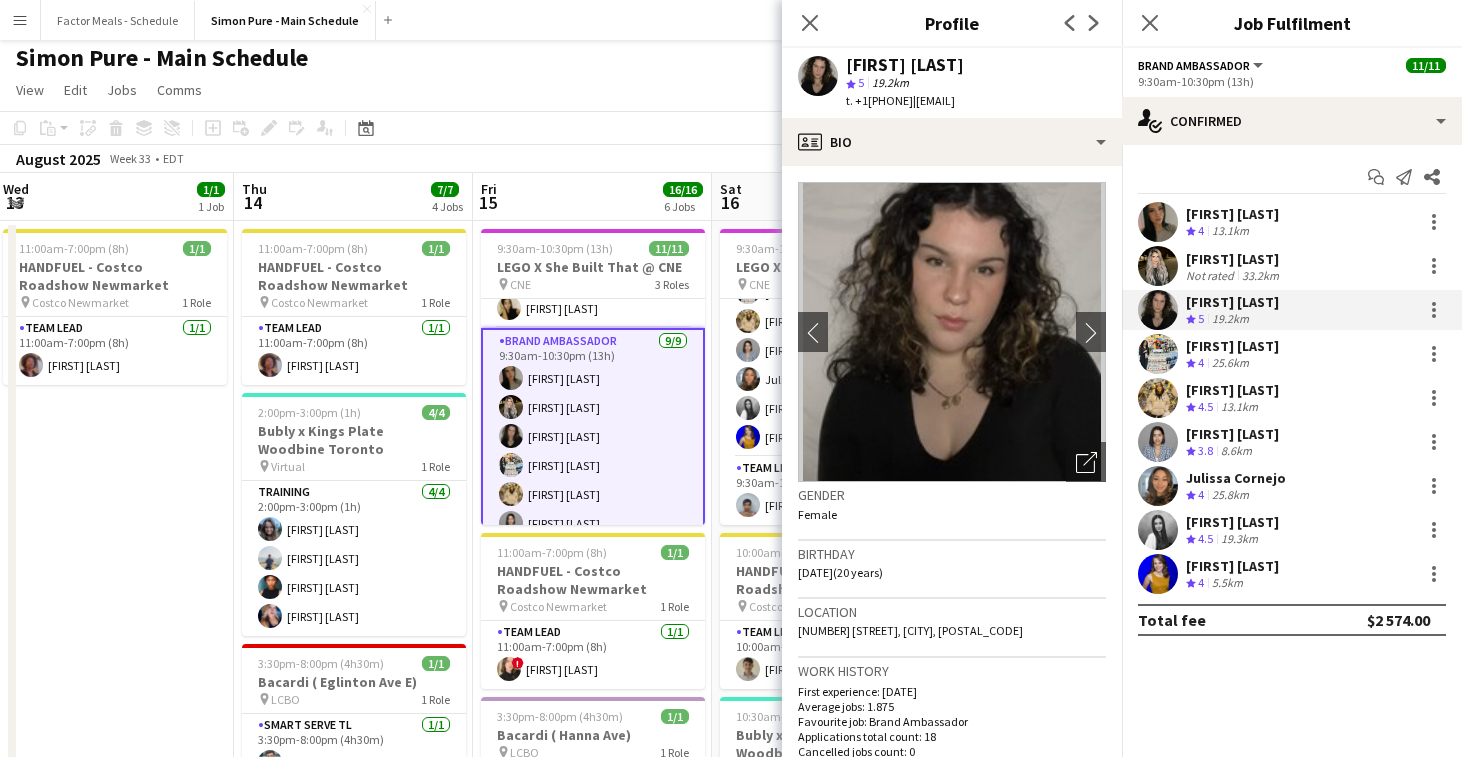 drag, startPoint x: 998, startPoint y: 65, endPoint x: 846, endPoint y: 65, distance: 152 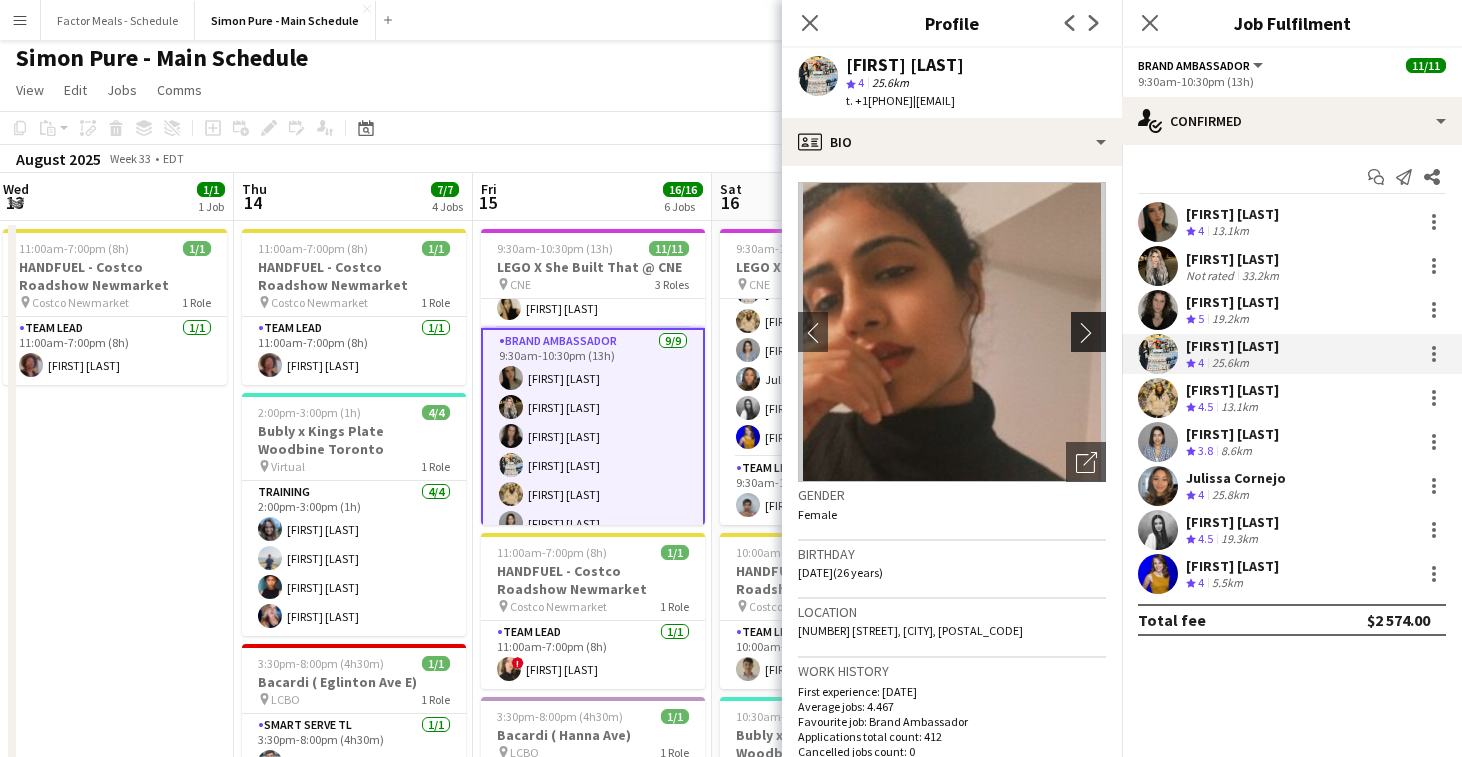 click on "chevron-right" 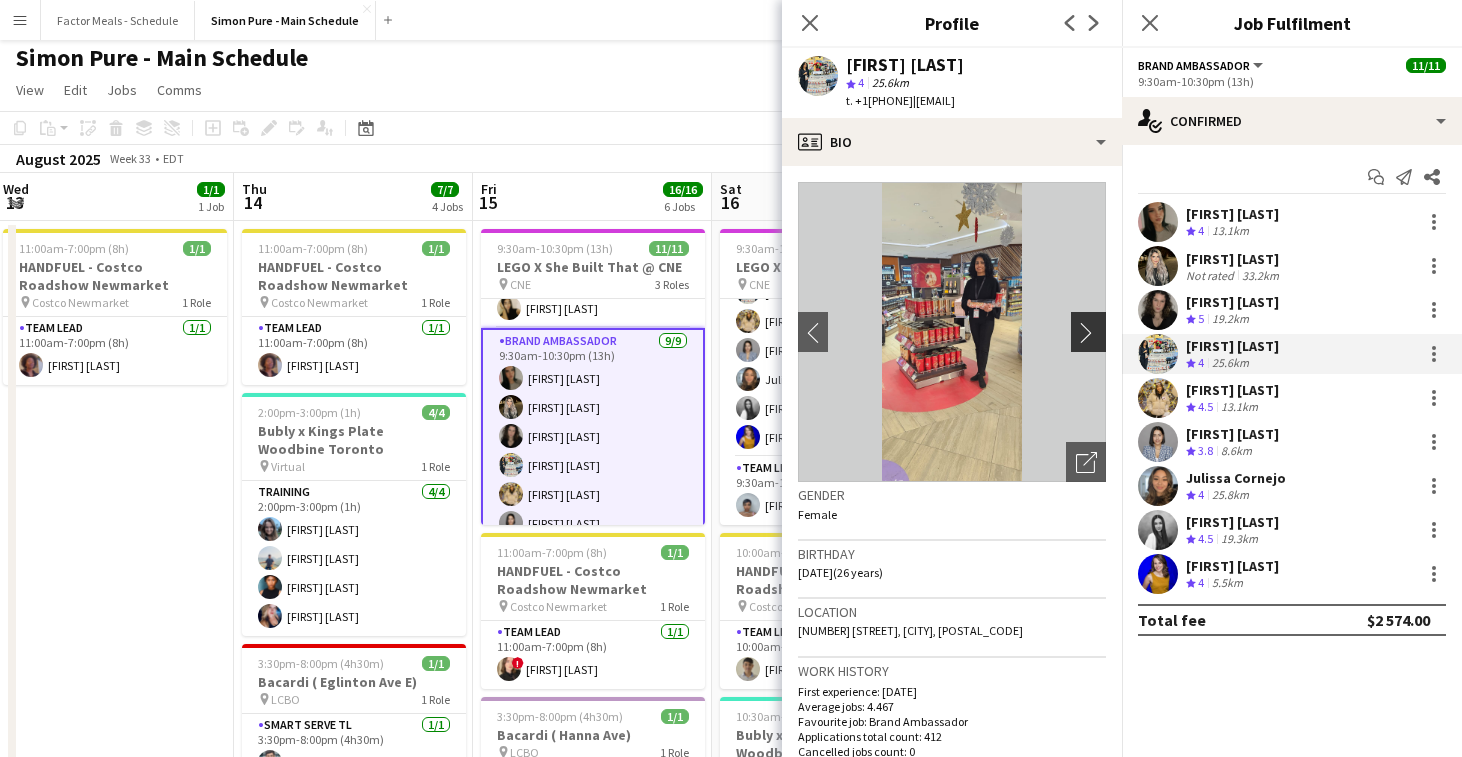 click on "chevron-right" 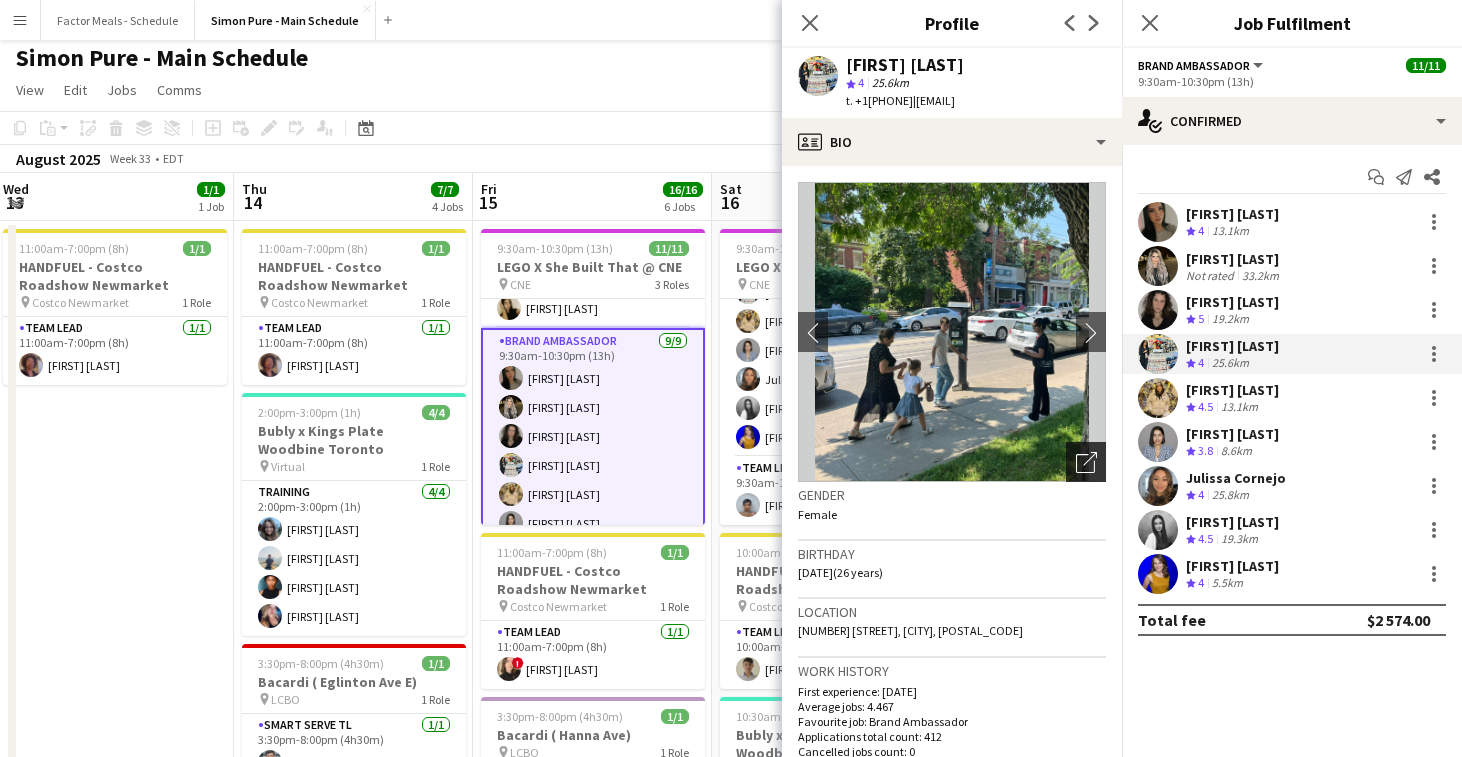 click on "Open photos pop-in" 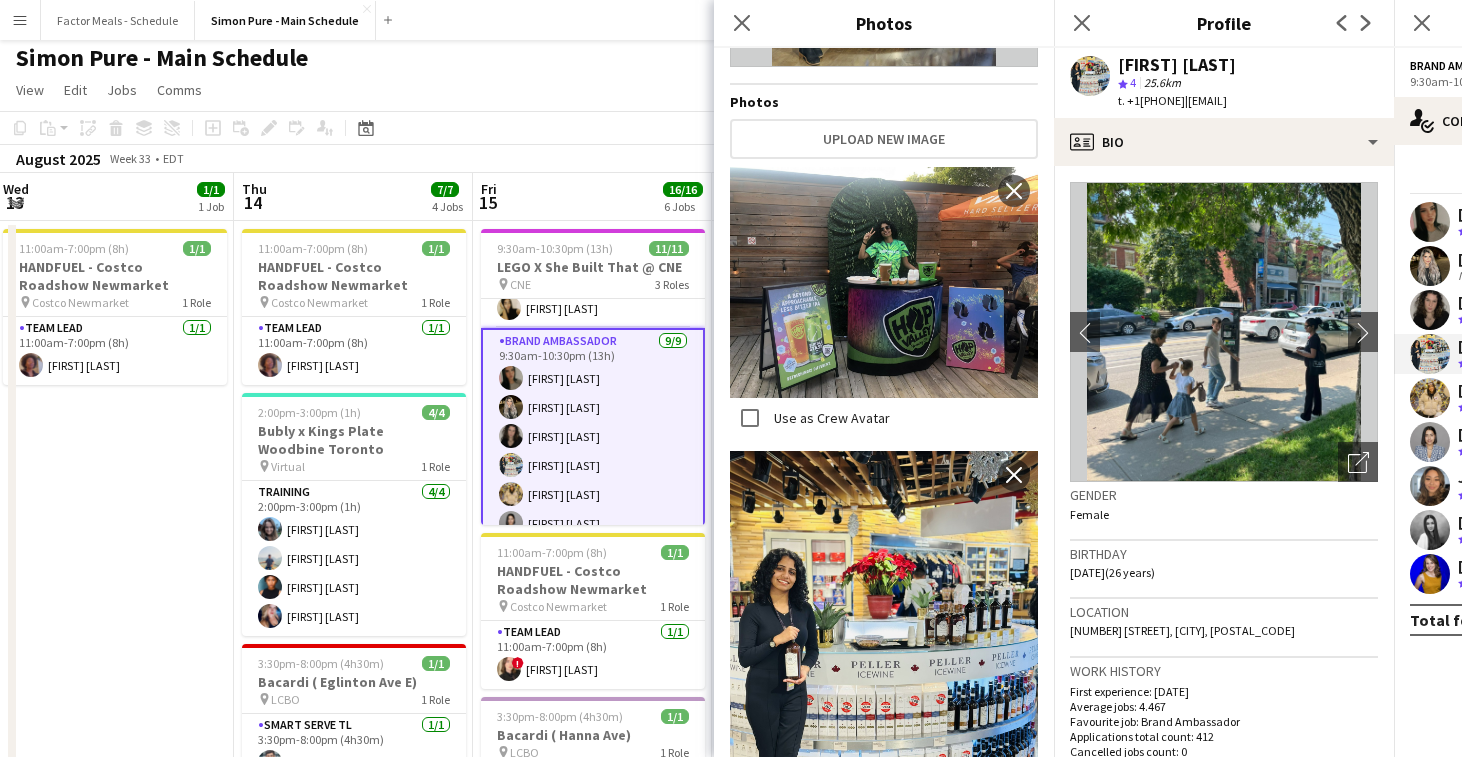 scroll, scrollTop: 328, scrollLeft: 0, axis: vertical 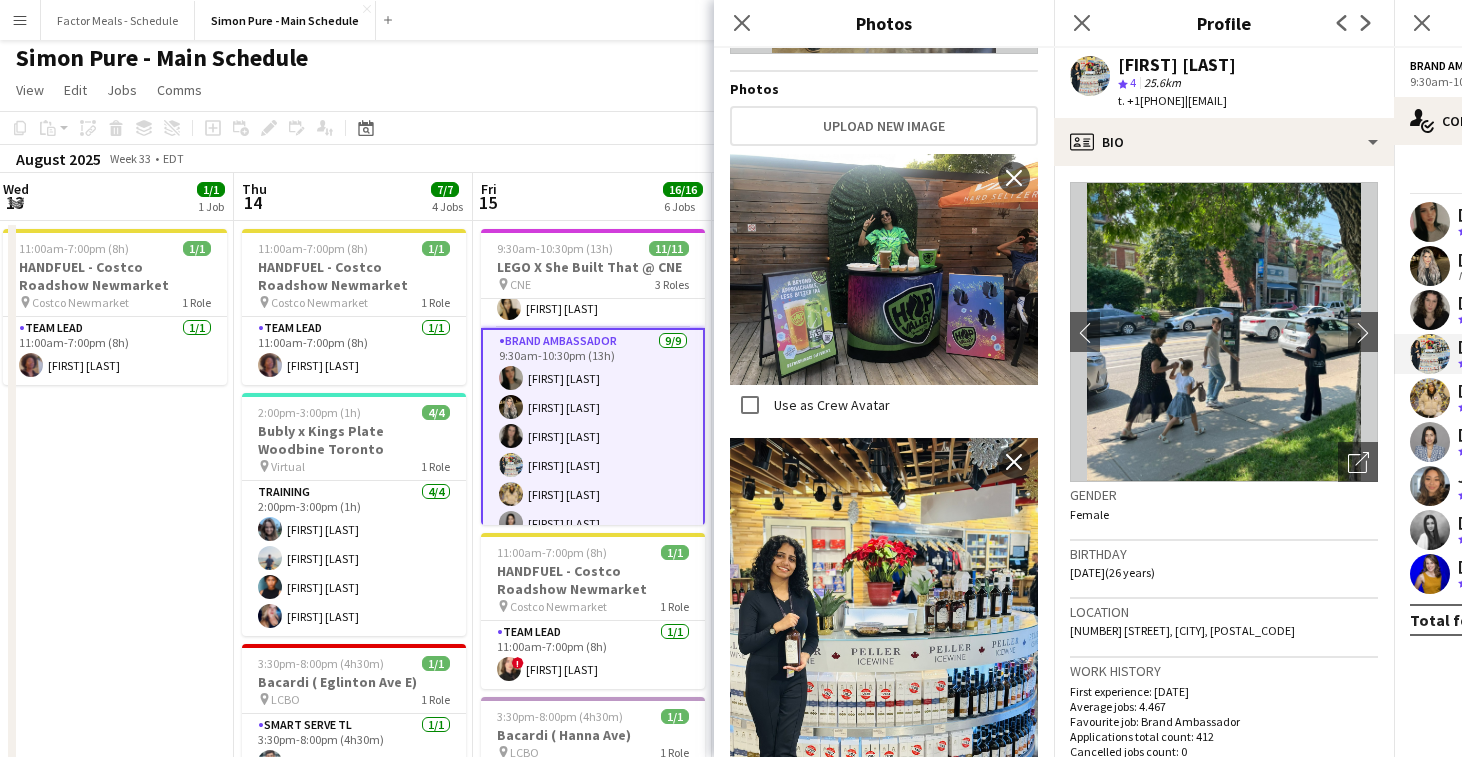 click 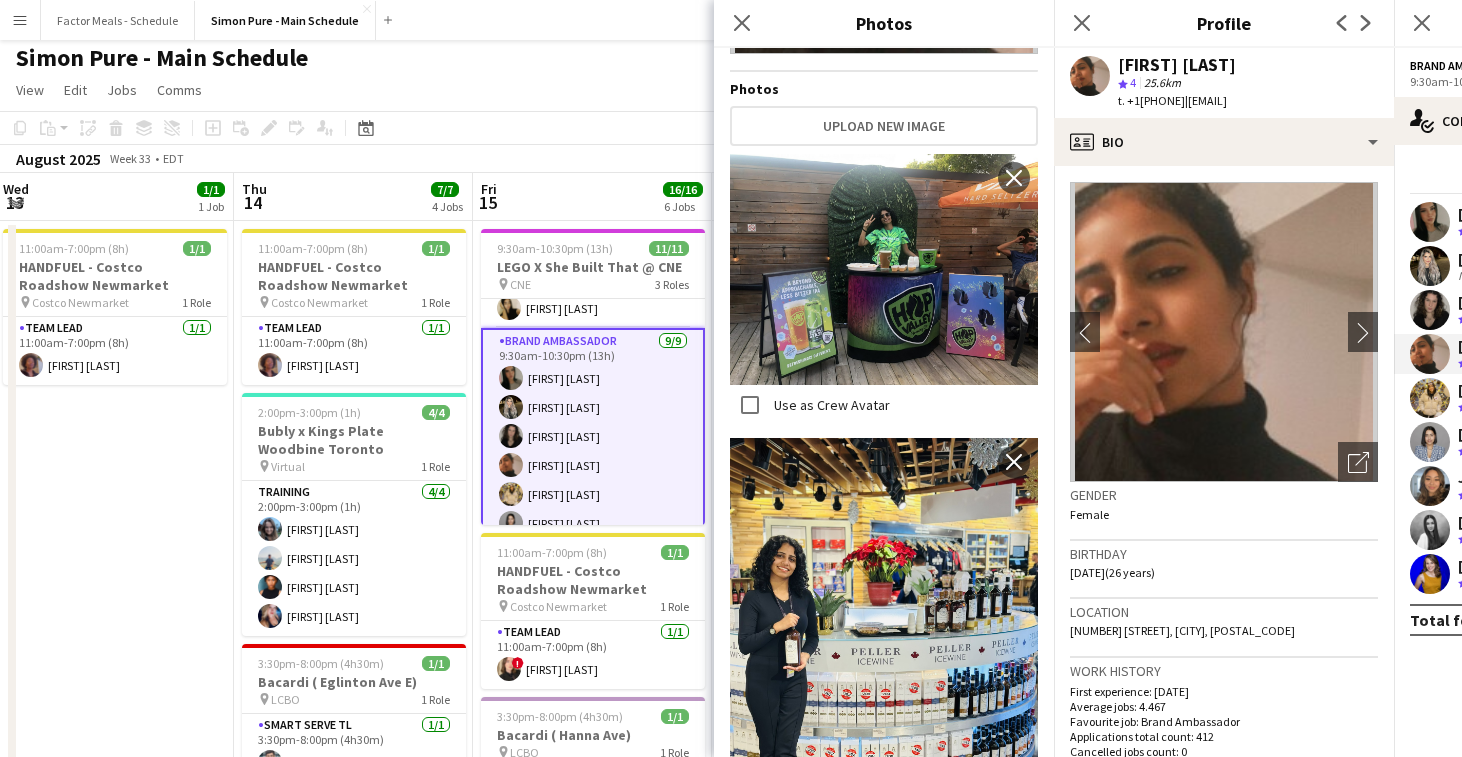 click 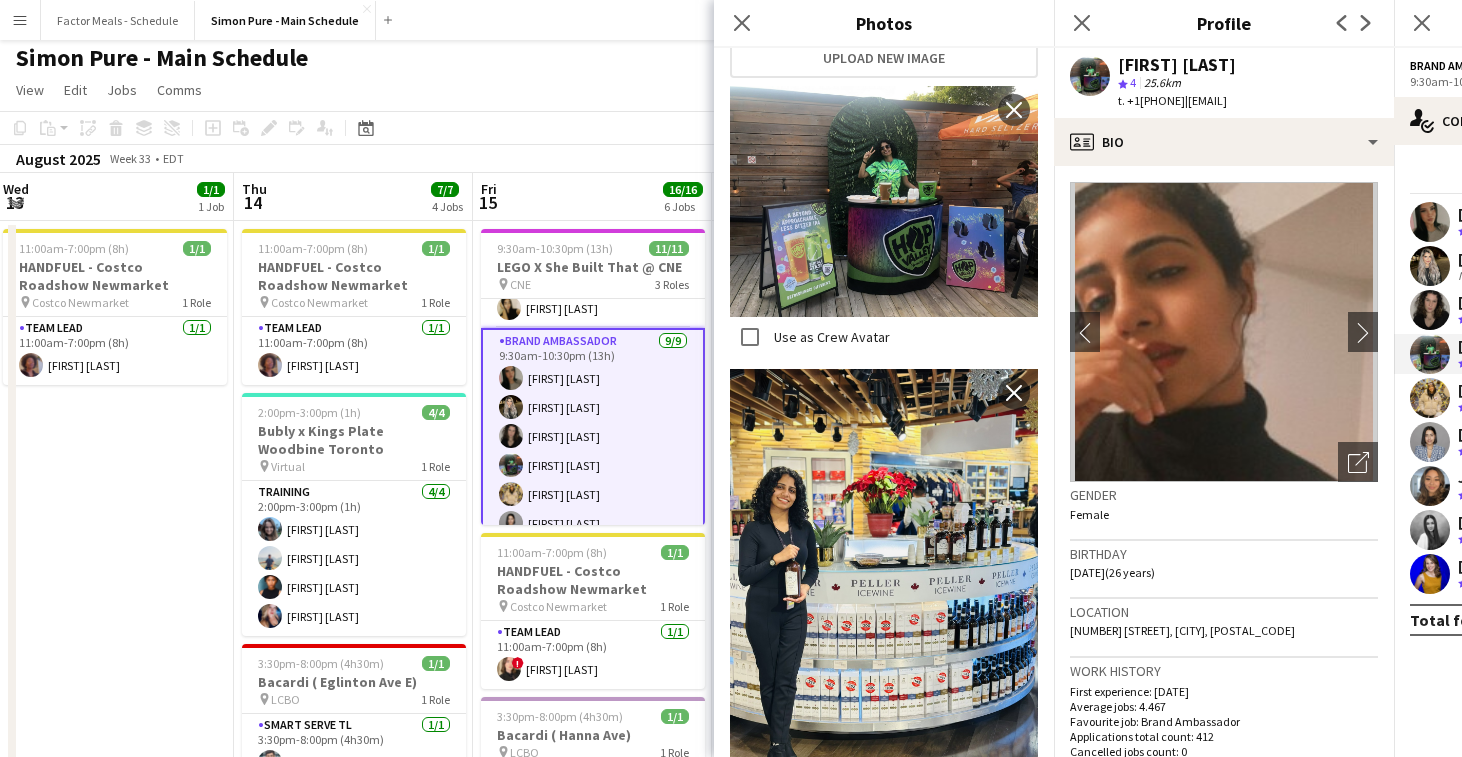 click 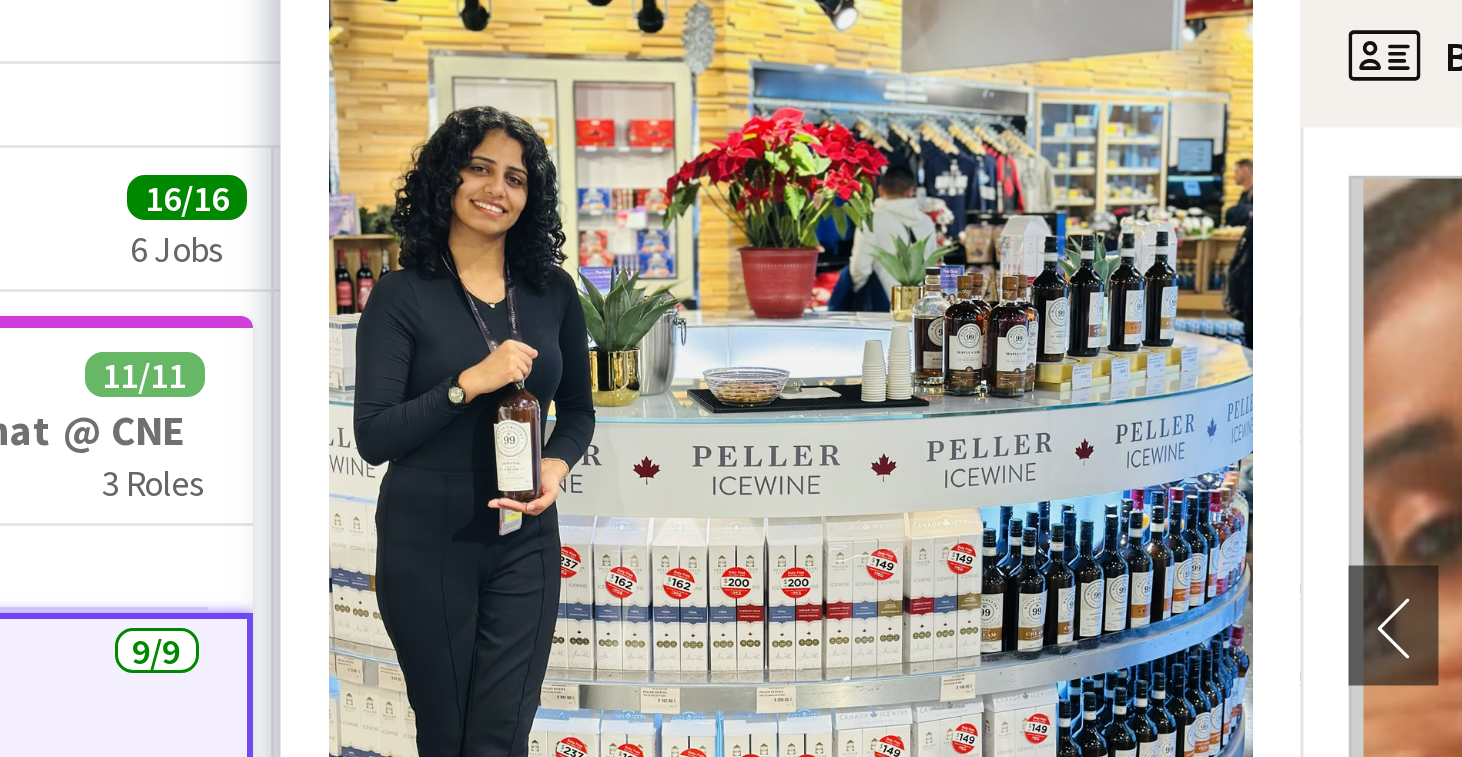 scroll, scrollTop: 702, scrollLeft: 0, axis: vertical 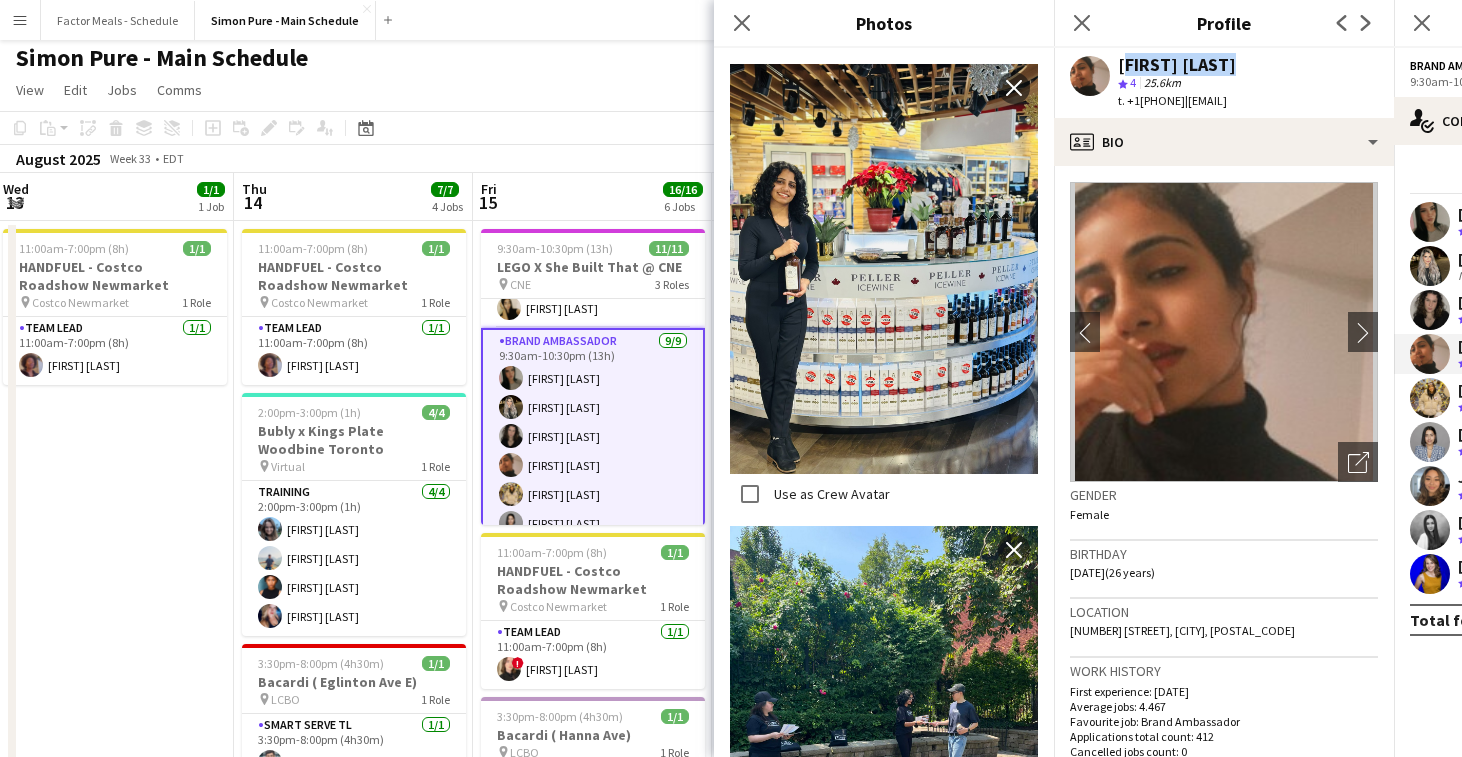 drag, startPoint x: 1240, startPoint y: 60, endPoint x: 1117, endPoint y: 60, distance: 123 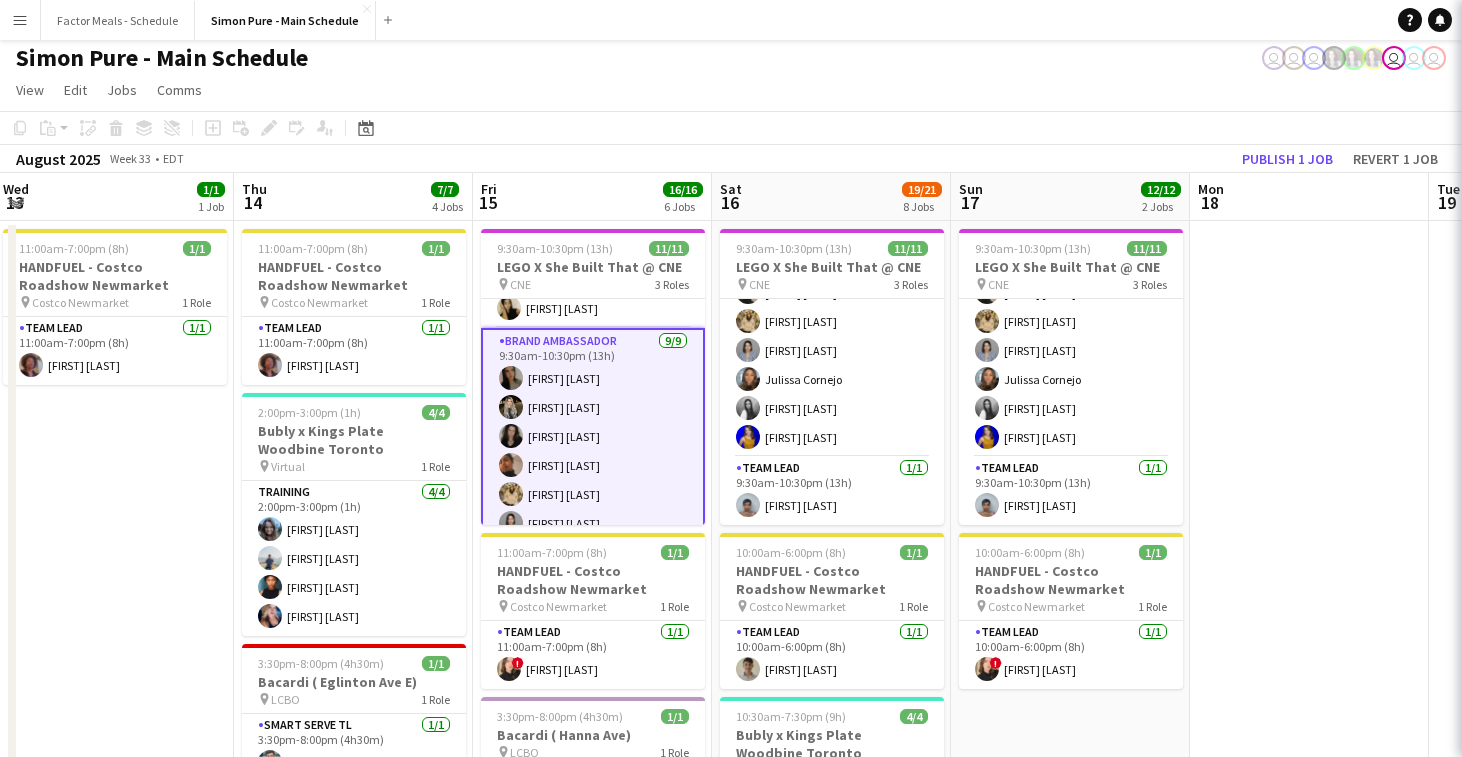 copy on "[FIRST] [LAST]" 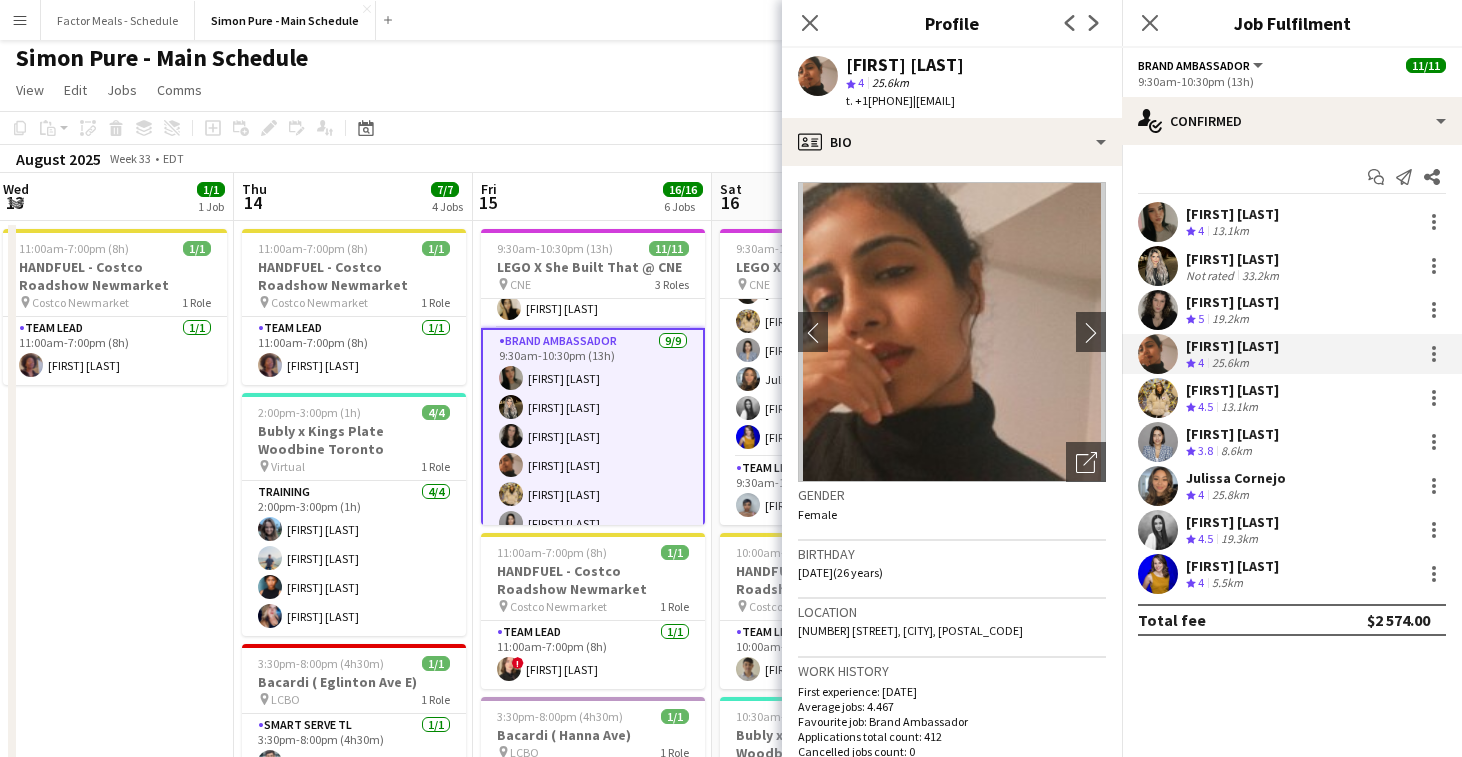 click on "[FIRST] [LAST]" at bounding box center [1232, 390] 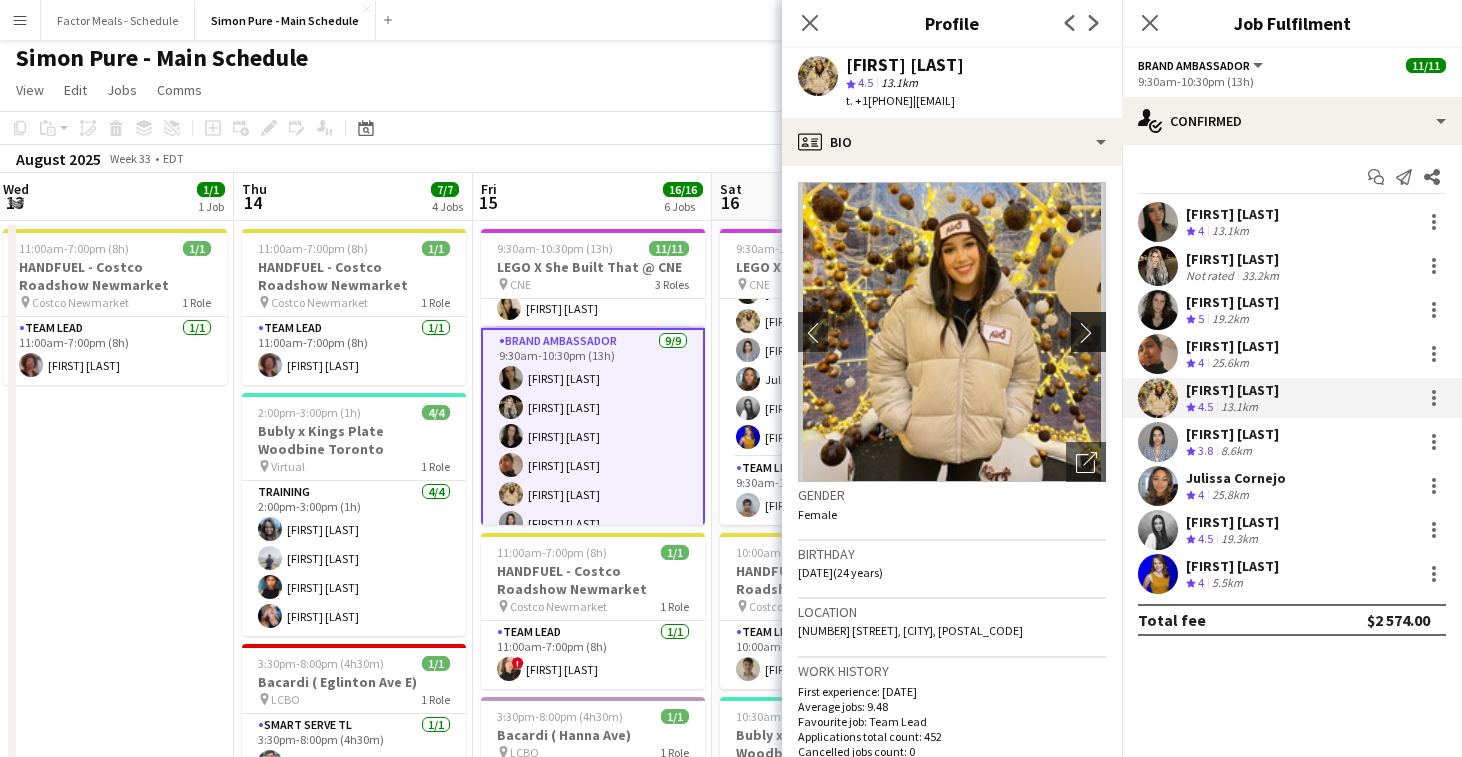 click on "chevron-right" 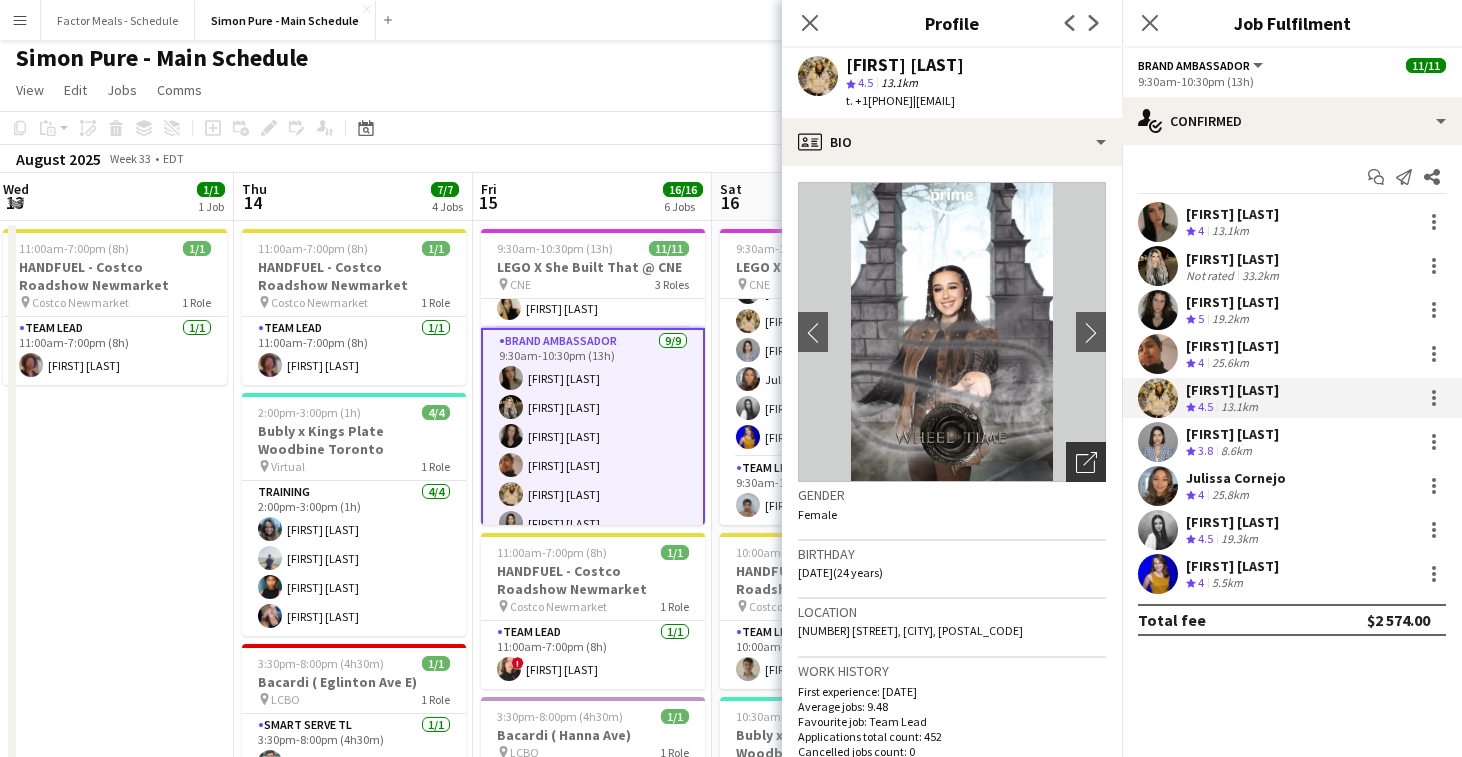 click on "Open photos pop-in" 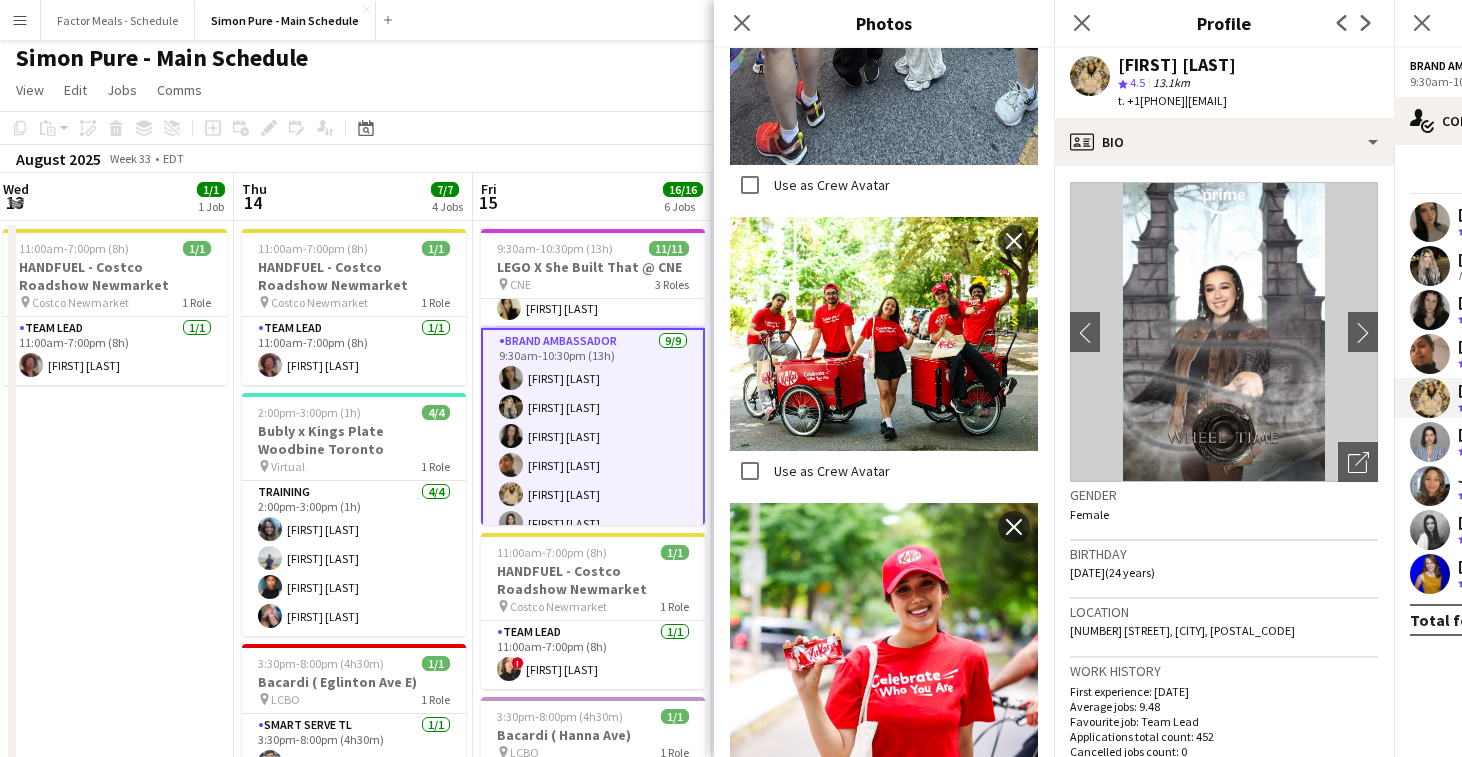 scroll, scrollTop: 864, scrollLeft: 0, axis: vertical 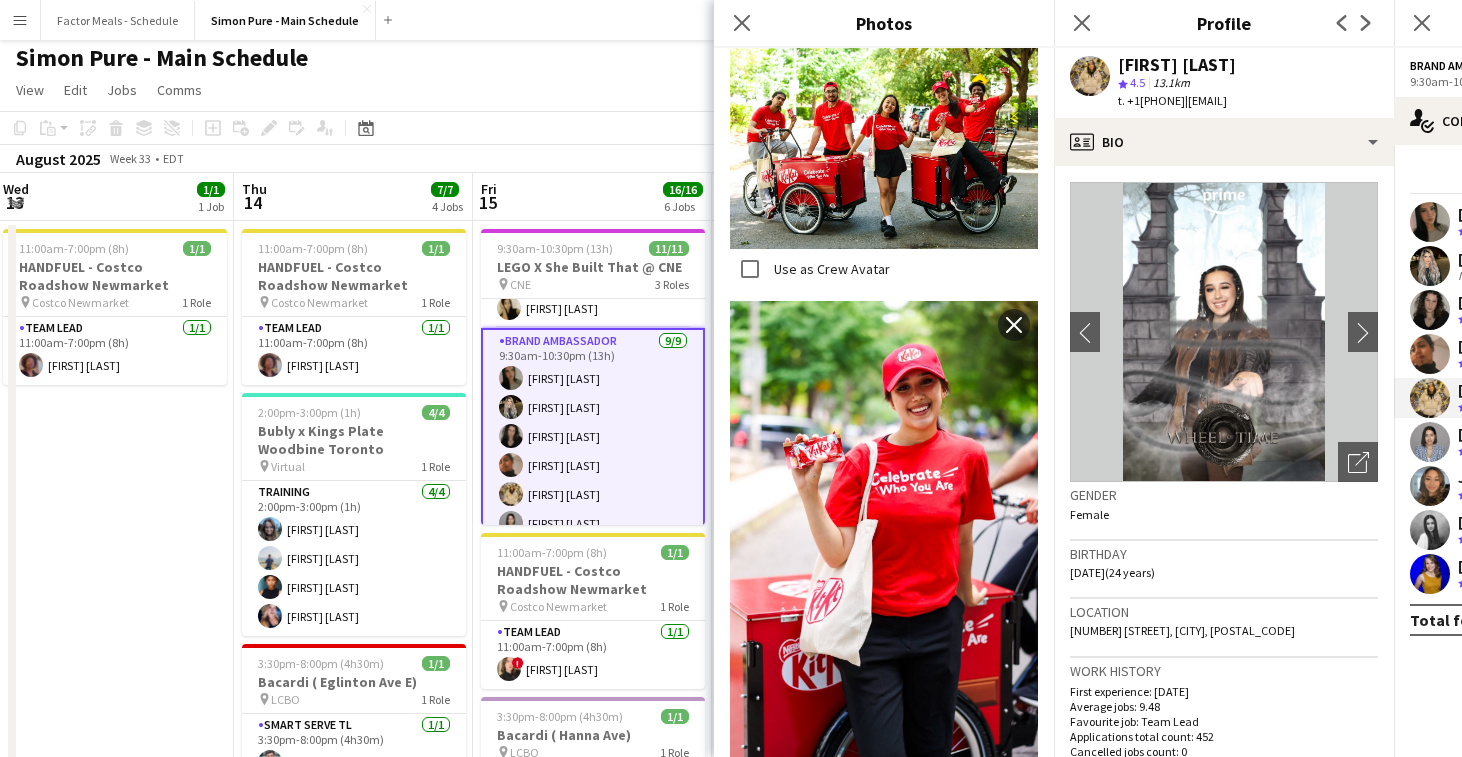 click 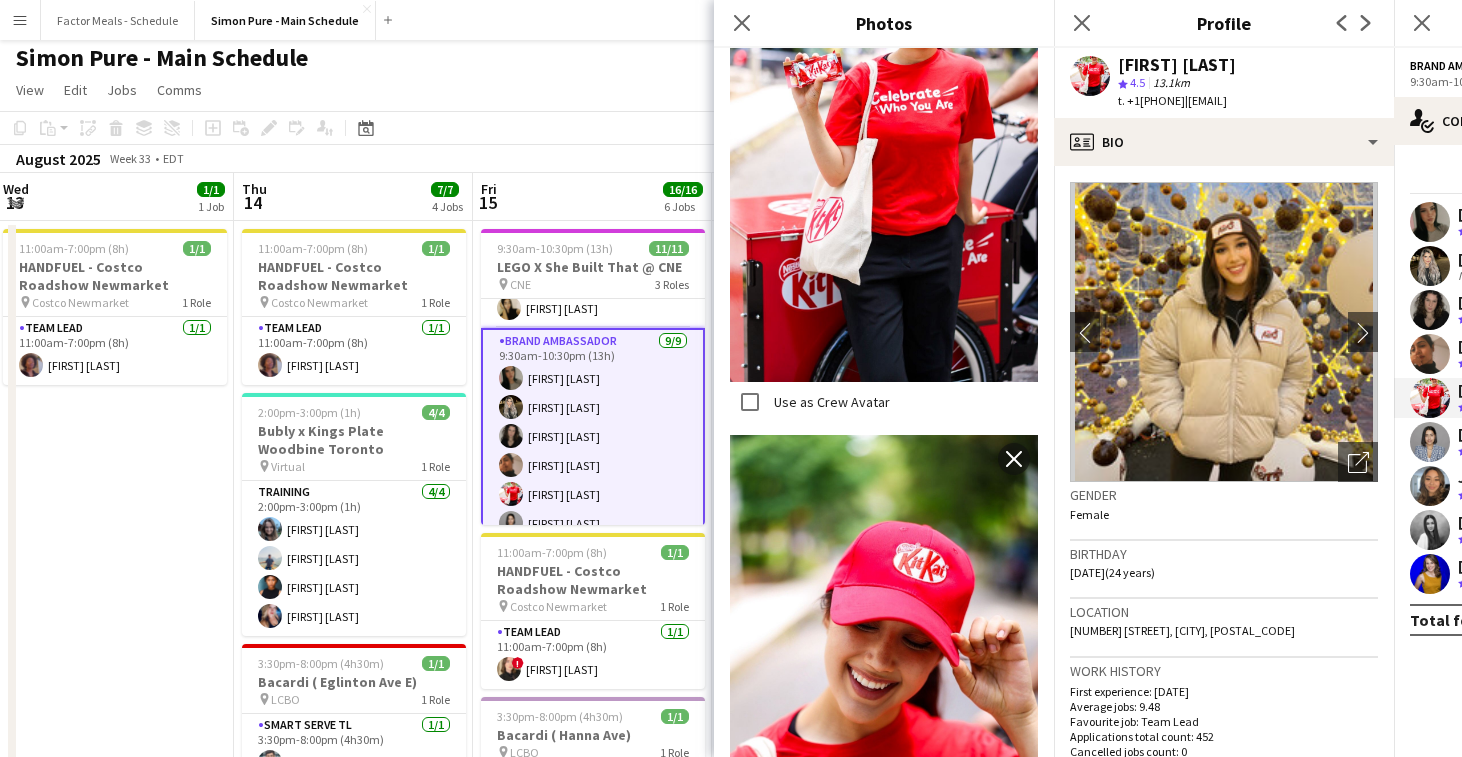 click 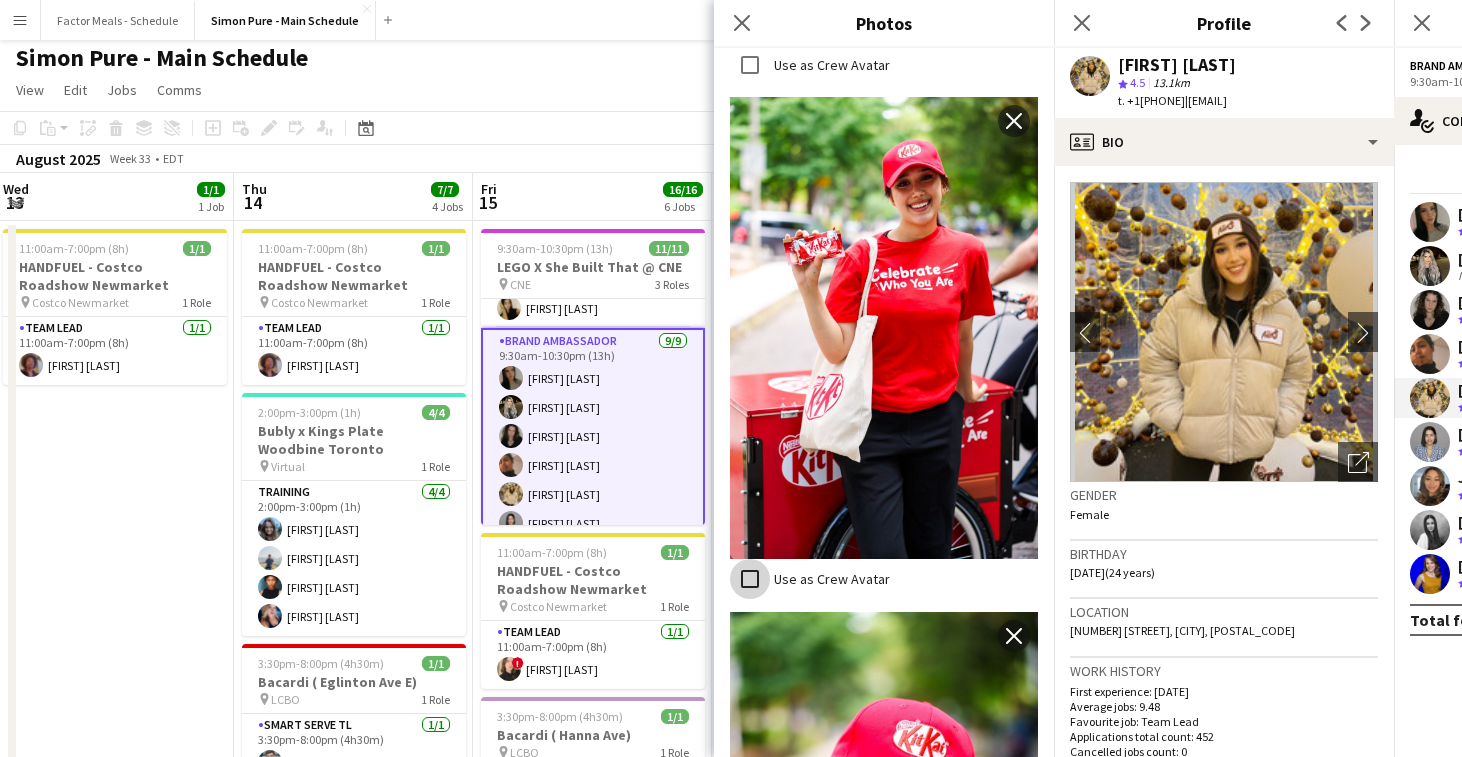 scroll, scrollTop: 1269, scrollLeft: 0, axis: vertical 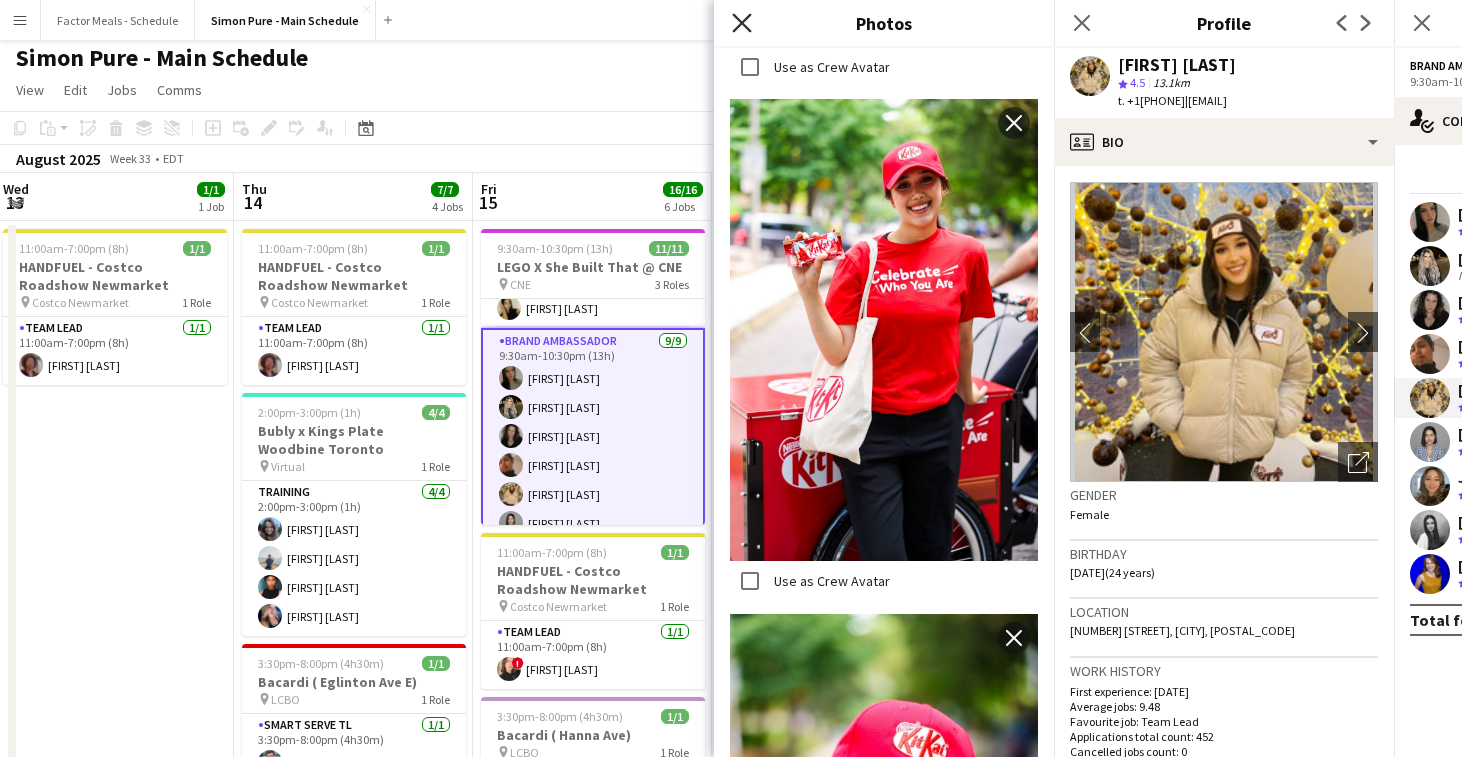 click on "Close pop-in" 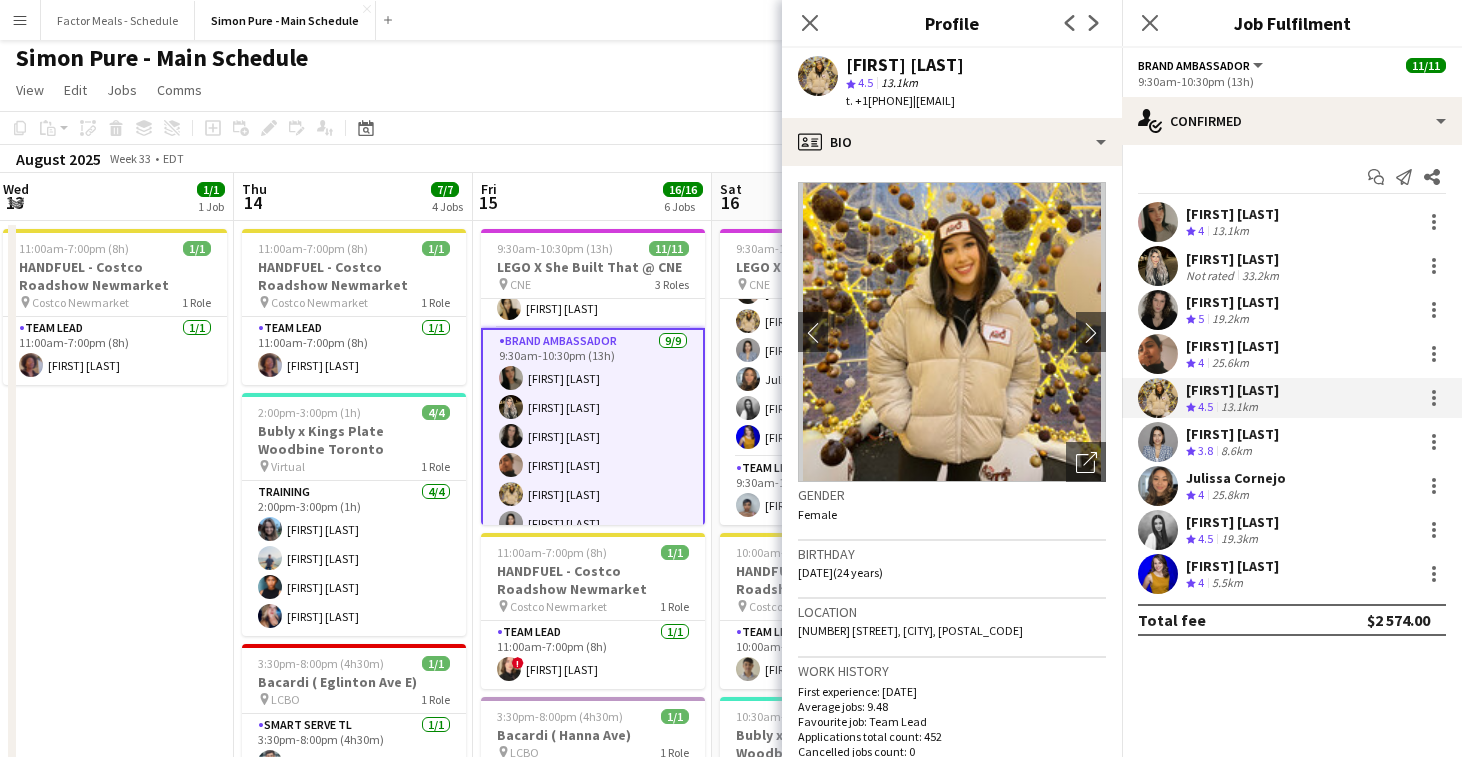 click on "[FIRST] [LAST]" at bounding box center (1232, 434) 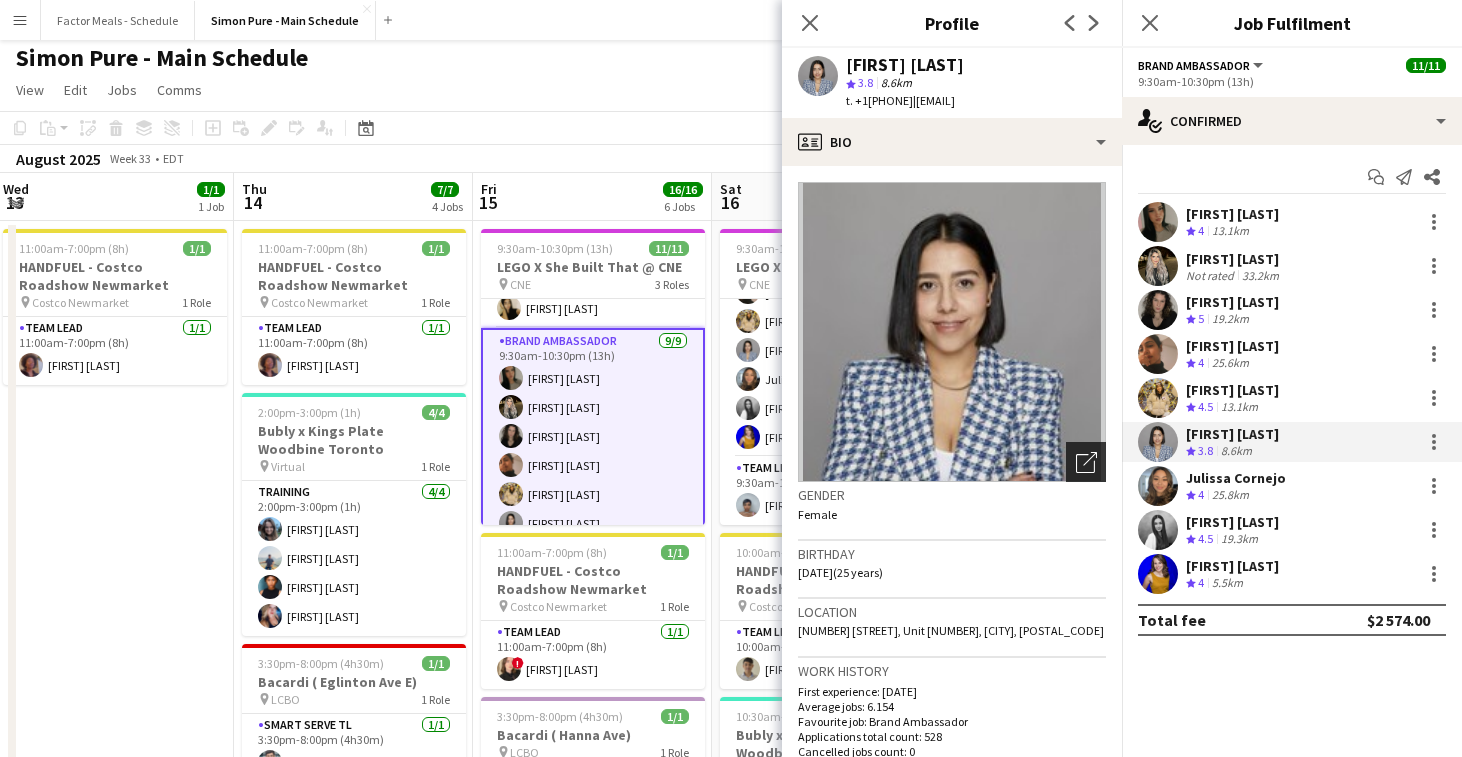 click on "Open photos pop-in" 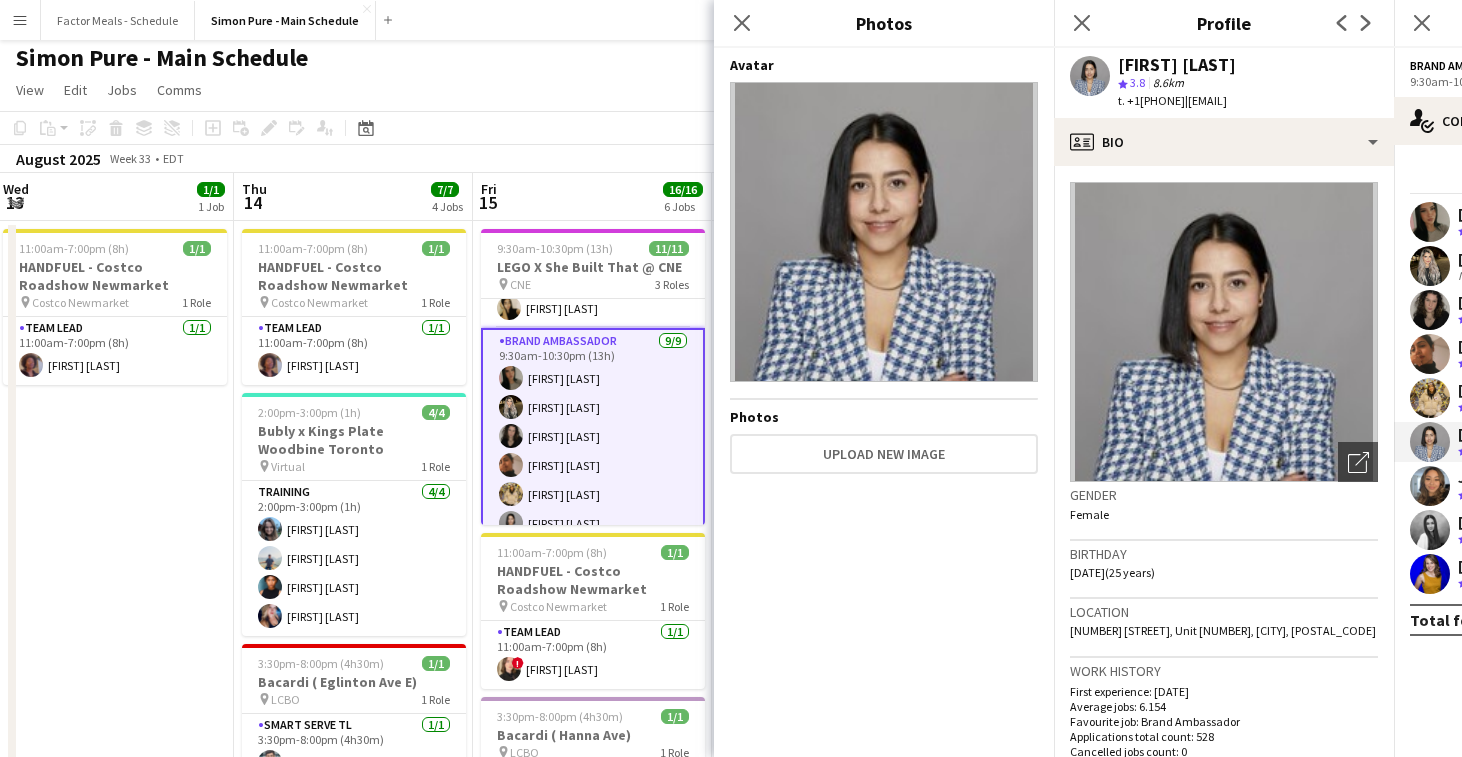drag, startPoint x: 1156, startPoint y: 66, endPoint x: 1289, endPoint y: 66, distance: 133 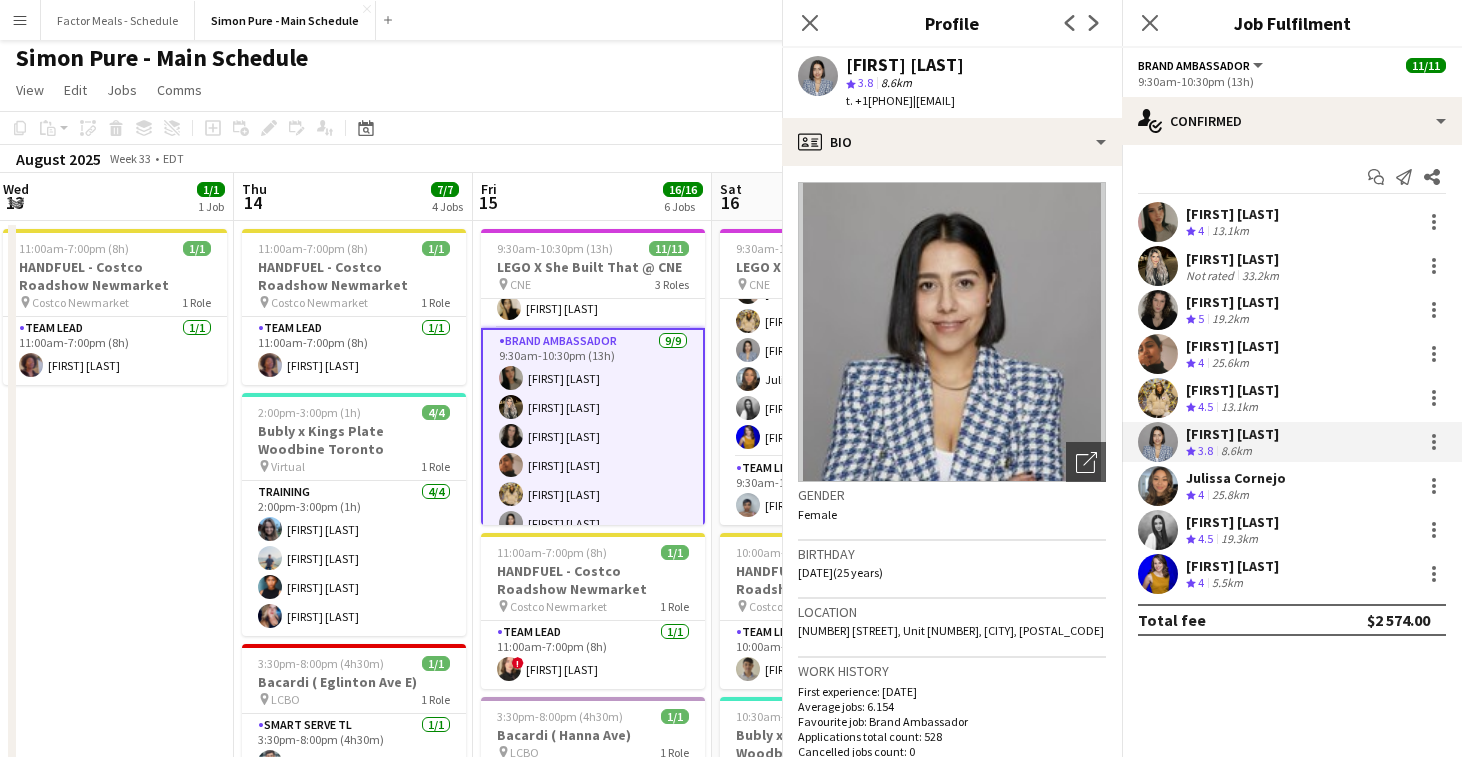copy on "[FIRST] [LAST]" 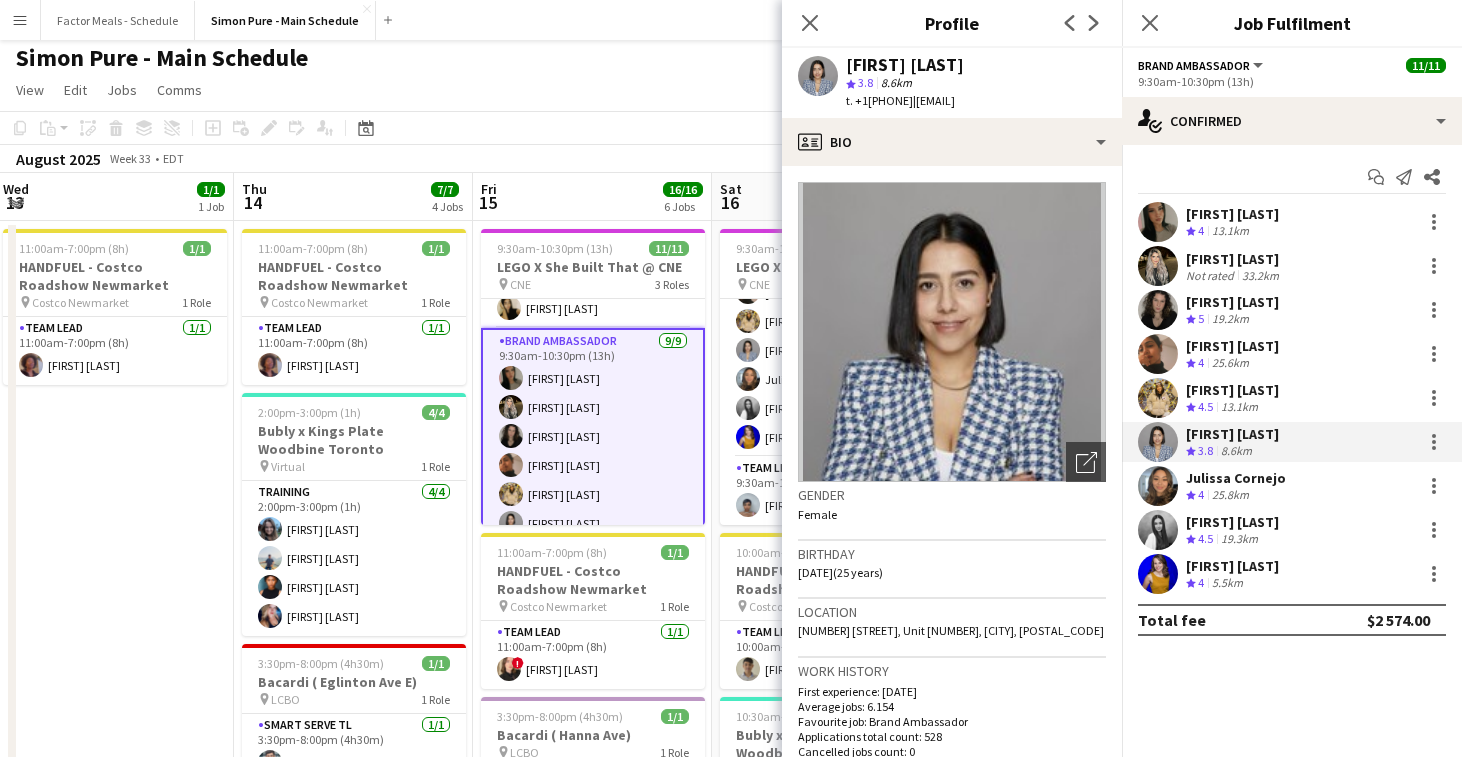 click on "[FIRST] [LAST]
Crew rating
4   25.8km" at bounding box center (1292, 486) 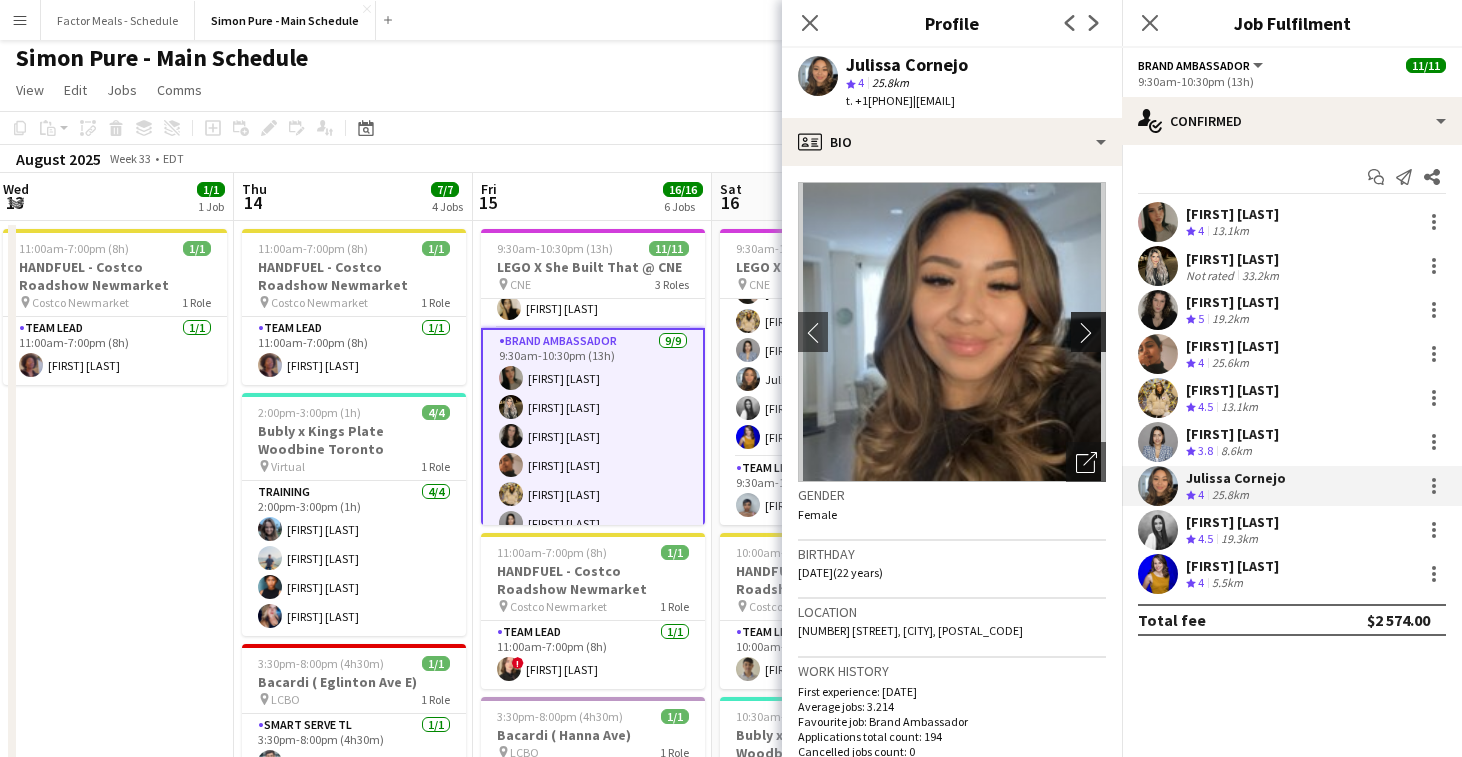 click on "chevron-right" 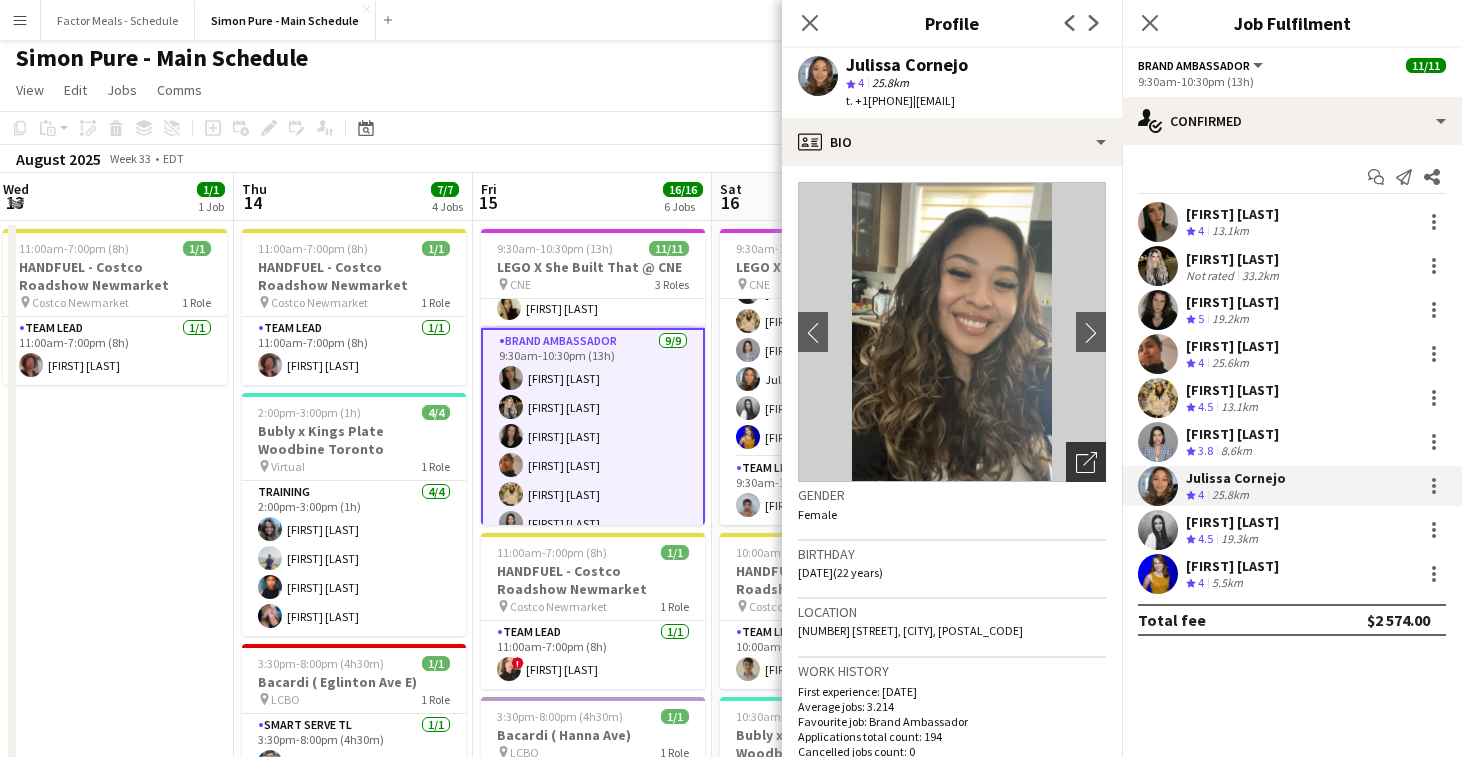 click 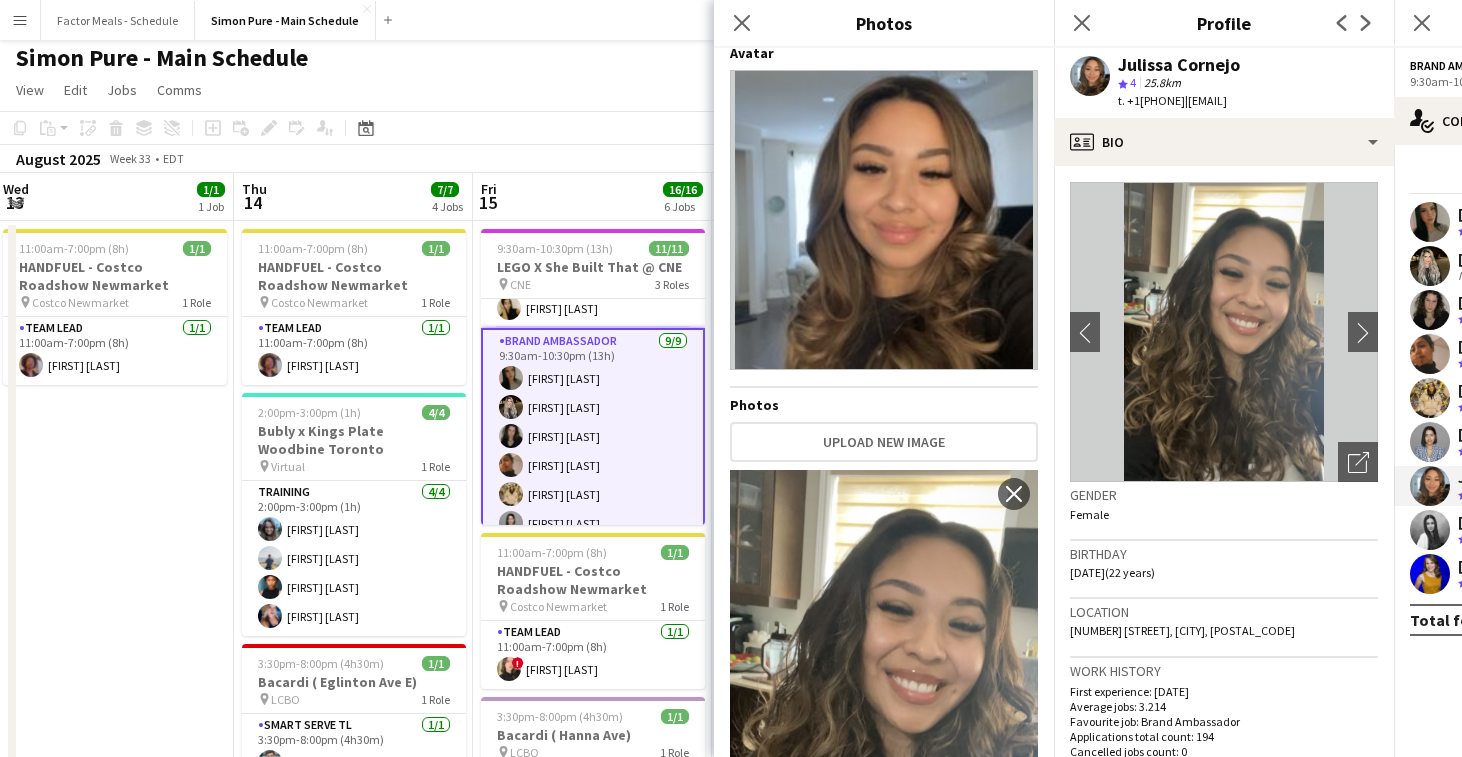 scroll, scrollTop: 227, scrollLeft: 0, axis: vertical 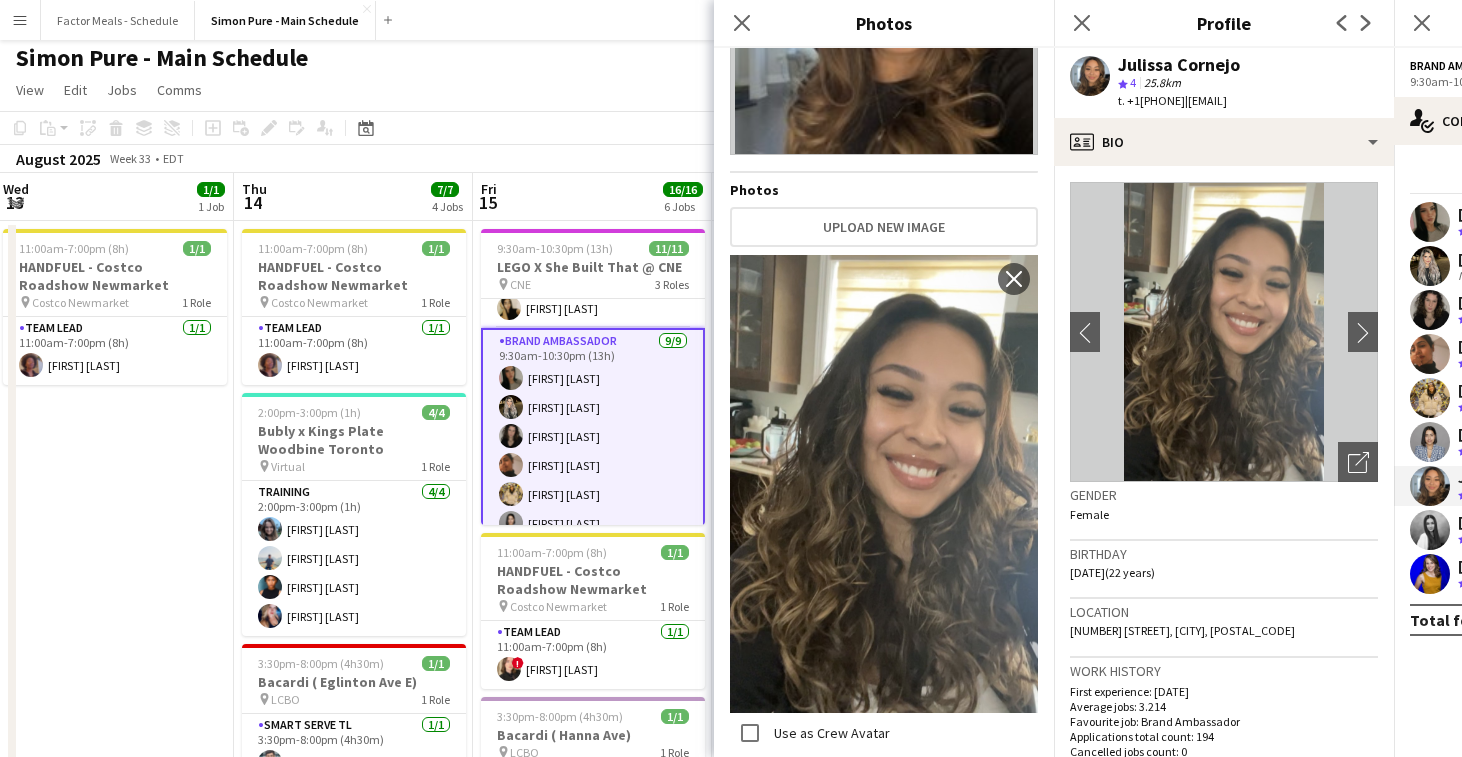 click on "Julissa Cornejo" 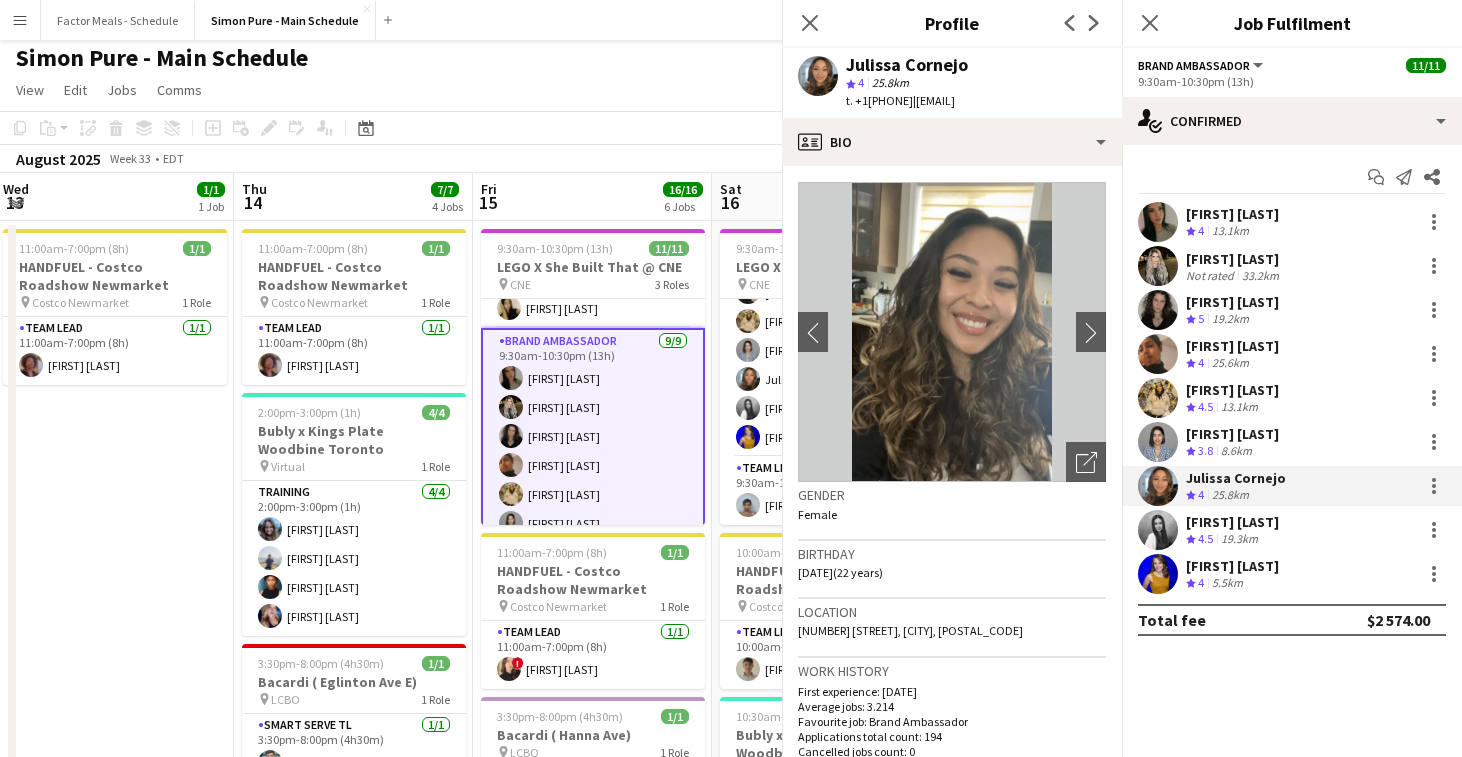 click on "Julissa Cornejo" 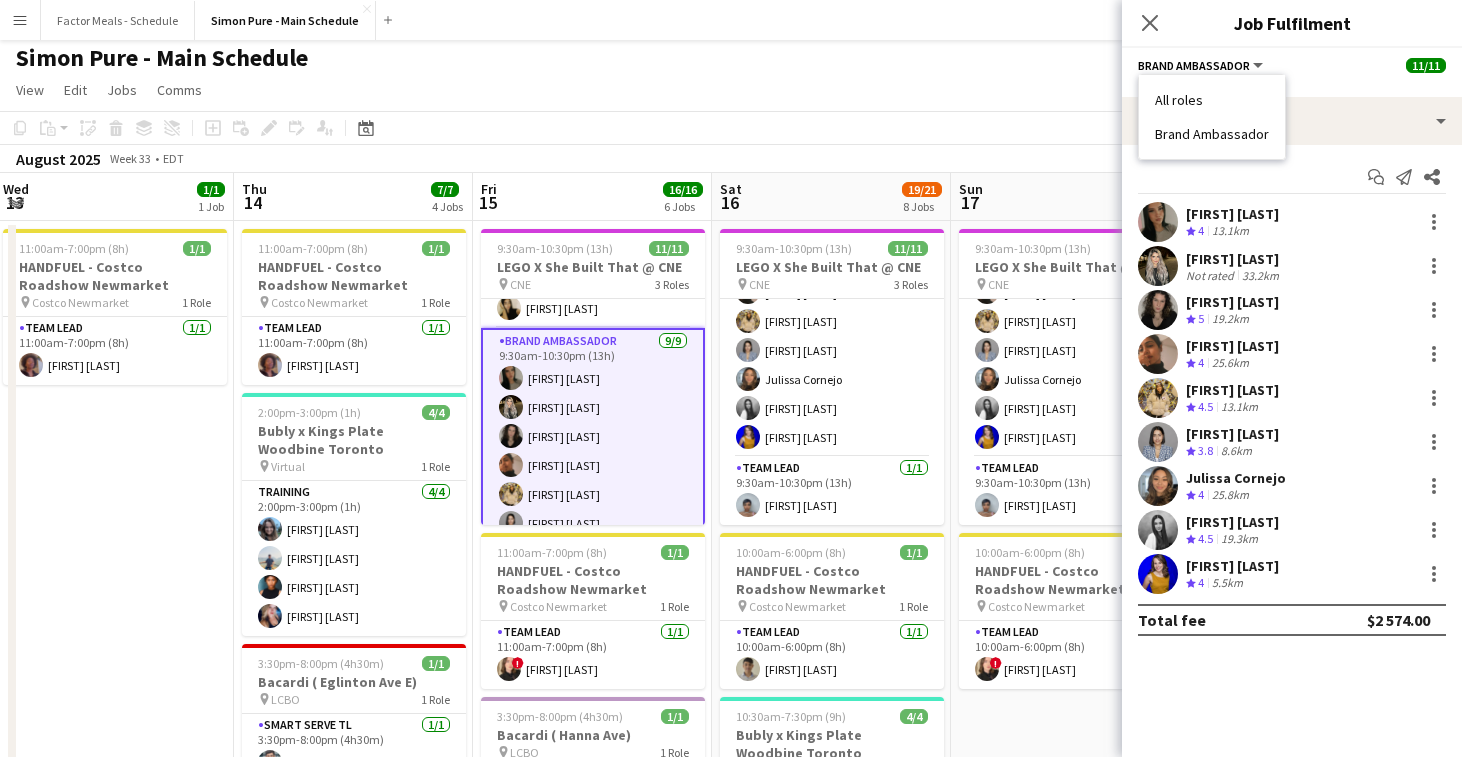 click on "9:30am-10:30pm (13h)" 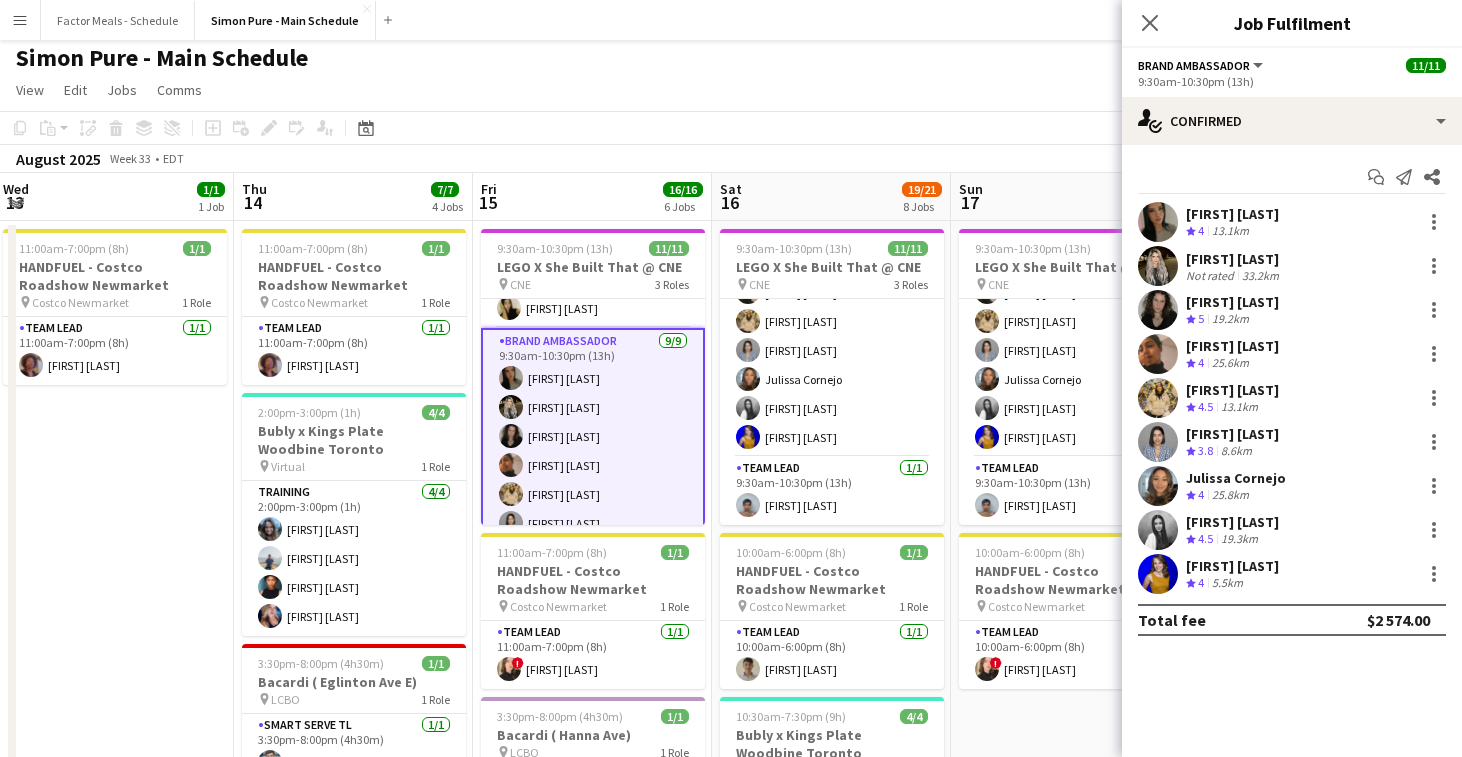 click on "Julissa Cornejo" at bounding box center [1236, 478] 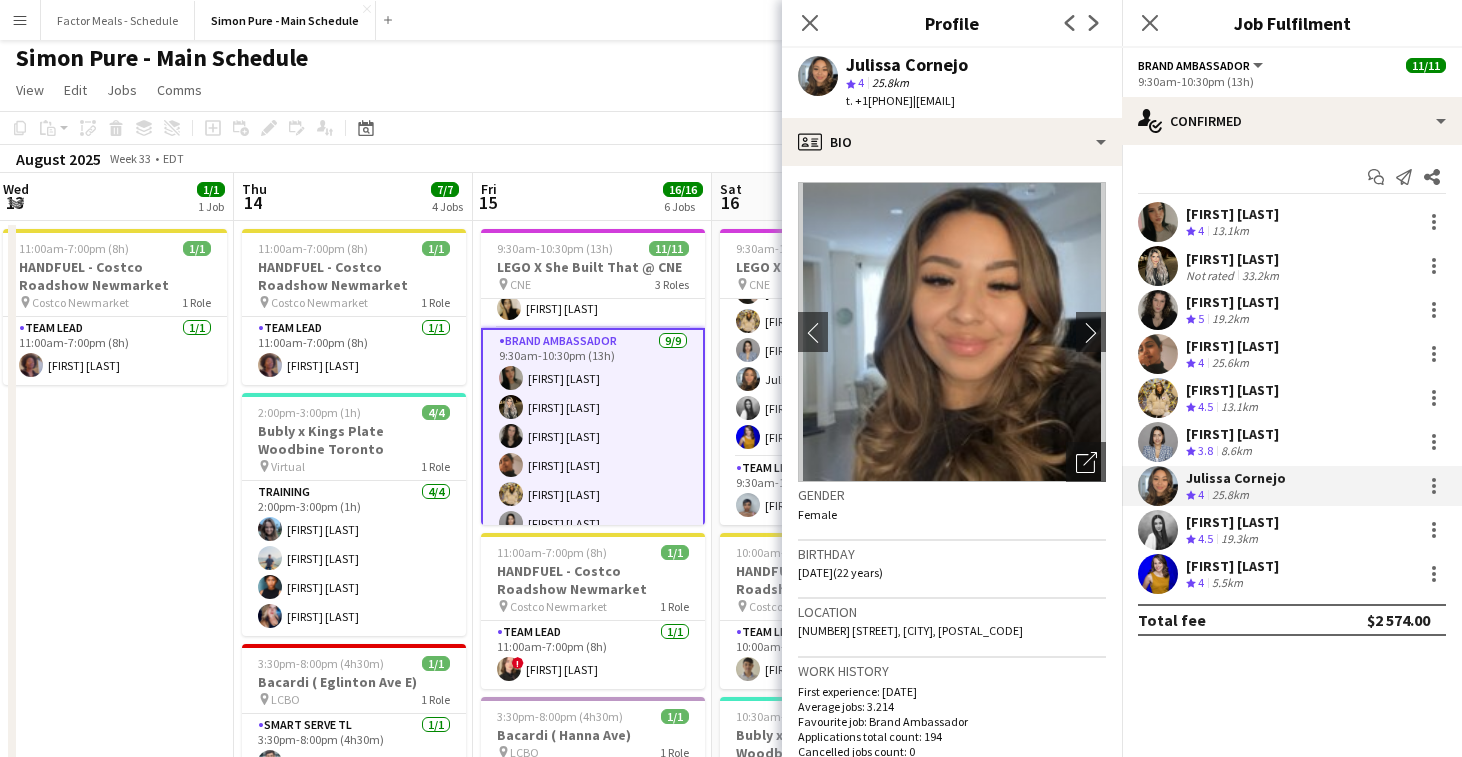 drag, startPoint x: 975, startPoint y: 66, endPoint x: 848, endPoint y: 66, distance: 127 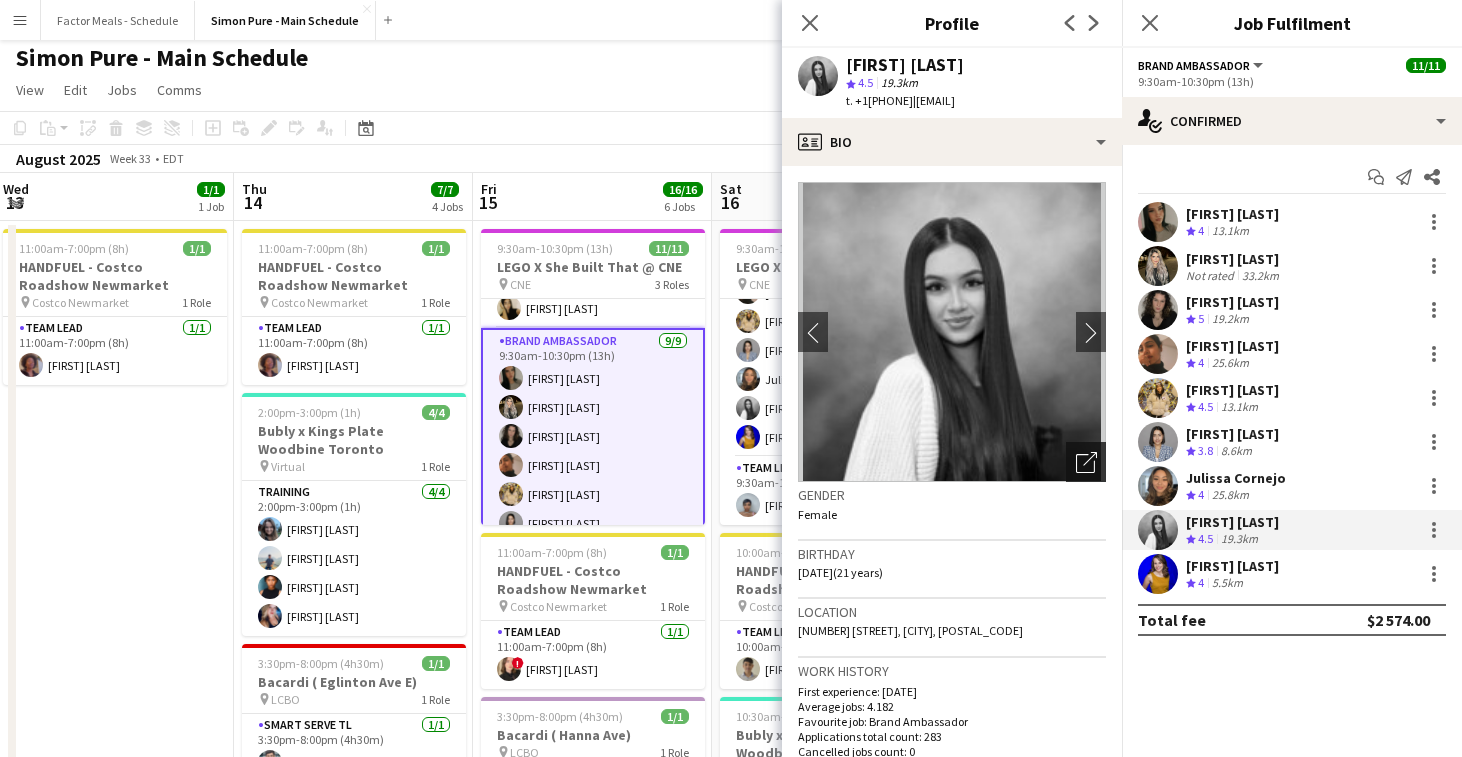 click on "Open photos pop-in" 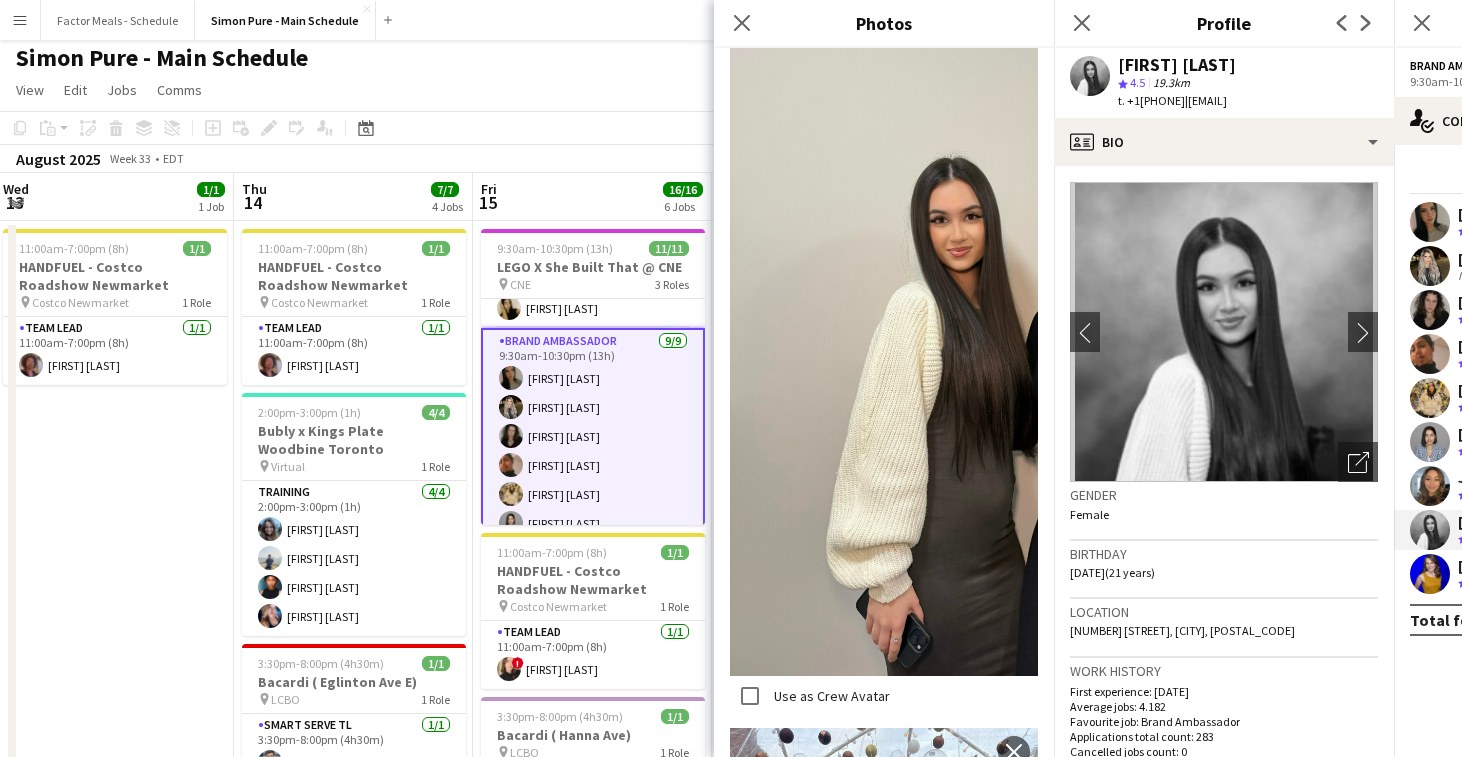 scroll, scrollTop: 1477, scrollLeft: 0, axis: vertical 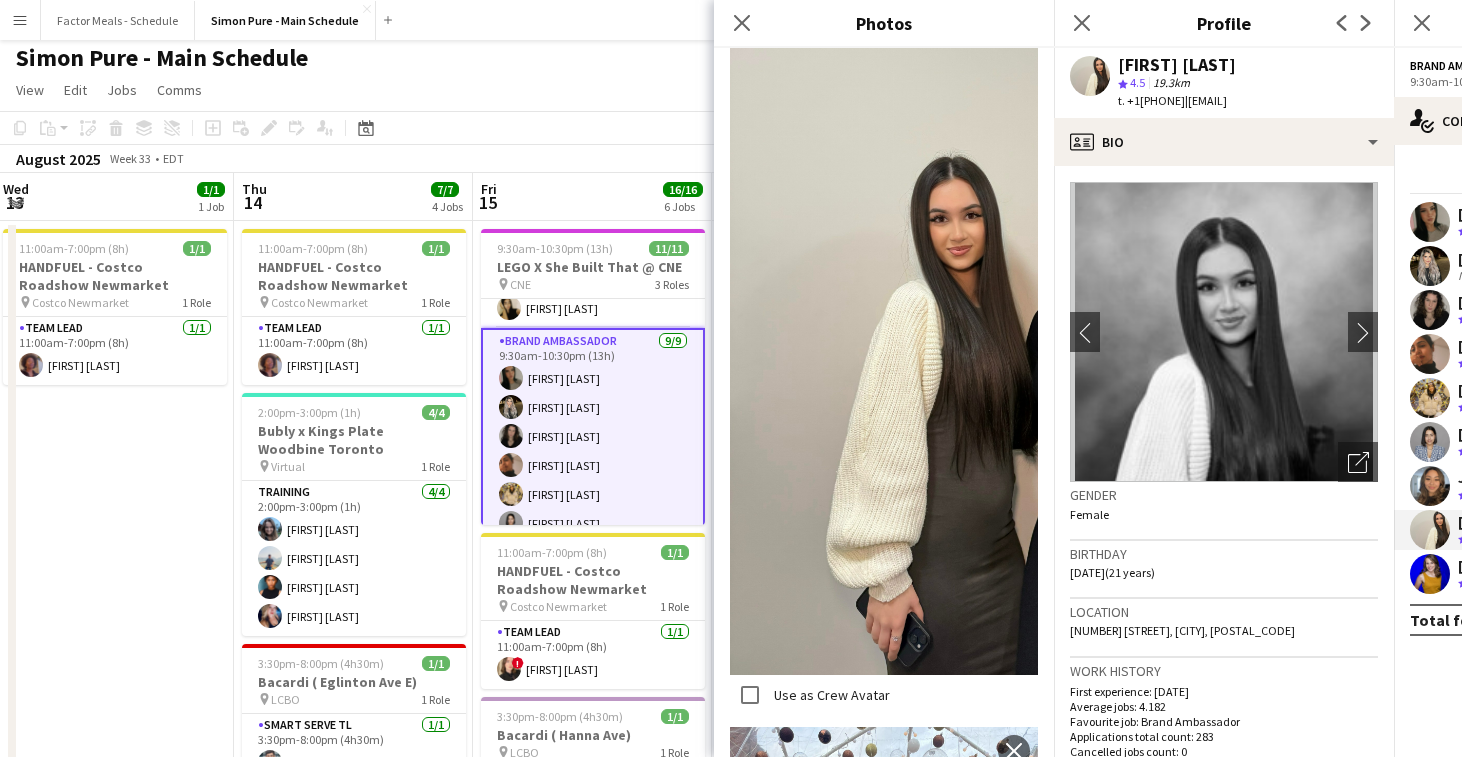 click 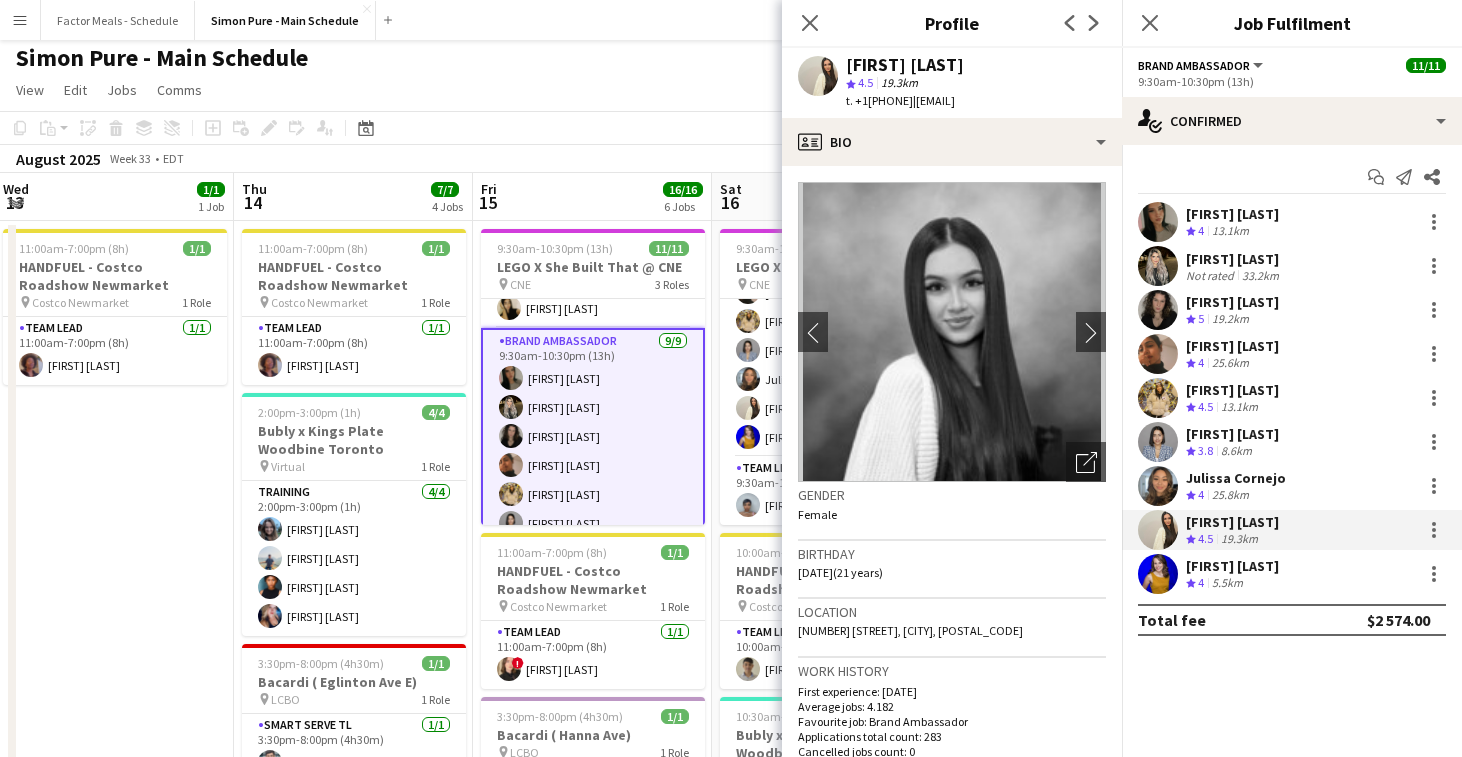 click on "[FIRST] [LAST]" at bounding box center [1232, 522] 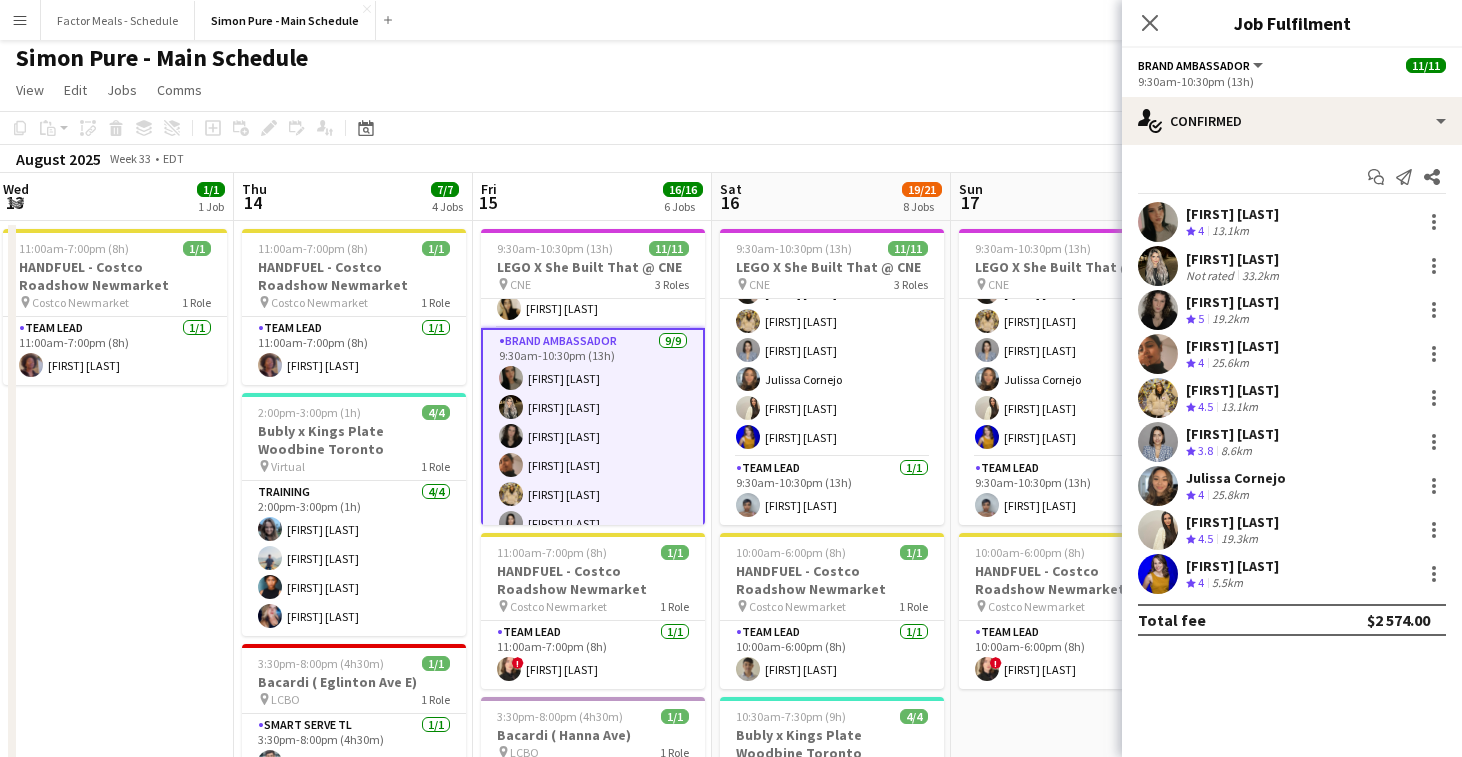 click on "[FIRST] [LAST]" at bounding box center (1232, 522) 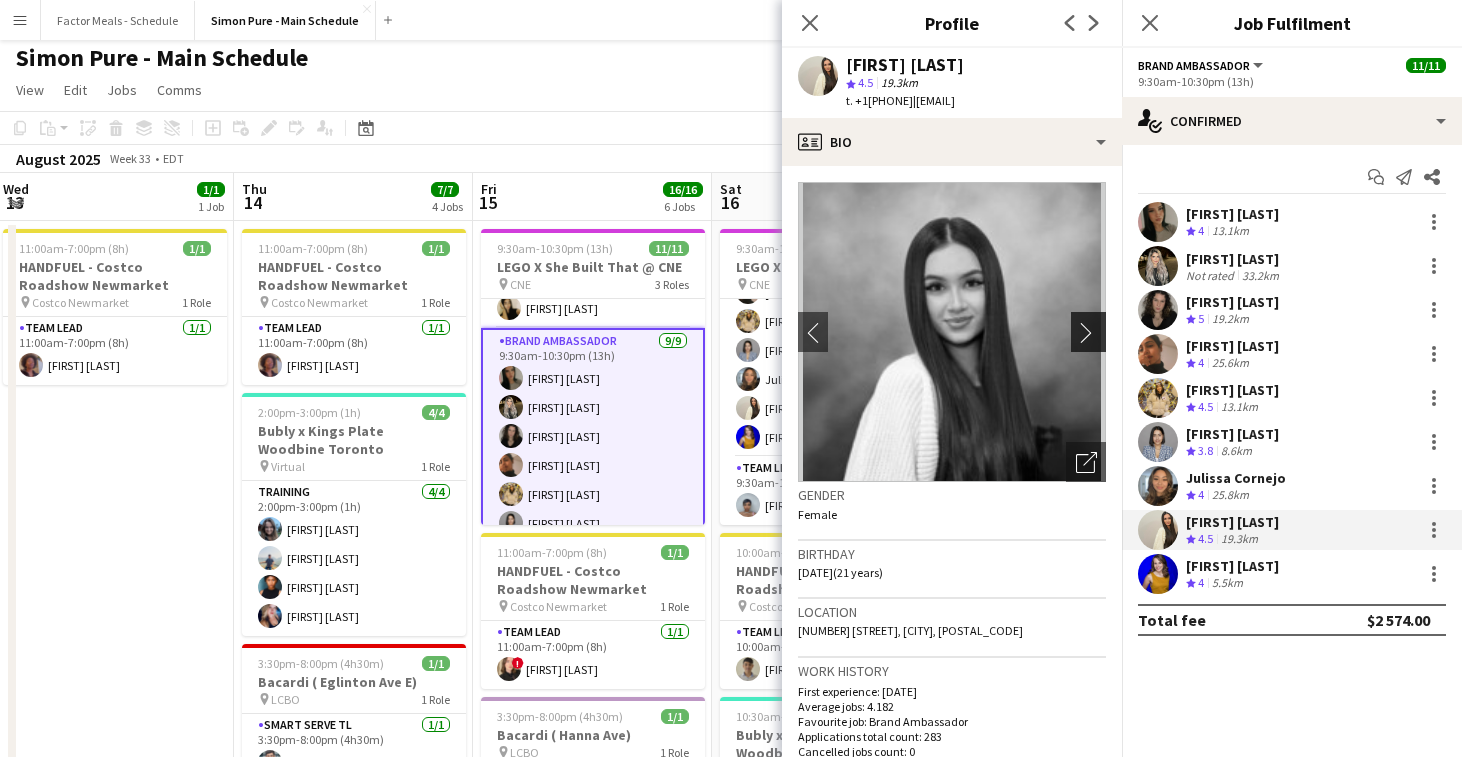 click on "chevron-right" 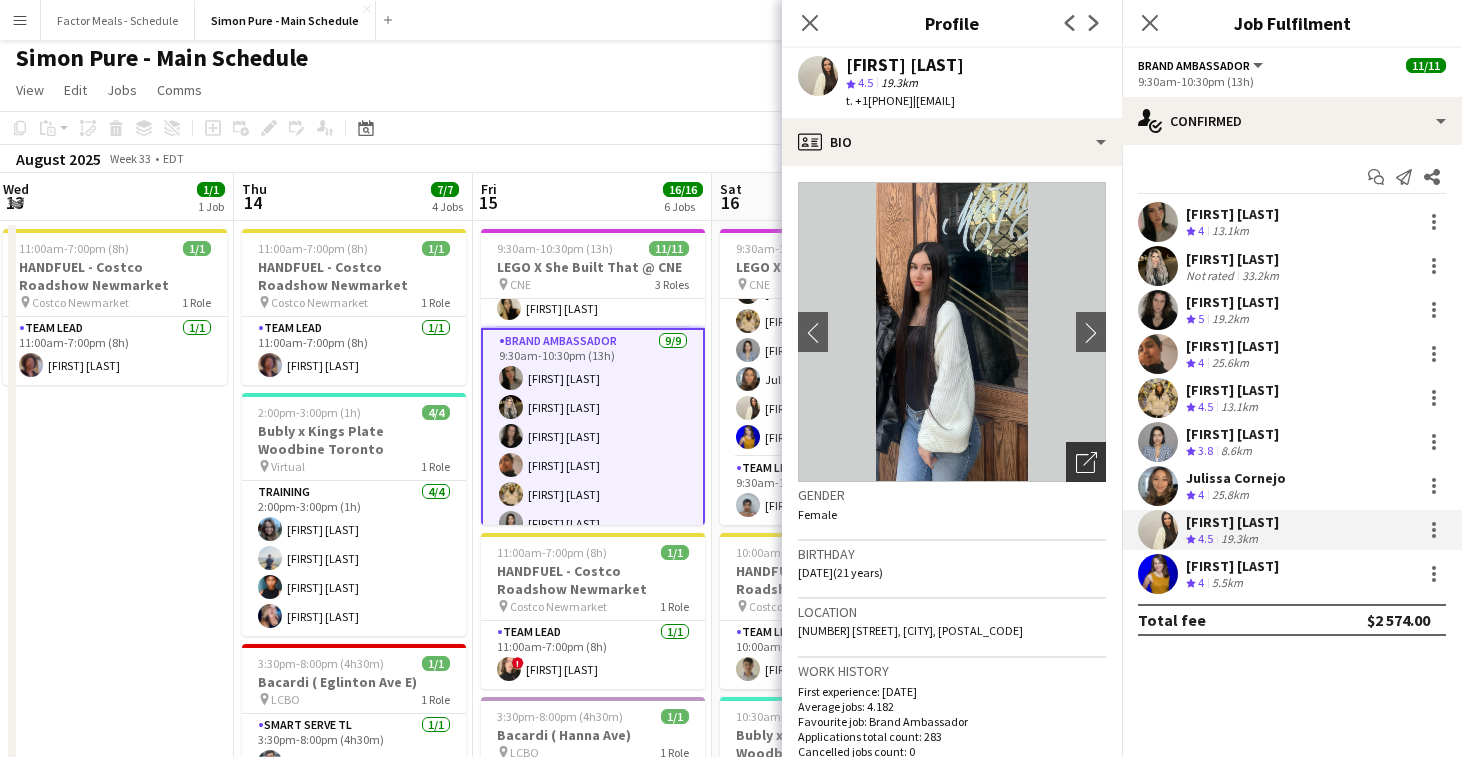 click on "Open photos pop-in" 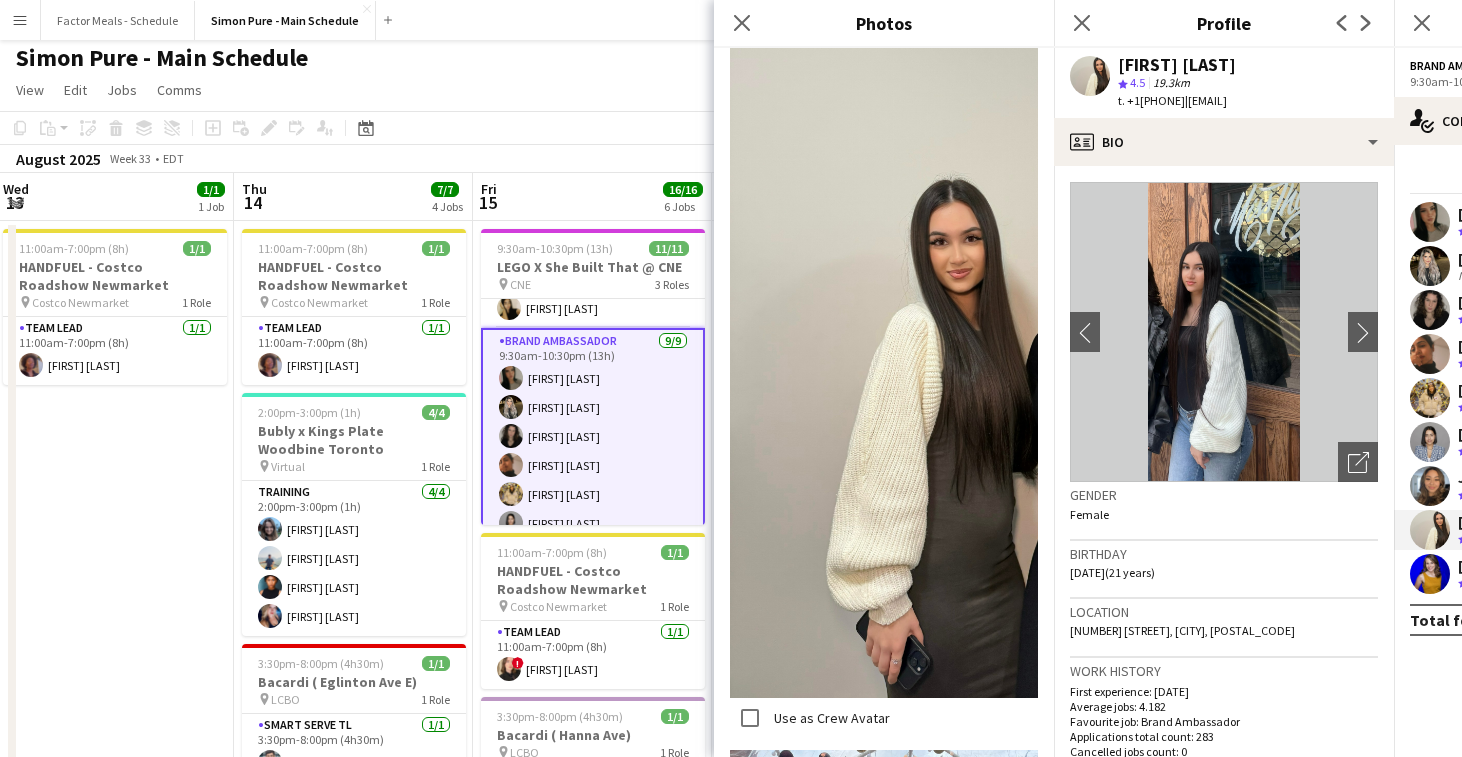 scroll, scrollTop: 1404, scrollLeft: 0, axis: vertical 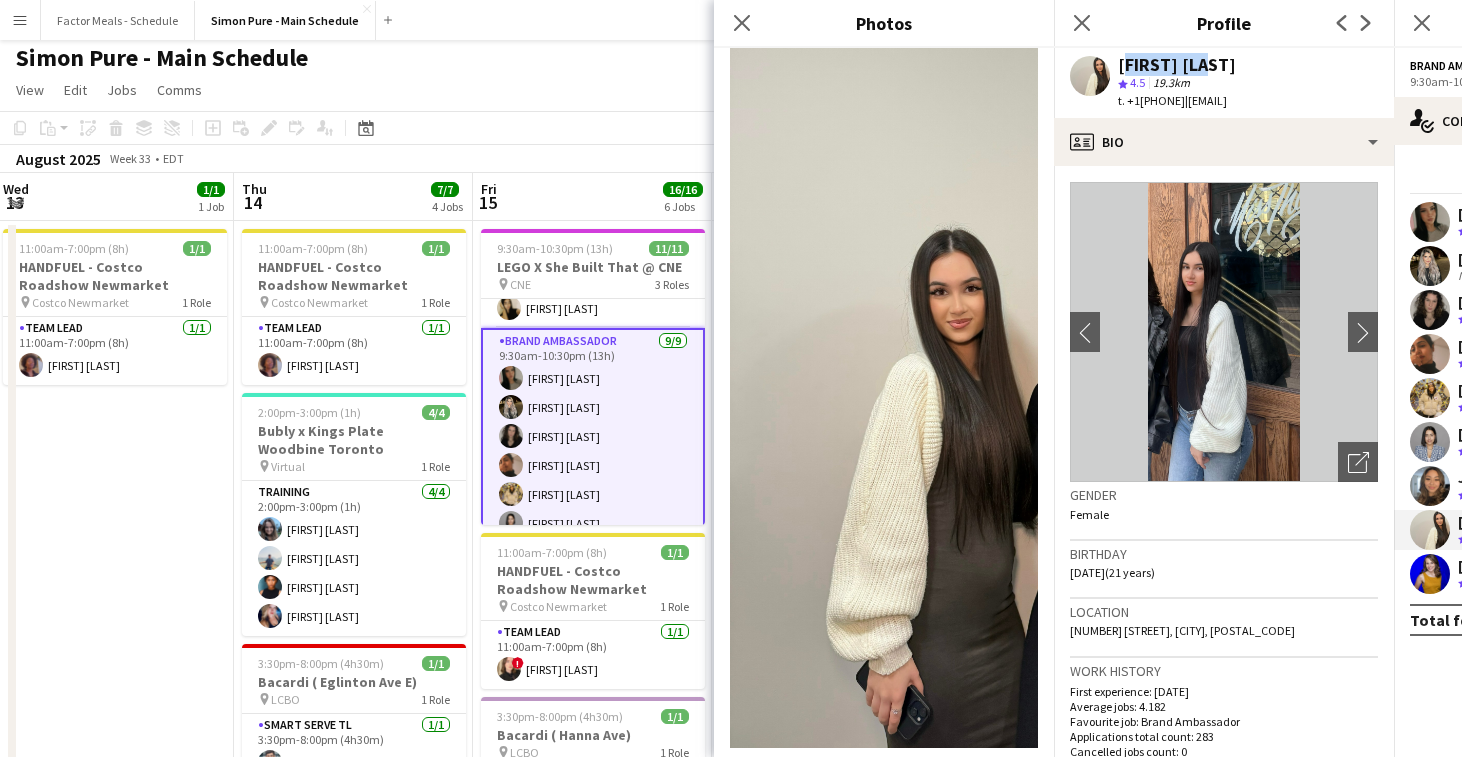drag, startPoint x: 1208, startPoint y: 62, endPoint x: 1122, endPoint y: 62, distance: 86 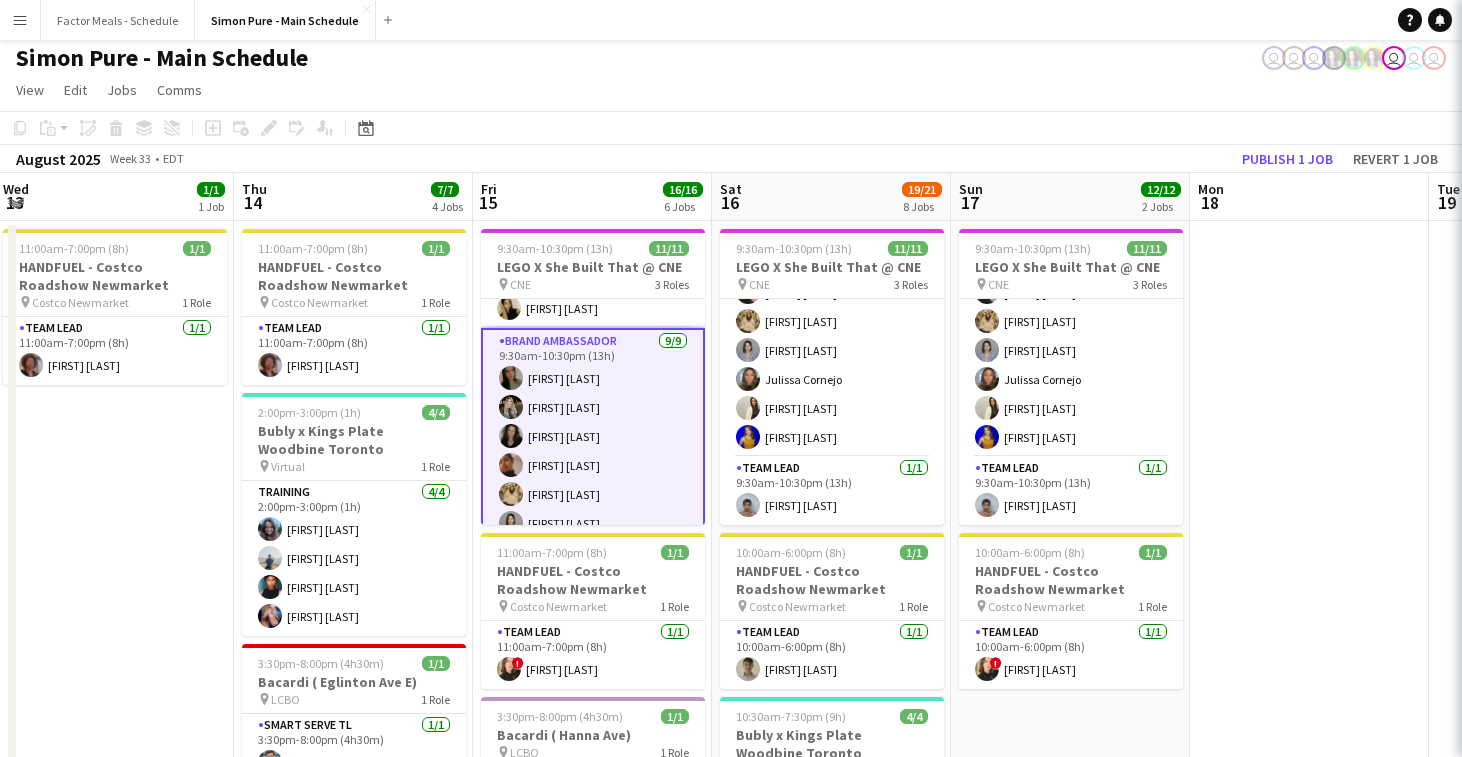 copy on "[FIRST] [LAST]" 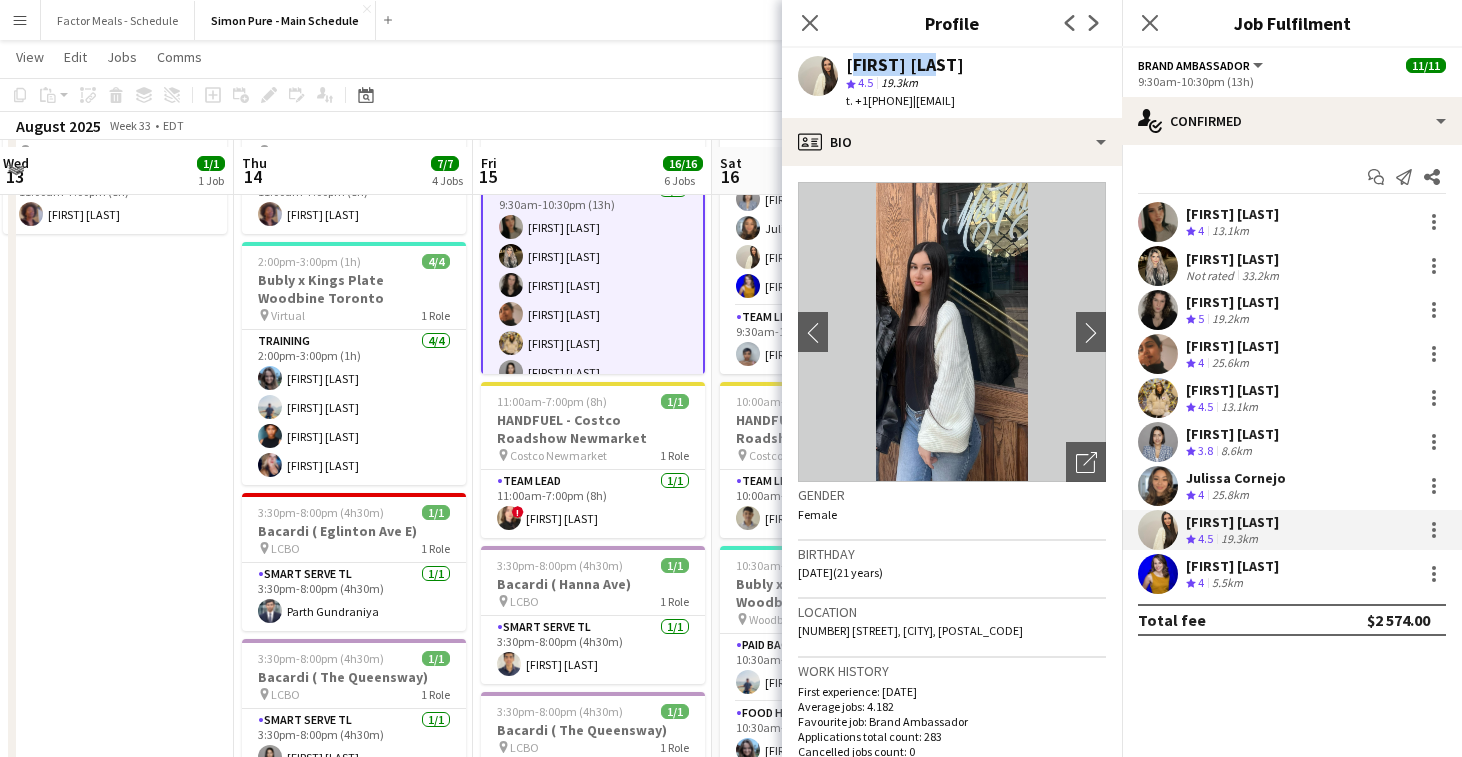 scroll, scrollTop: 162, scrollLeft: 0, axis: vertical 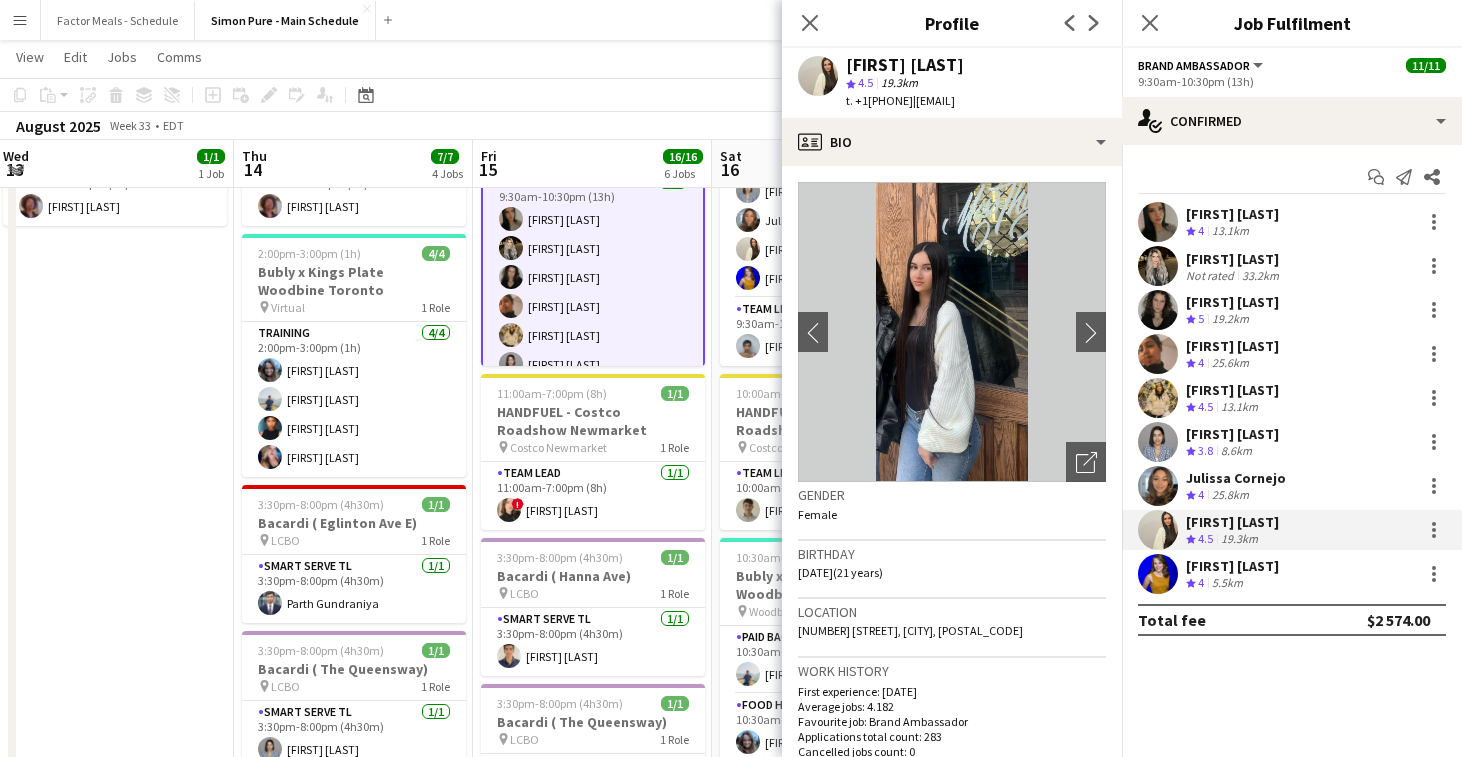 click on "[FIRST] [LAST]
Crew rating
4   5.5km" at bounding box center (1292, 574) 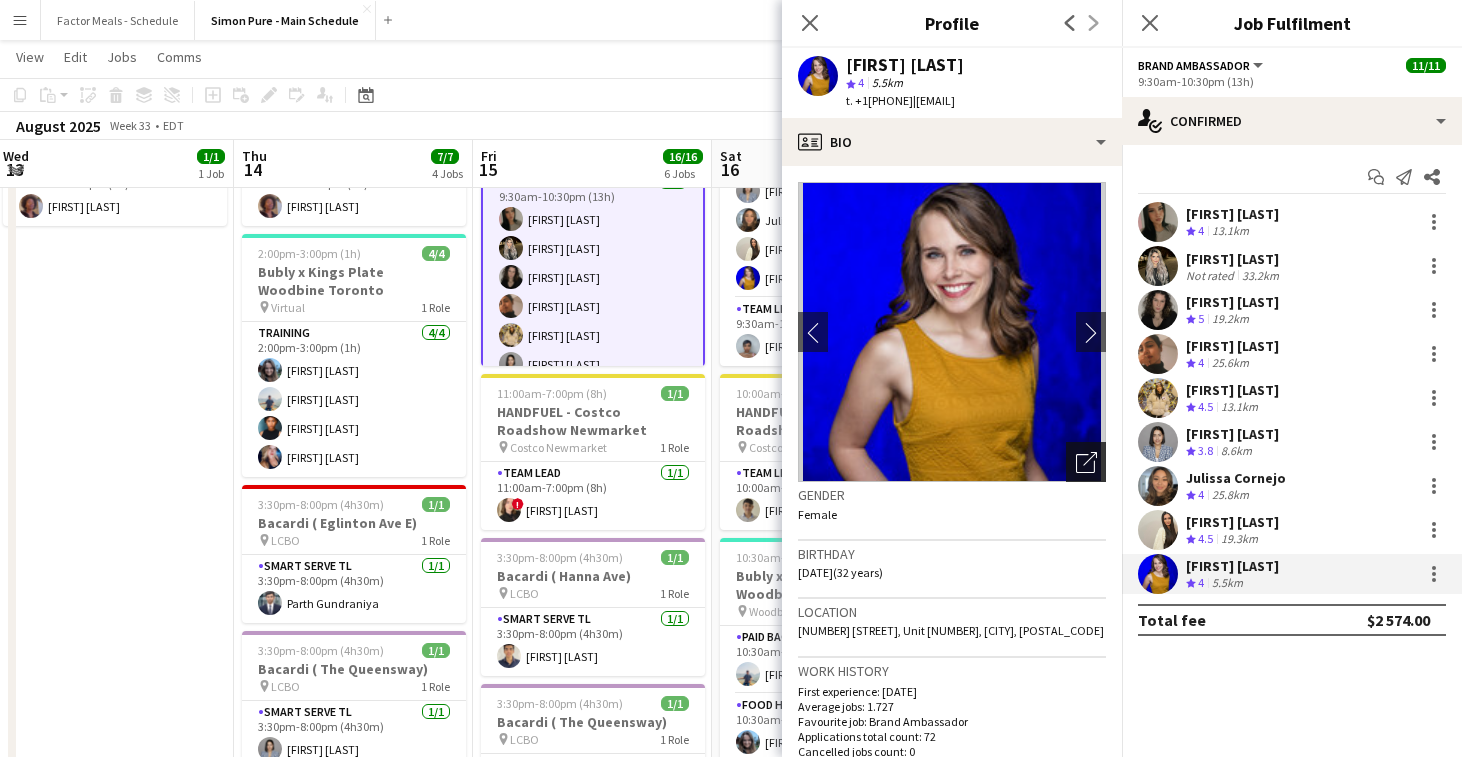click on "Open photos pop-in" 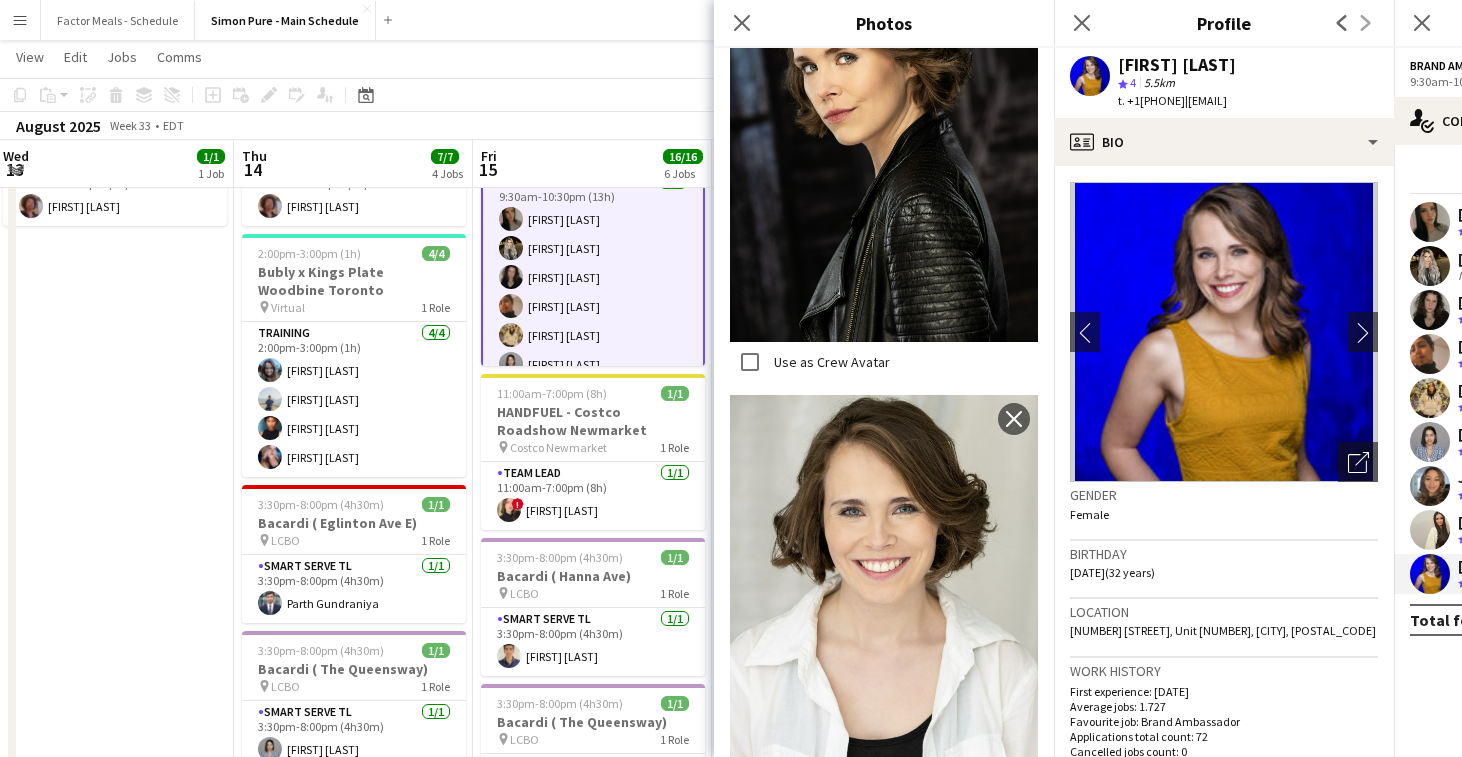 scroll, scrollTop: 592, scrollLeft: 0, axis: vertical 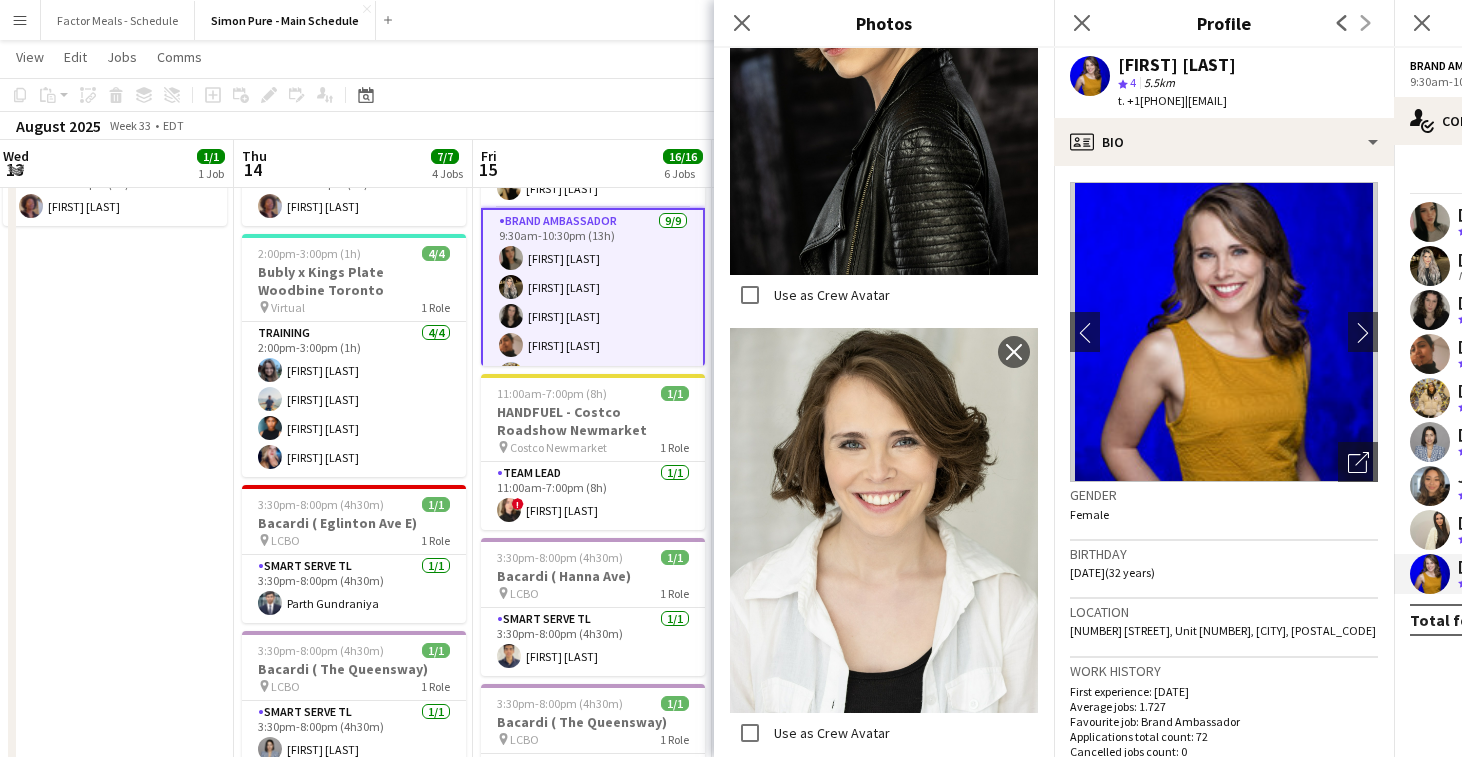 click at bounding box center [1430, 222] 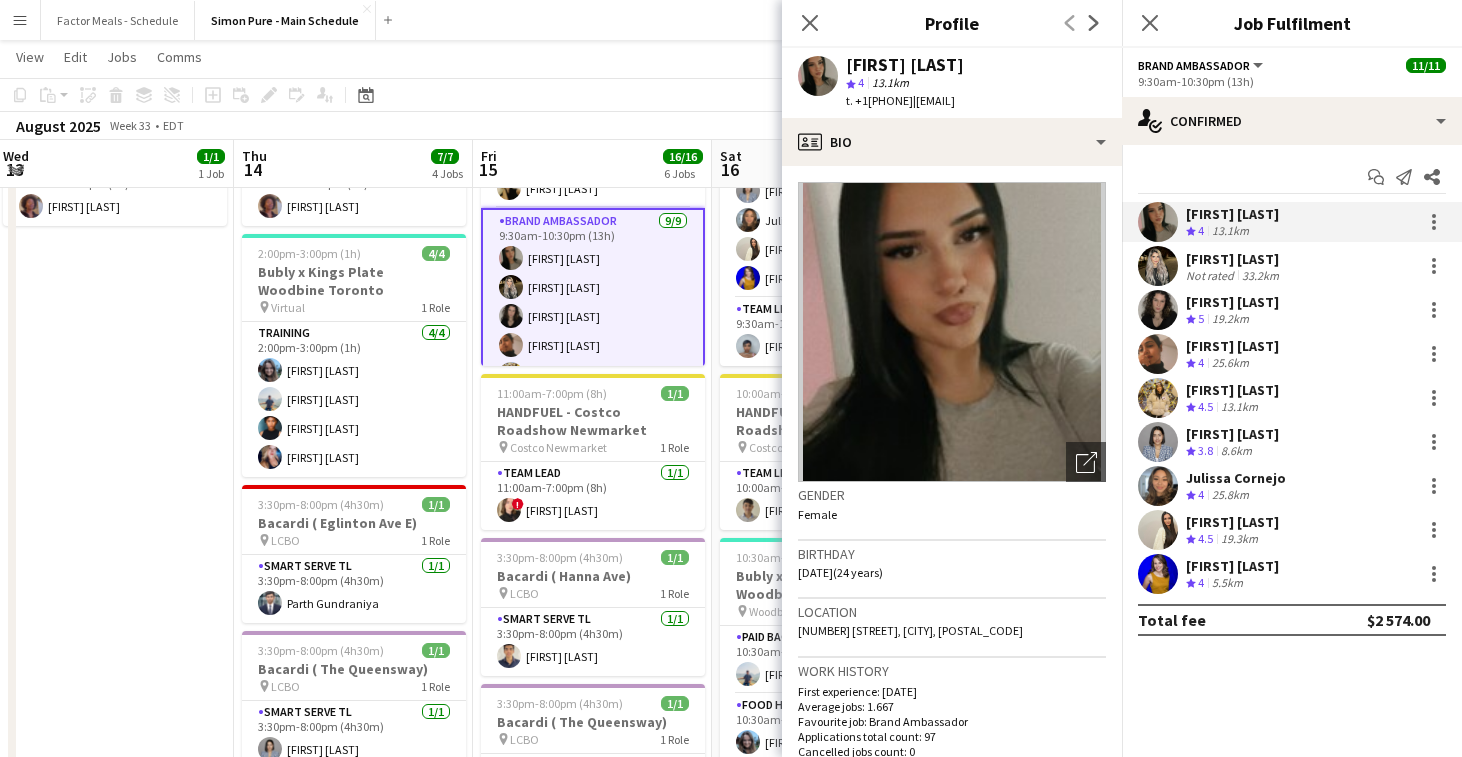 click on "View  Day view expanded Day view collapsed Month view Date picker Jump to today Expand Linked Jobs Collapse Linked Jobs  Edit  Copy
Command
C  Paste  Without Crew
Command
V With Crew
Command
Shift
V Paste as linked job  Group  Group Ungroup  Jobs  New Job Edit Job Delete Job New Linked Job Edit Linked Jobs Job fulfilment Promote Role Copy Role URL  Comms  Notify confirmed crew Create chat" 